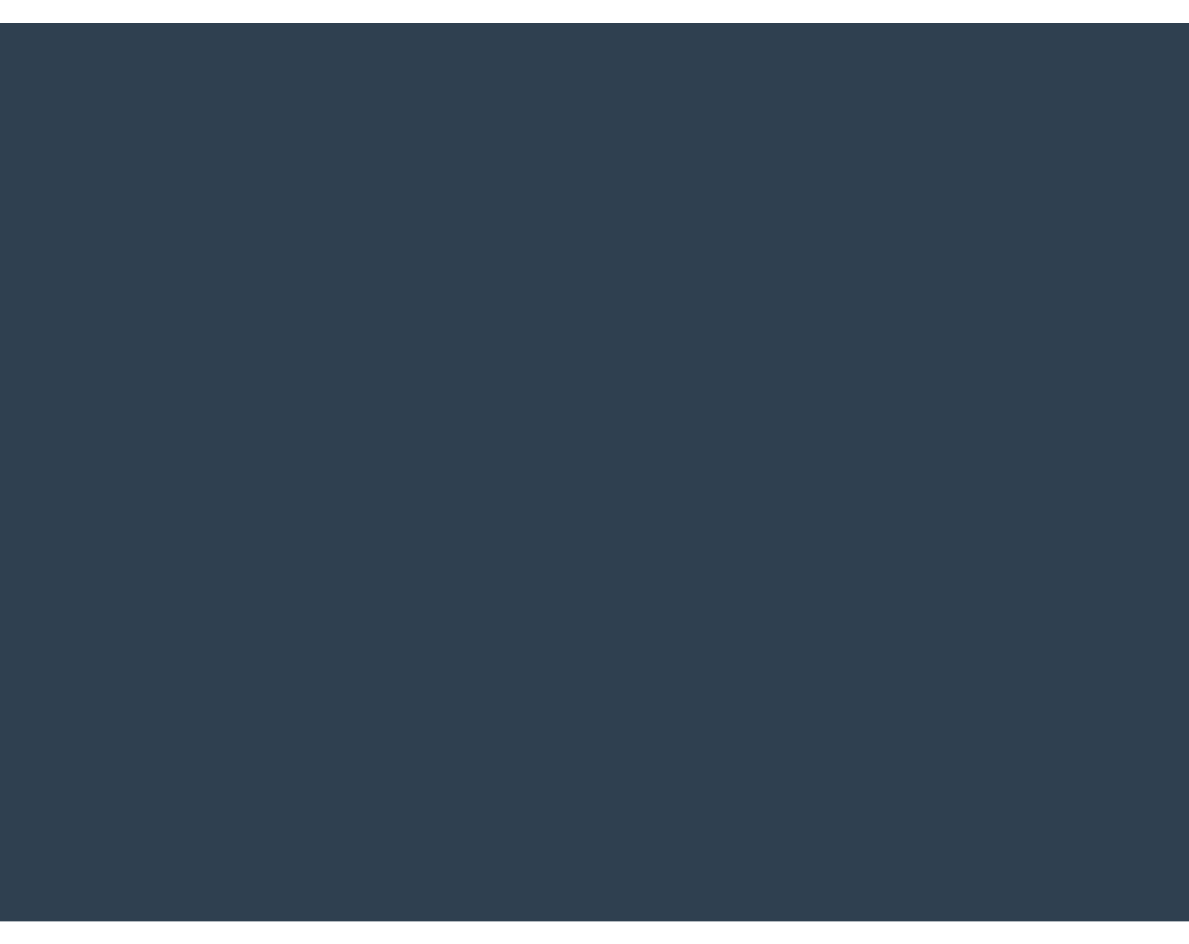 scroll, scrollTop: 0, scrollLeft: 0, axis: both 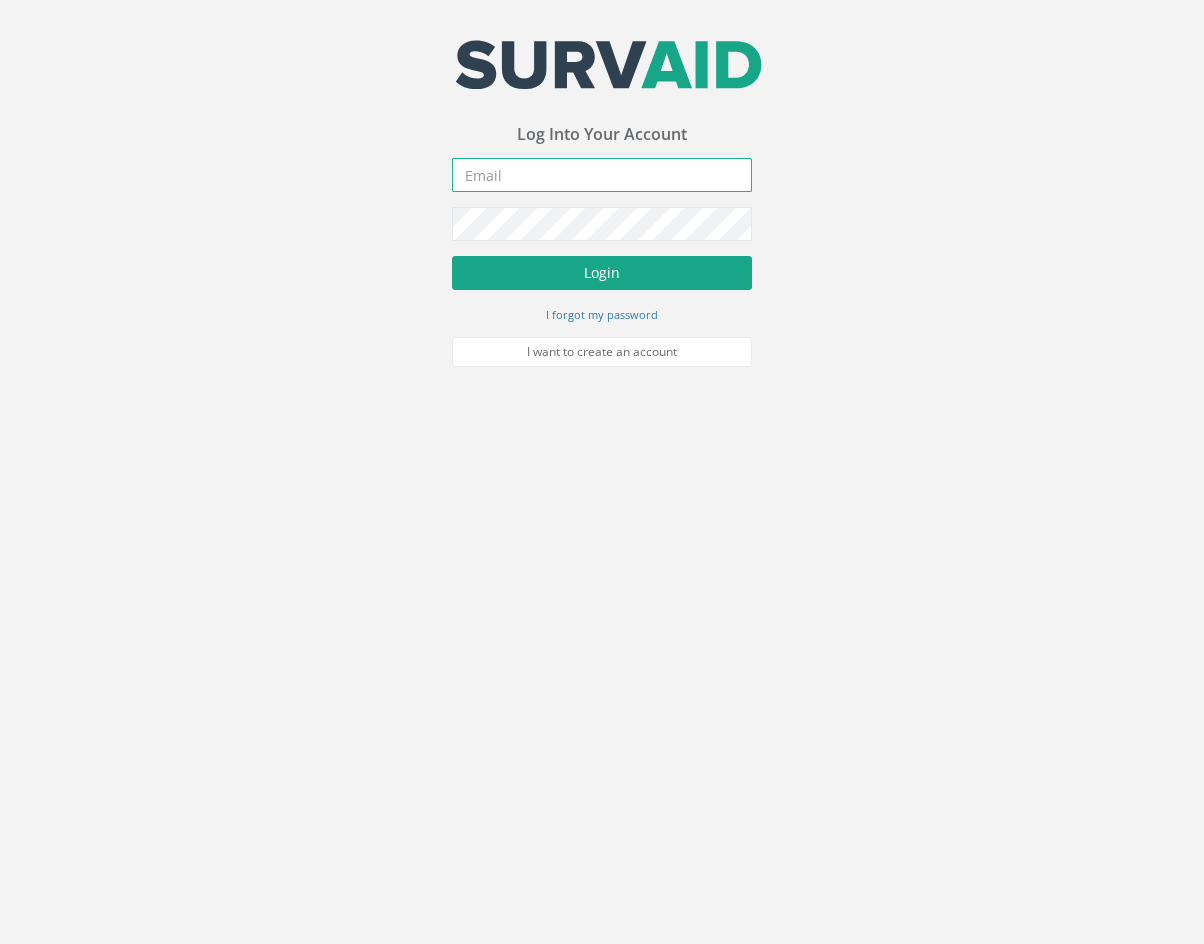 type on "[EMAIL]" 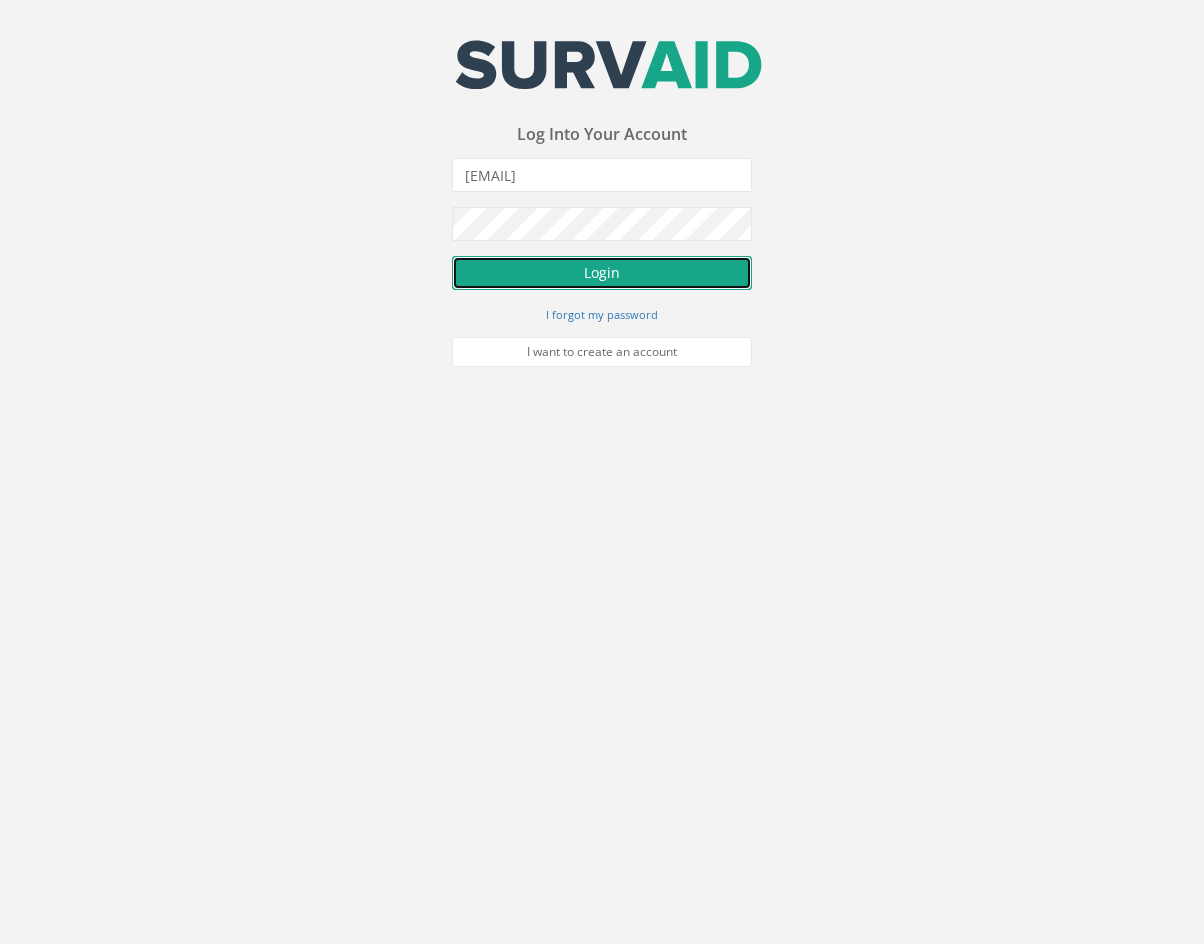 click on "Login" at bounding box center [602, 273] 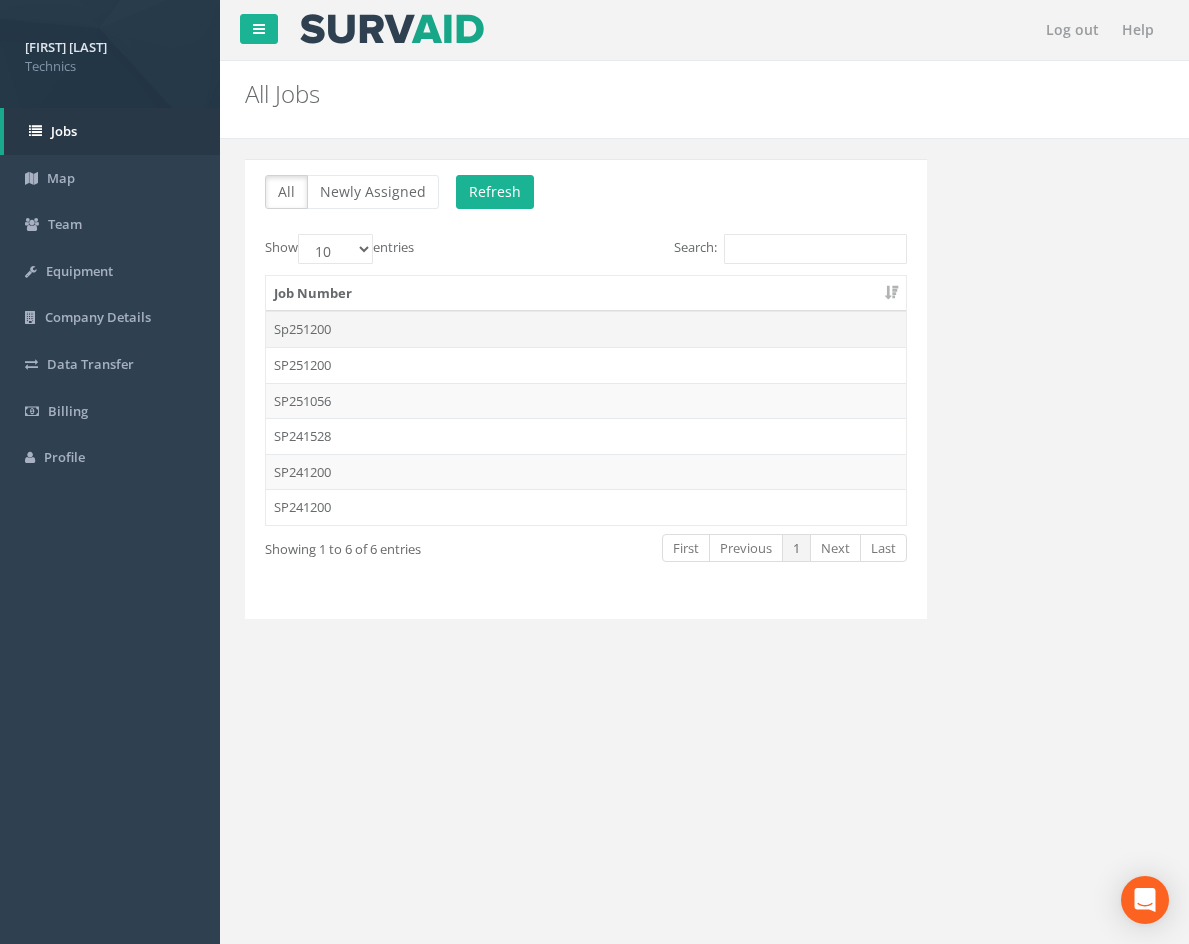 click on "Sp251200" at bounding box center [586, 329] 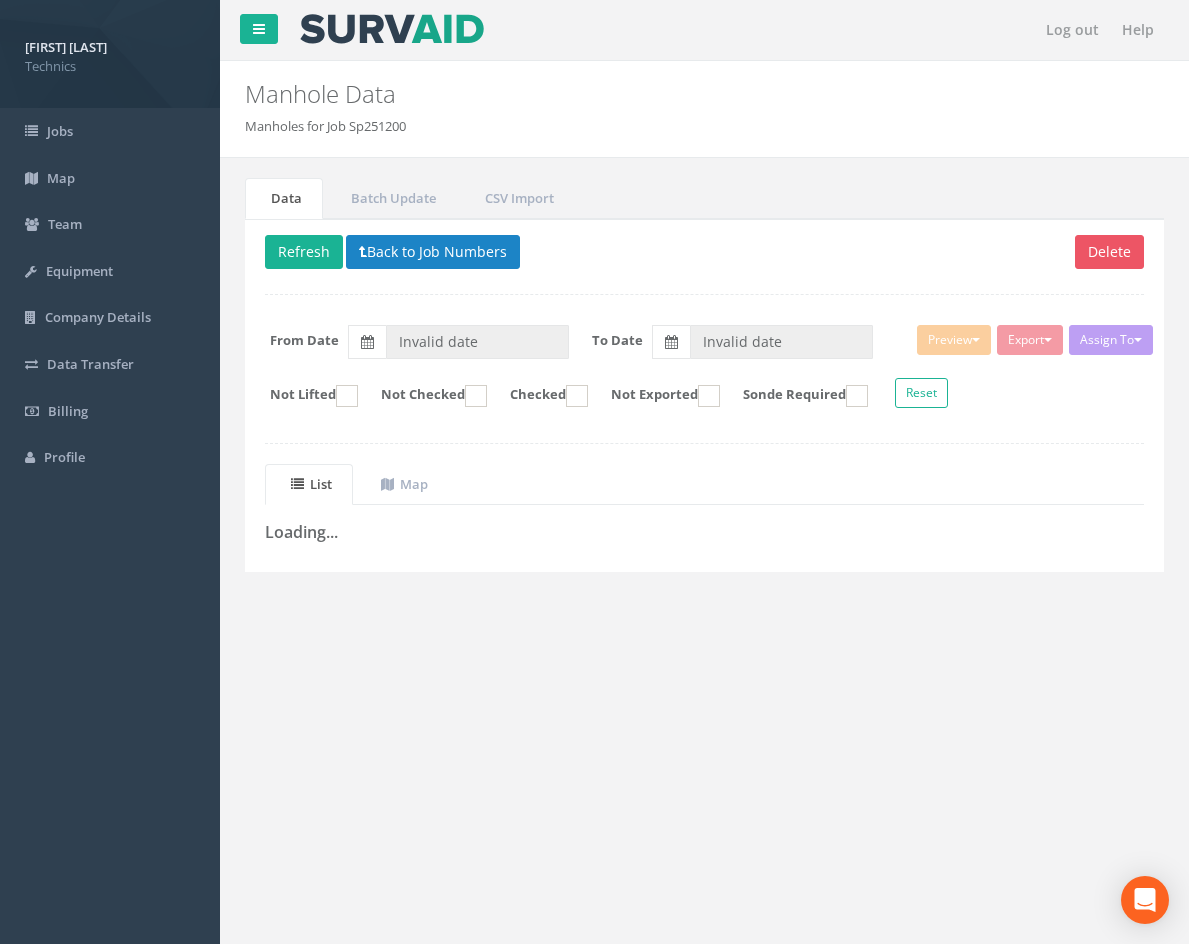 type on "[DATE]" 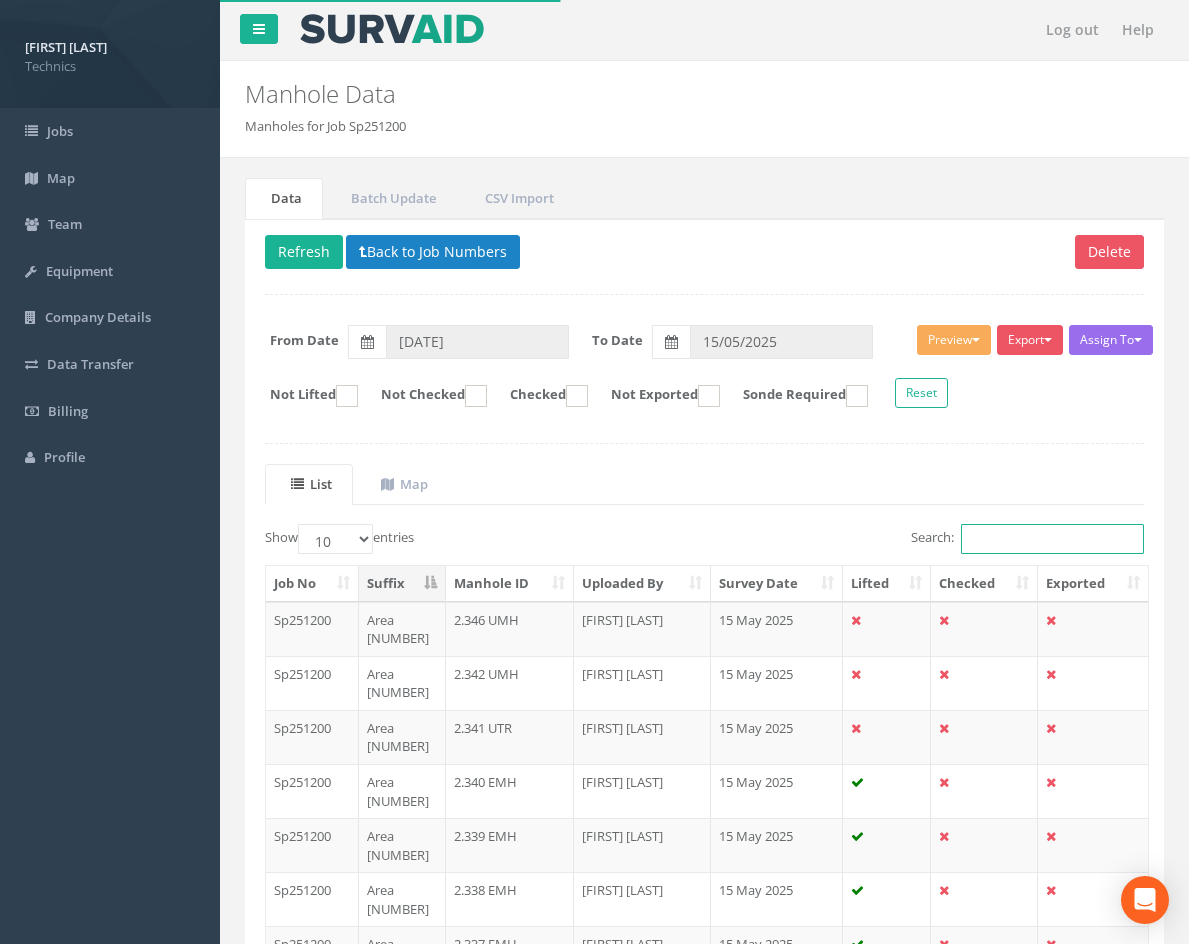 click on "Search:" at bounding box center [1052, 539] 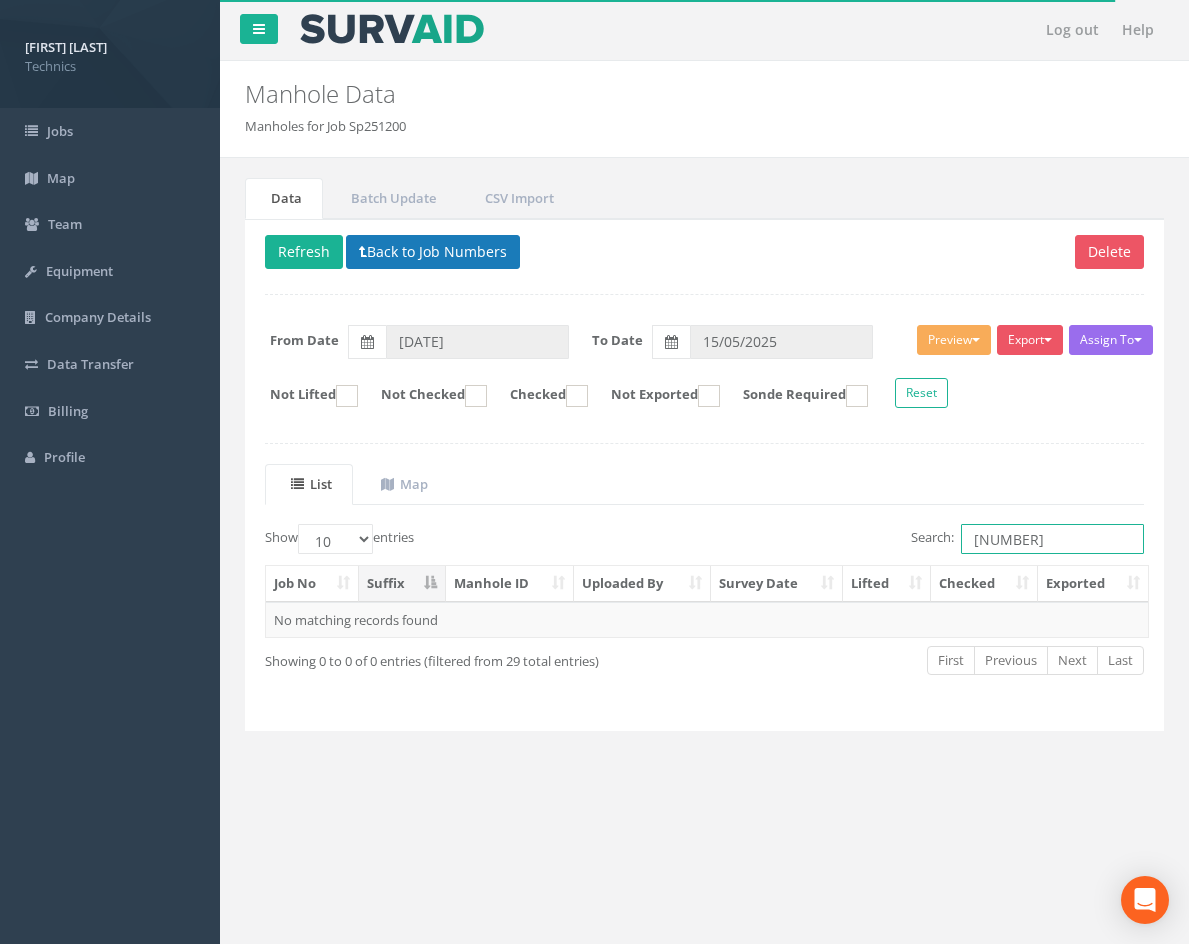 type on "1.307" 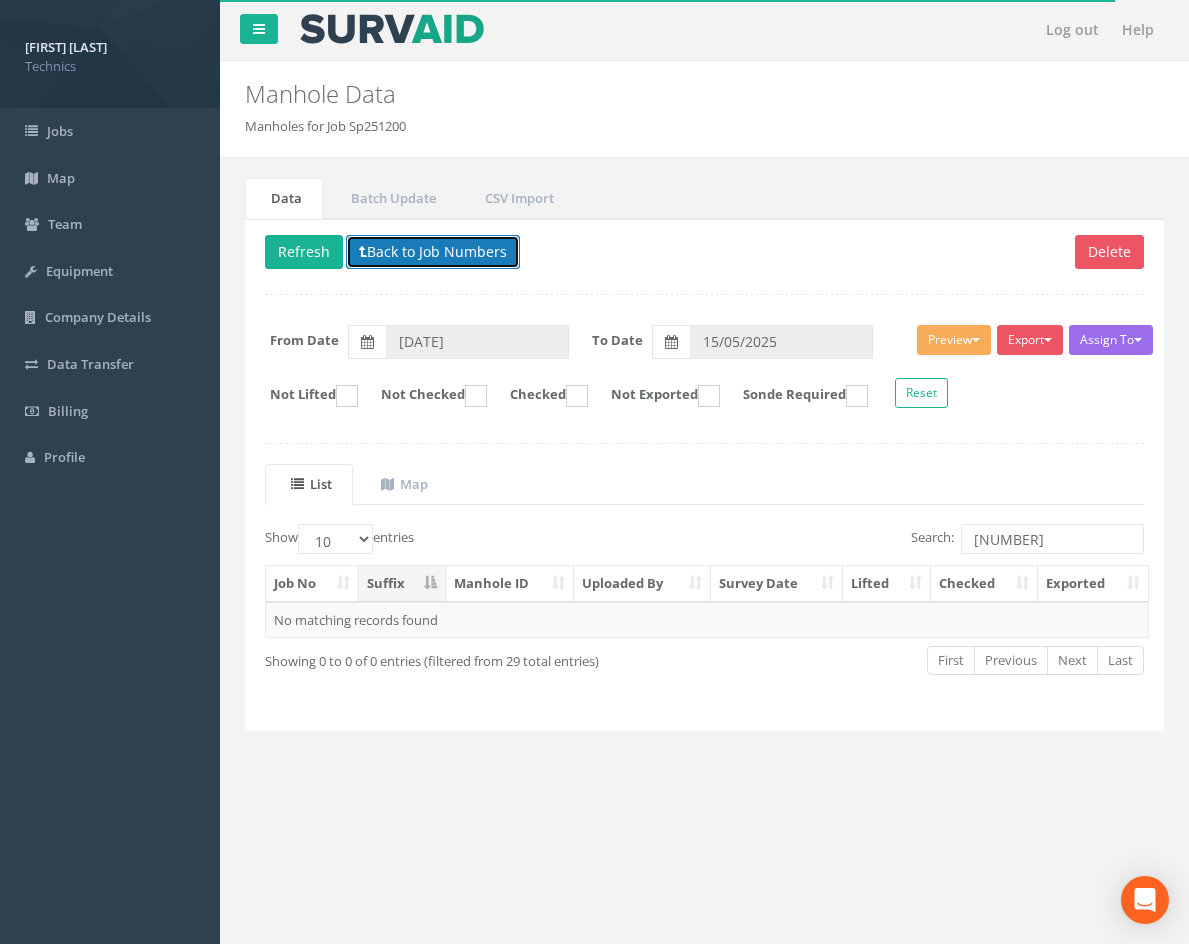 click on "Back to Job Numbers" at bounding box center (433, 252) 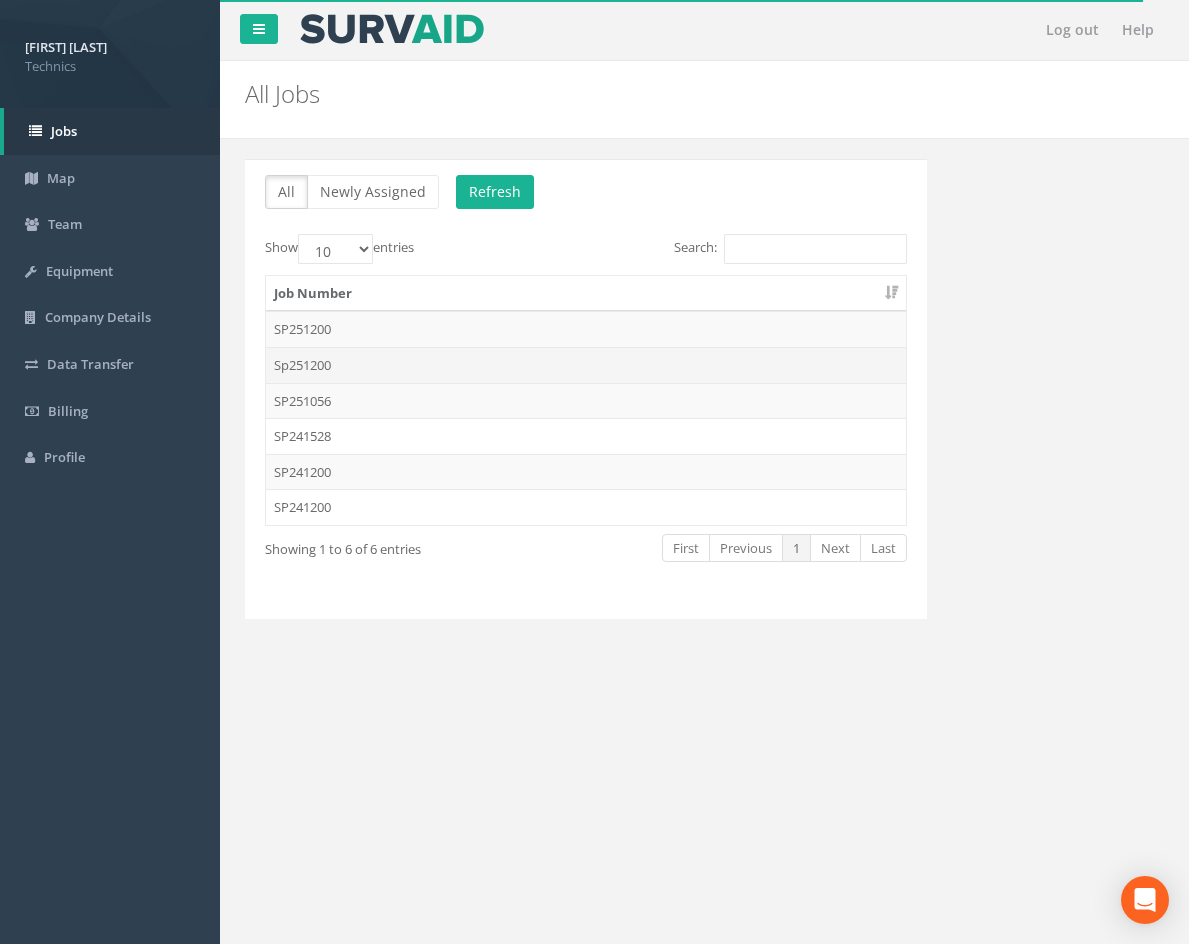 click on "Sp251200" at bounding box center (586, 365) 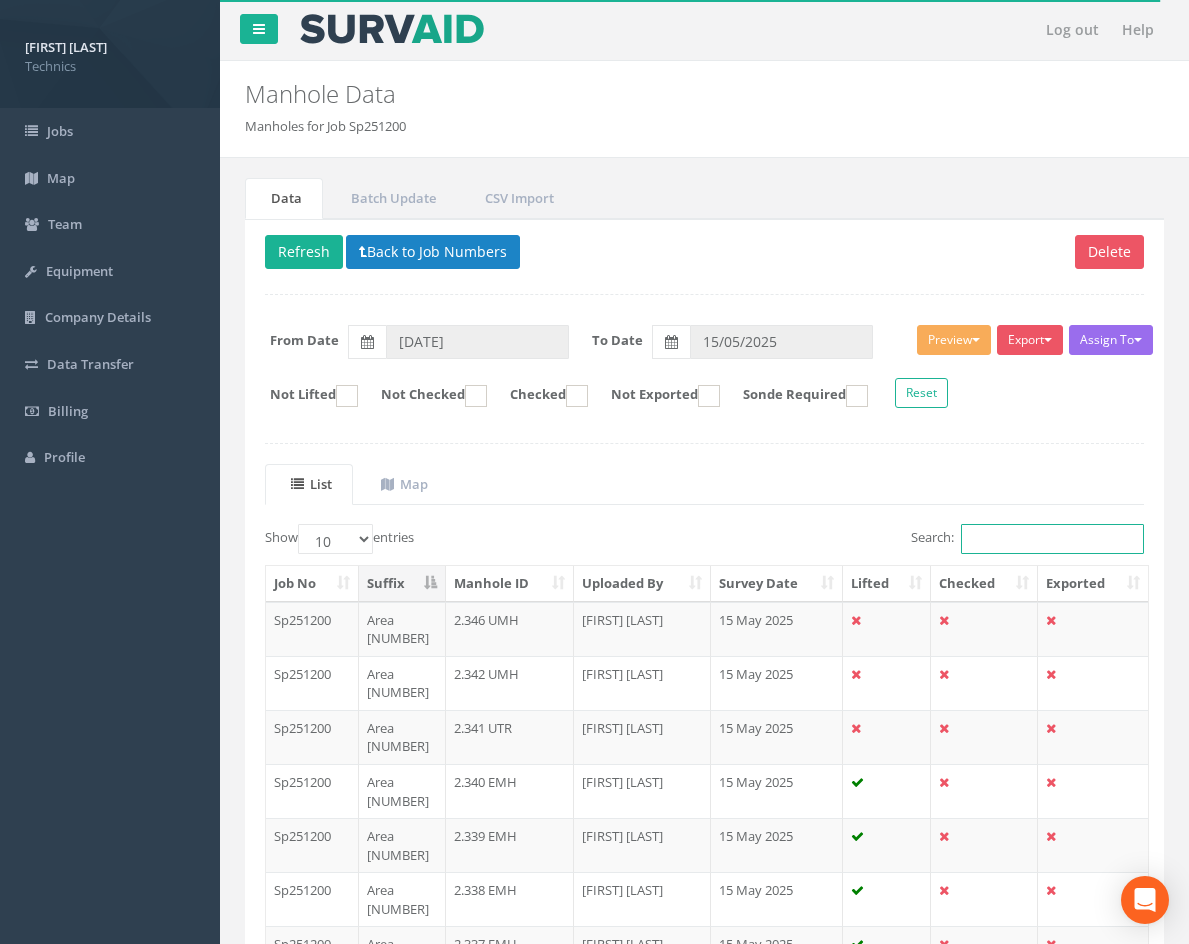 click on "Search:" at bounding box center (1052, 539) 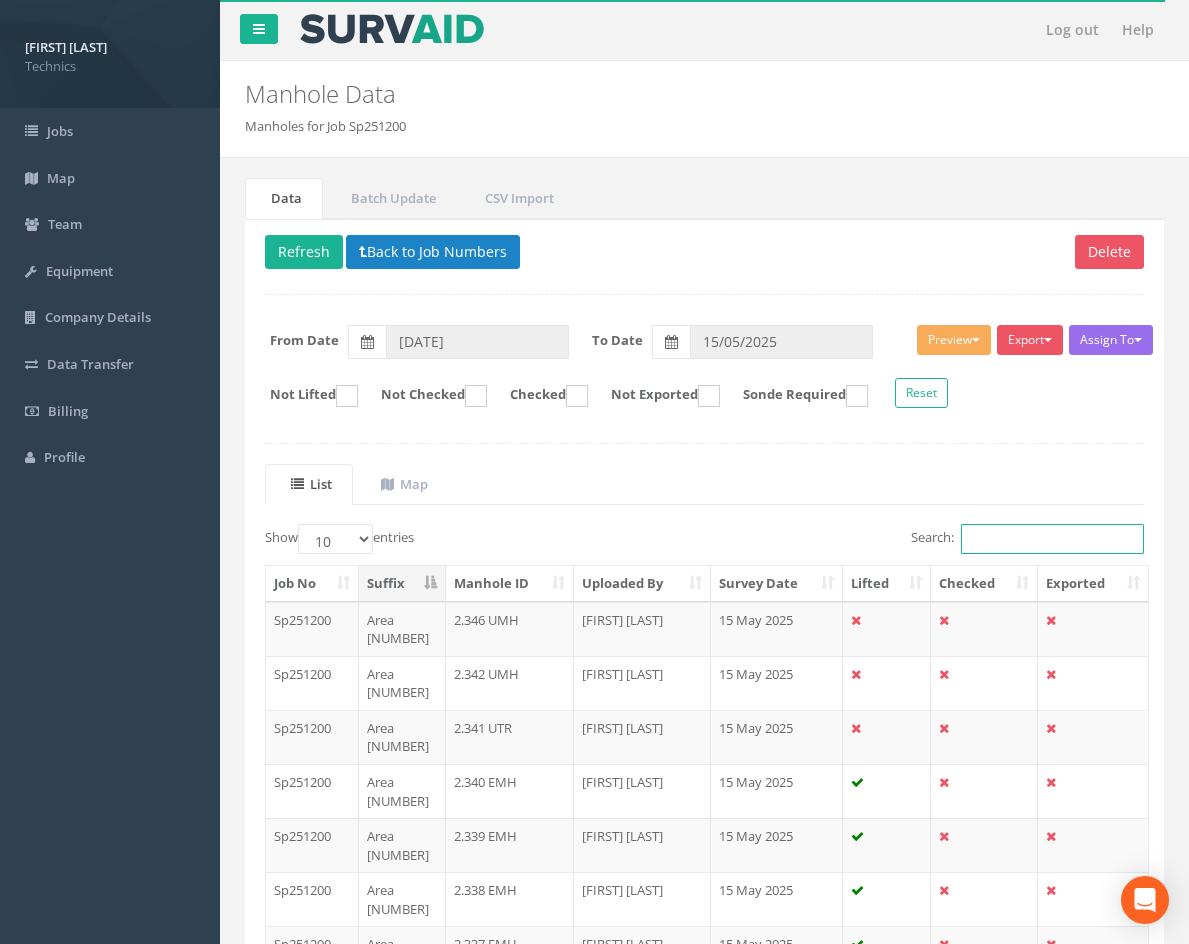 paste on "1.307" 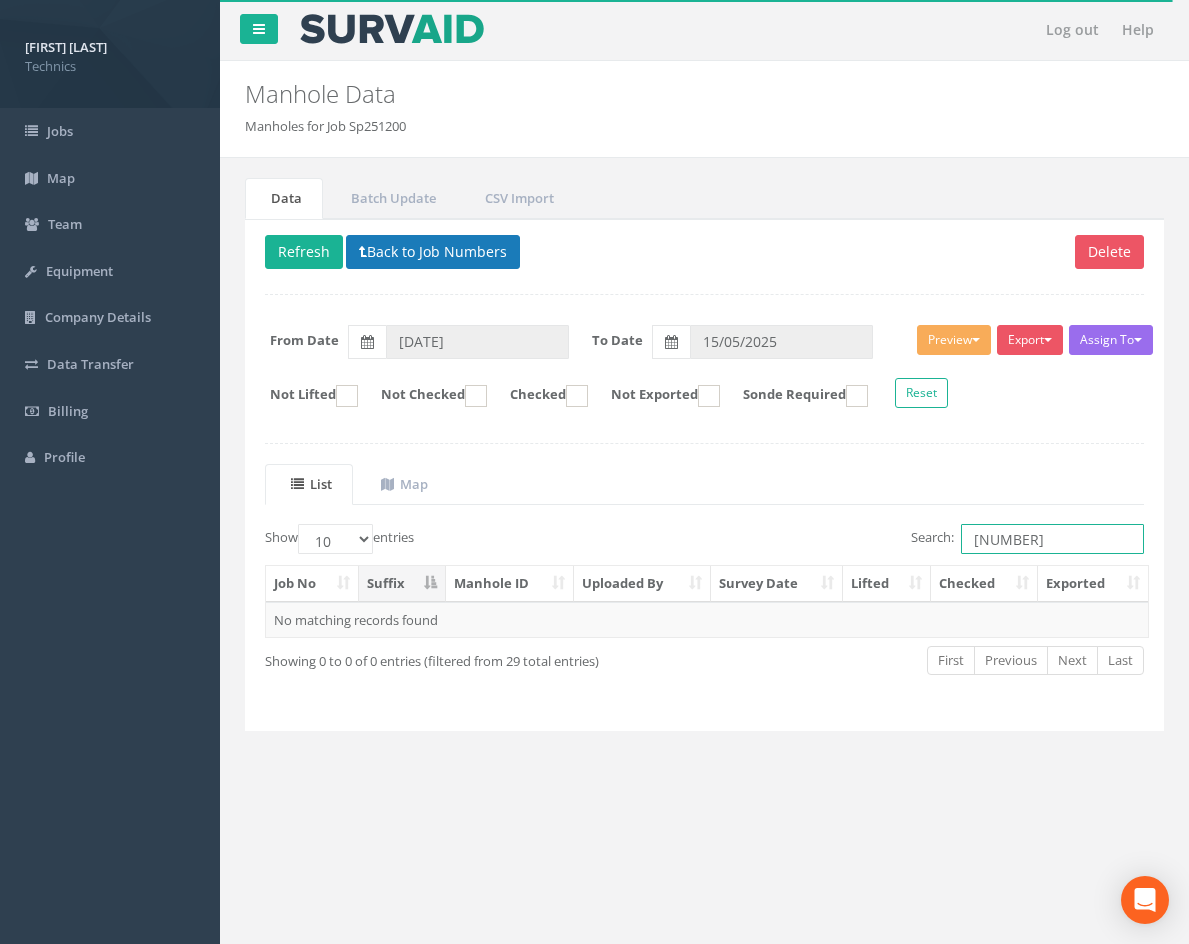 type on "1.307" 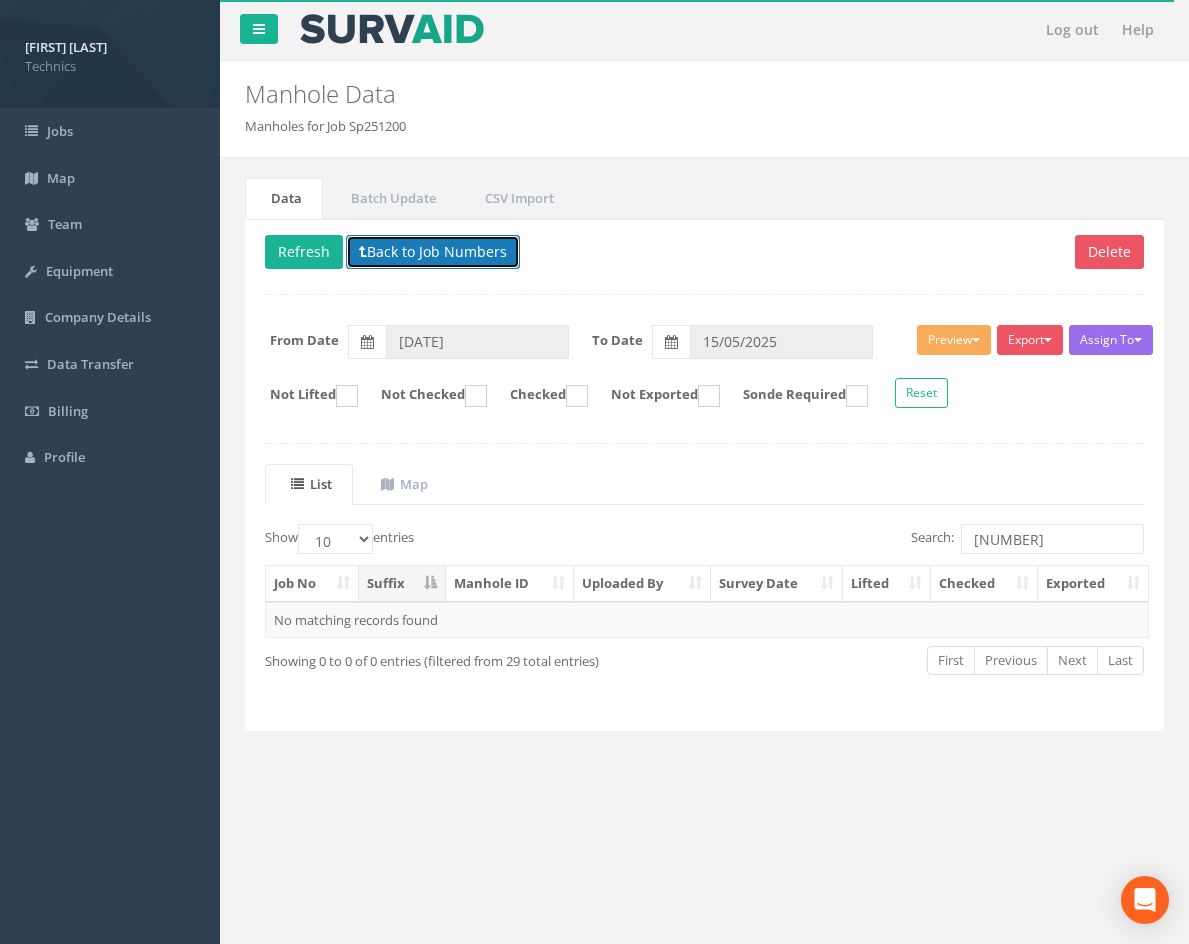 click on "Back to Job Numbers" at bounding box center [433, 252] 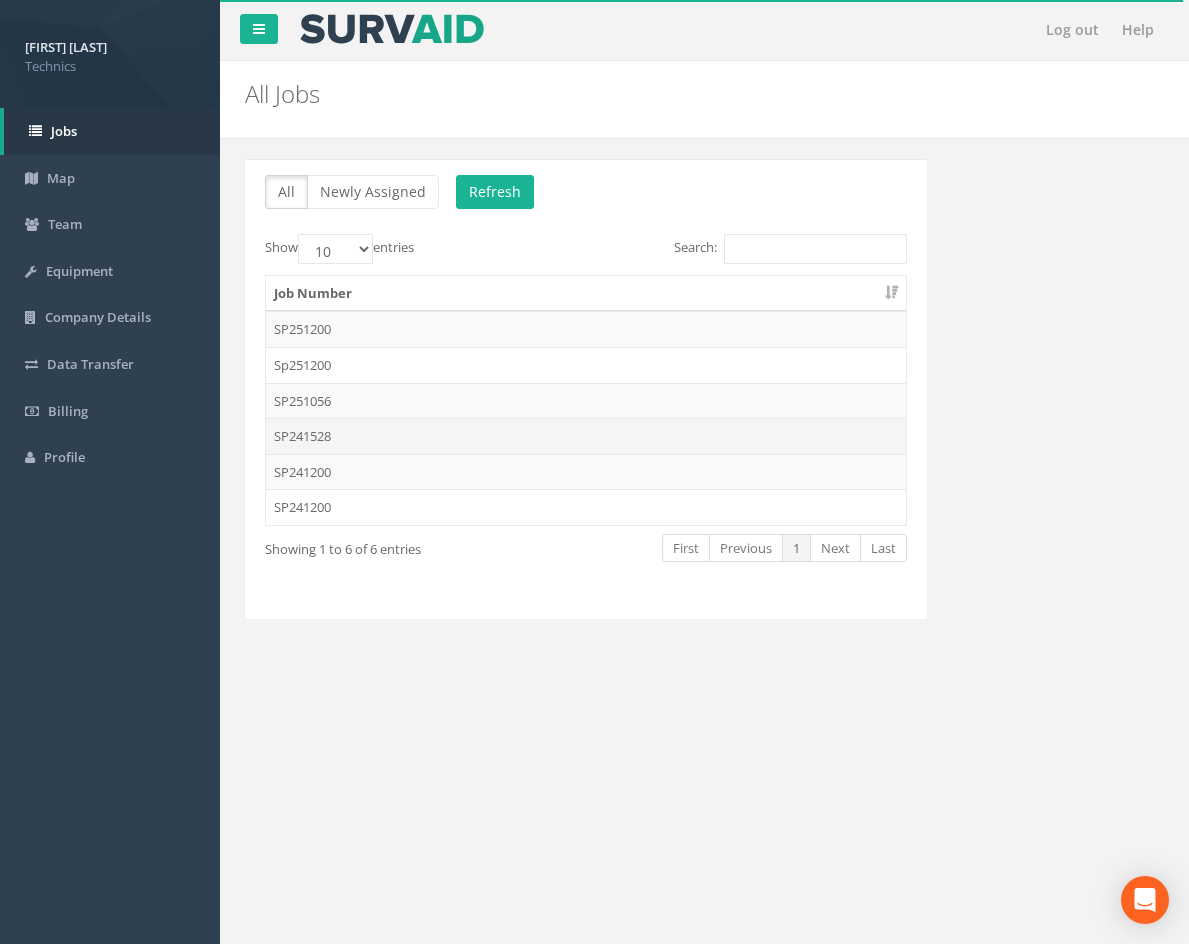 click on "SP241528" at bounding box center (586, 436) 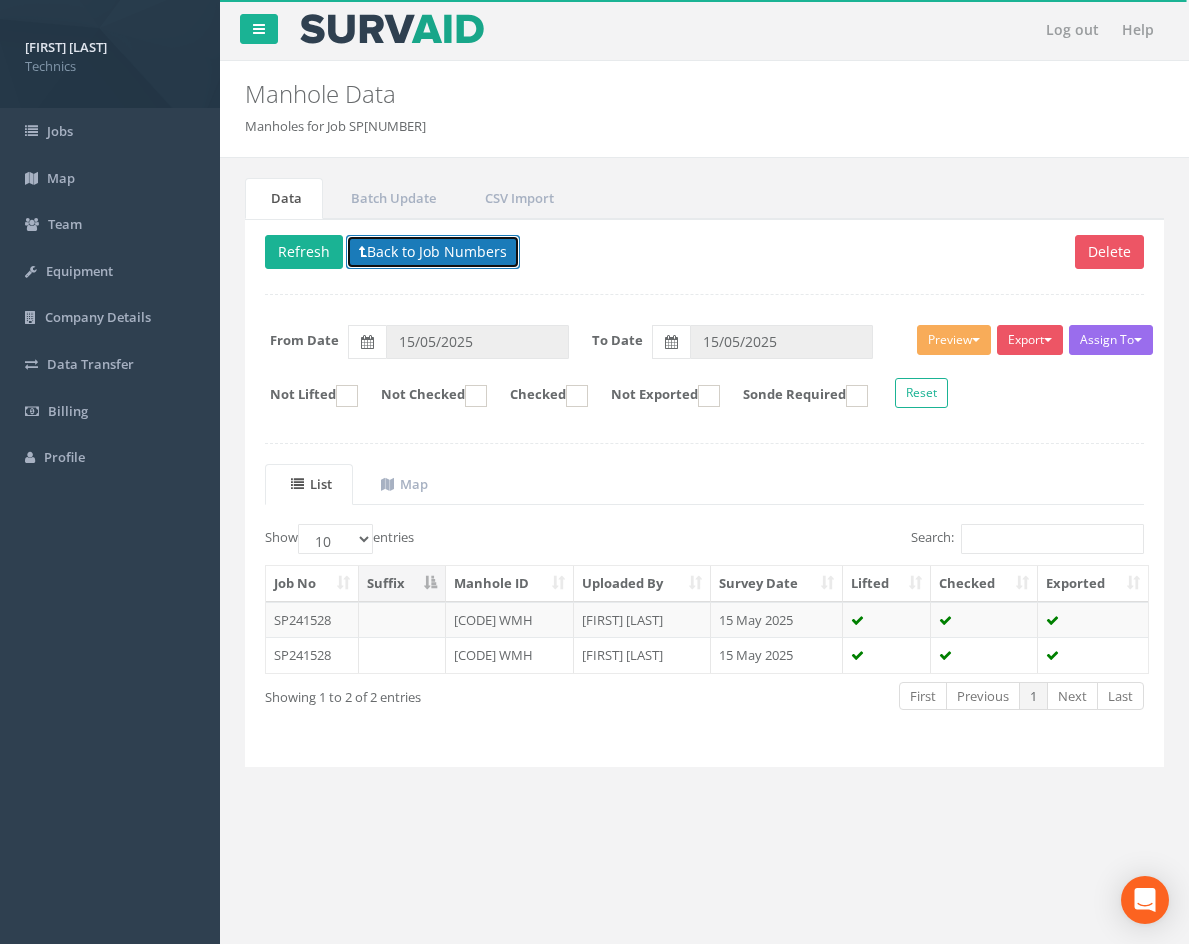 click on "Back to Job Numbers" at bounding box center (433, 252) 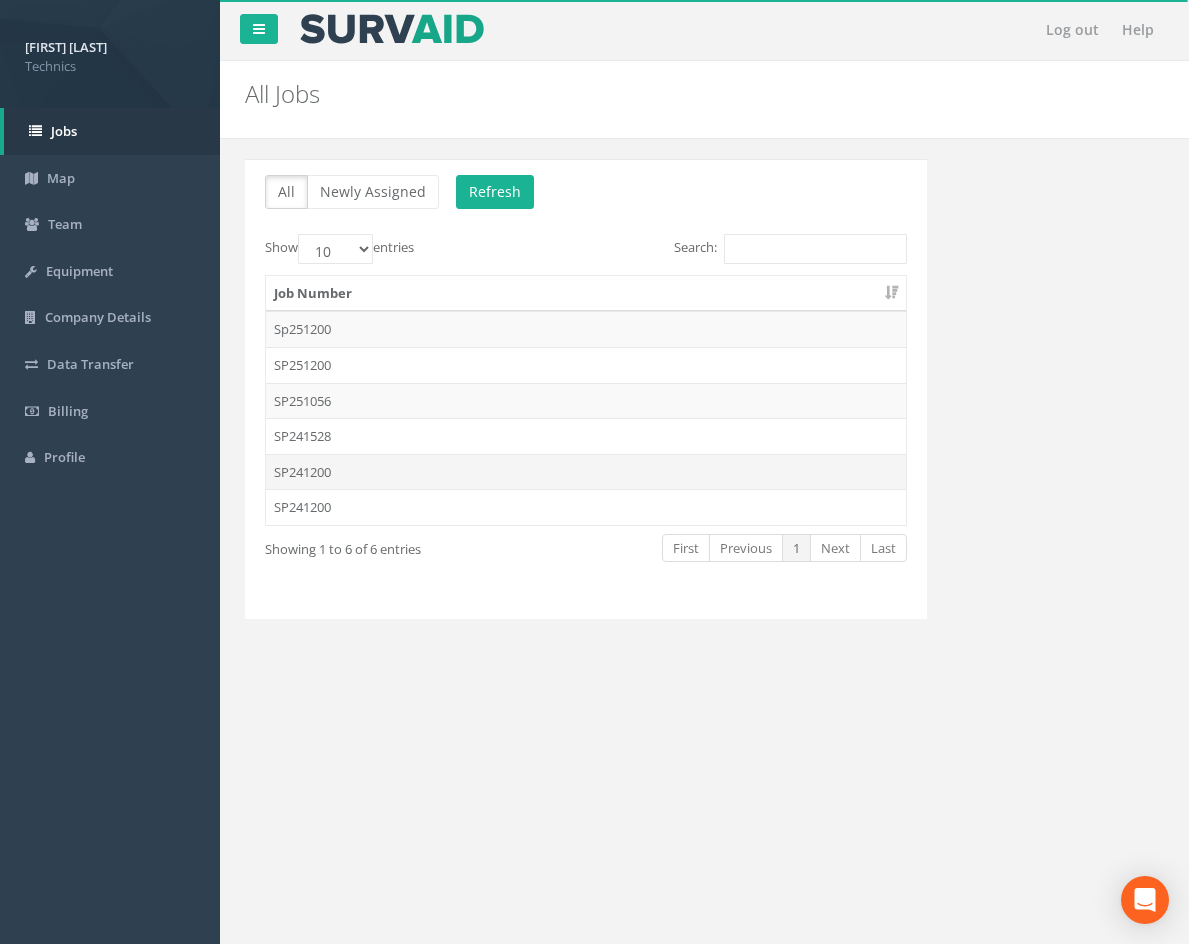 click on "SP241200" at bounding box center (586, 472) 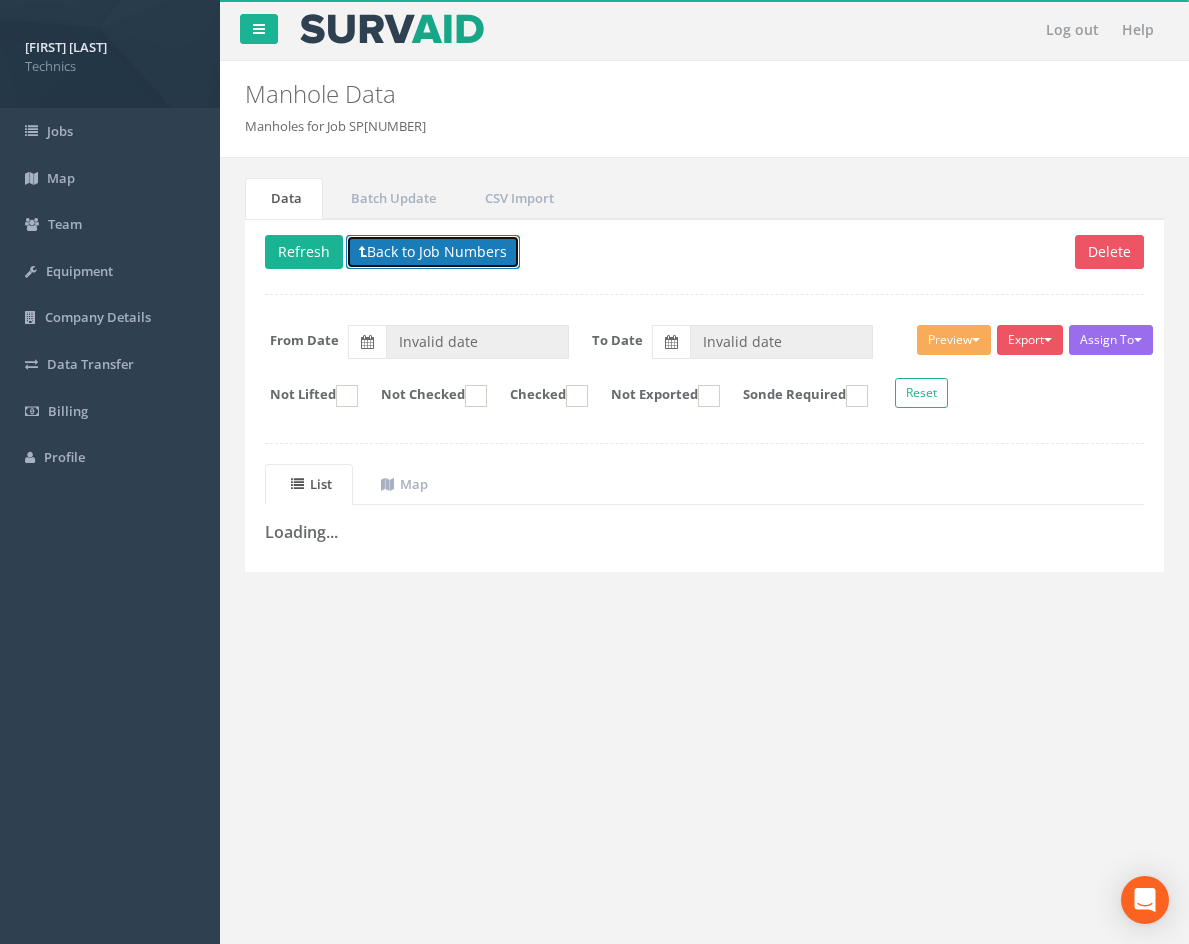 click on "Back to Job Numbers" at bounding box center [433, 252] 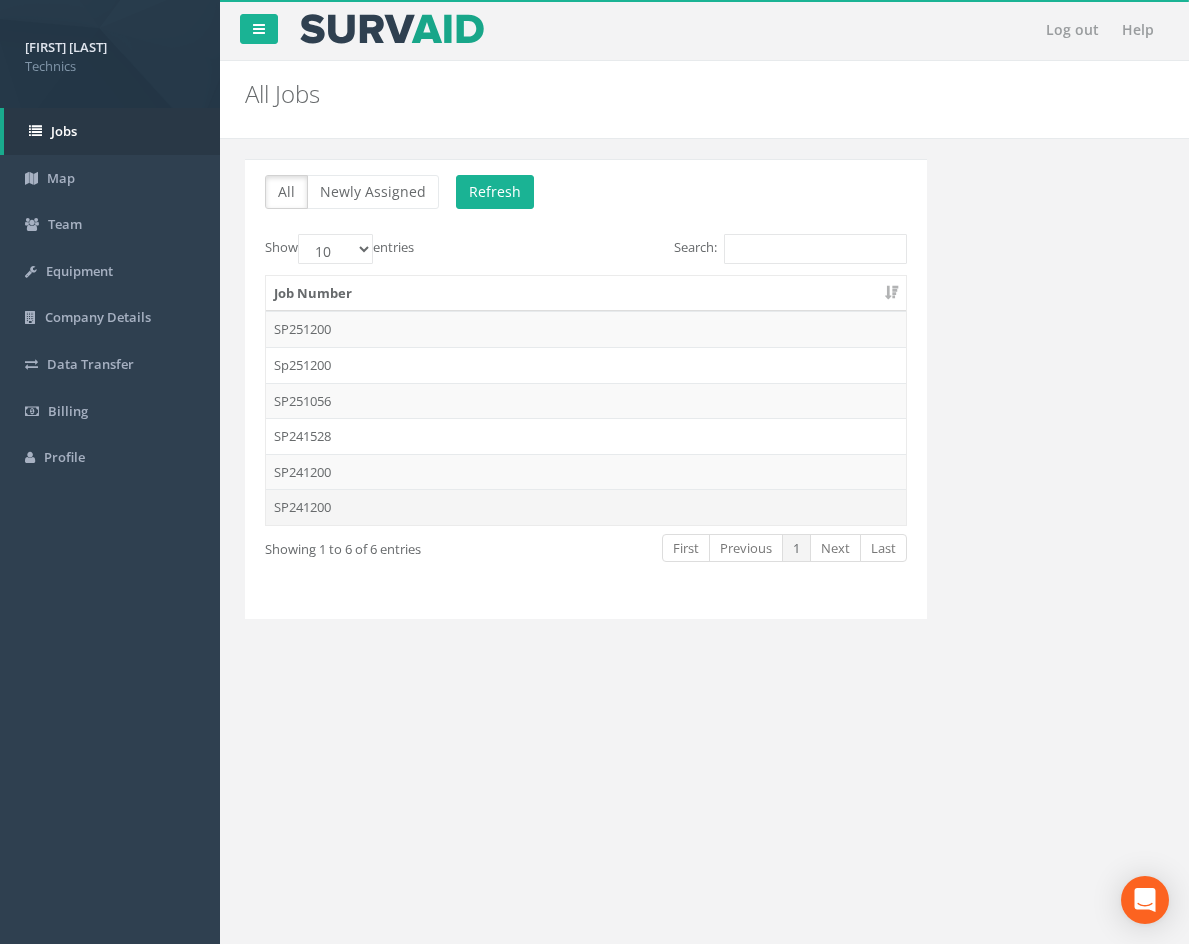 click on "SP241200" at bounding box center [586, 507] 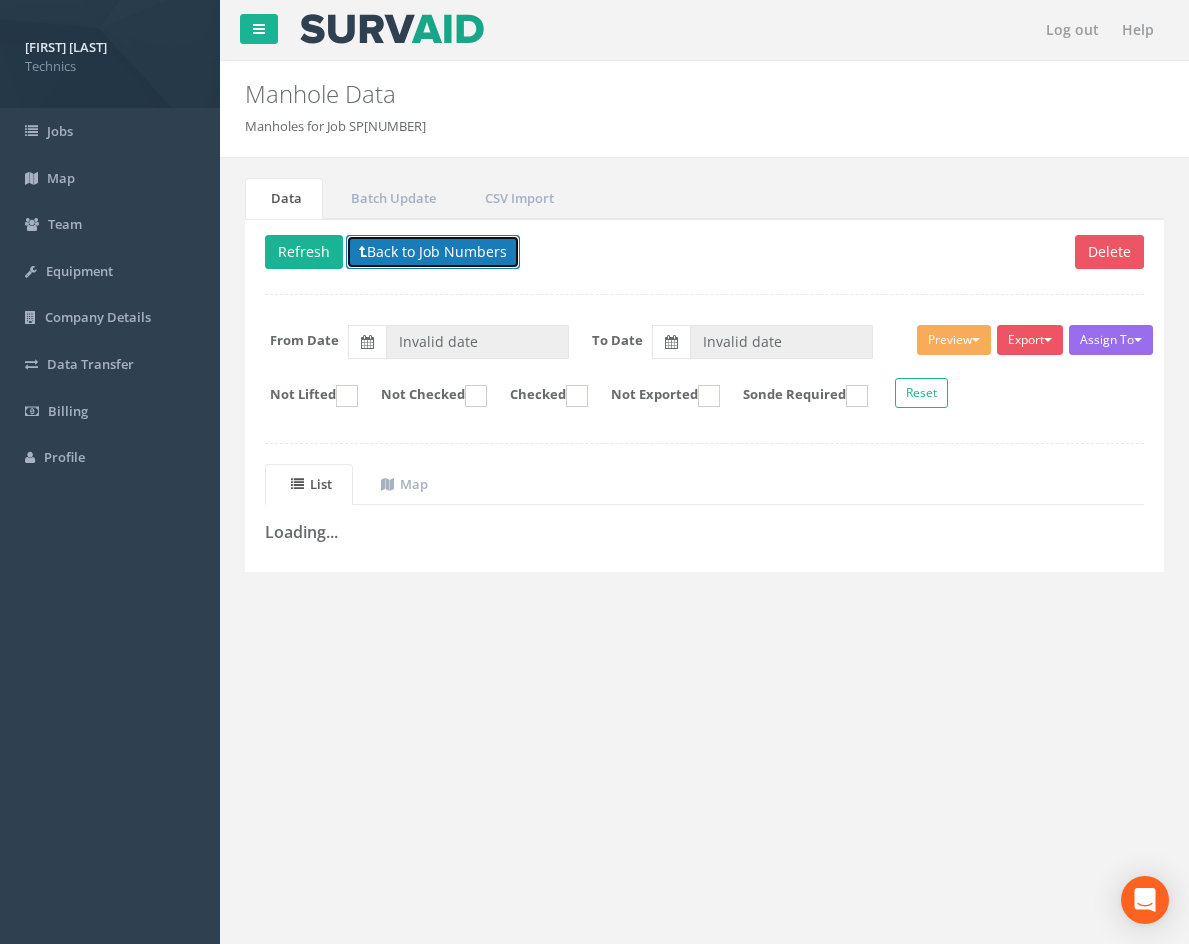 click on "Back to Job Numbers" at bounding box center (433, 252) 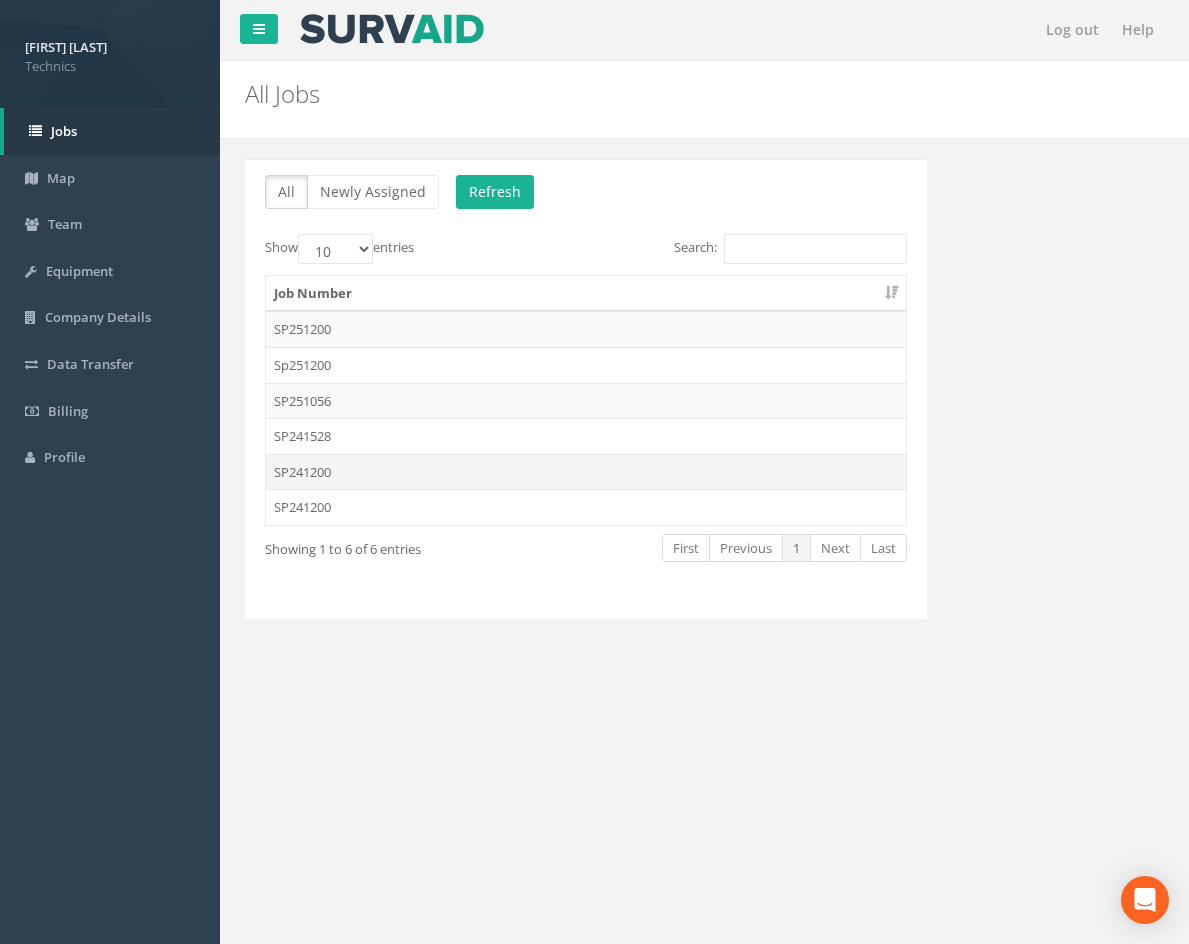 click on "SP241200" at bounding box center [586, 472] 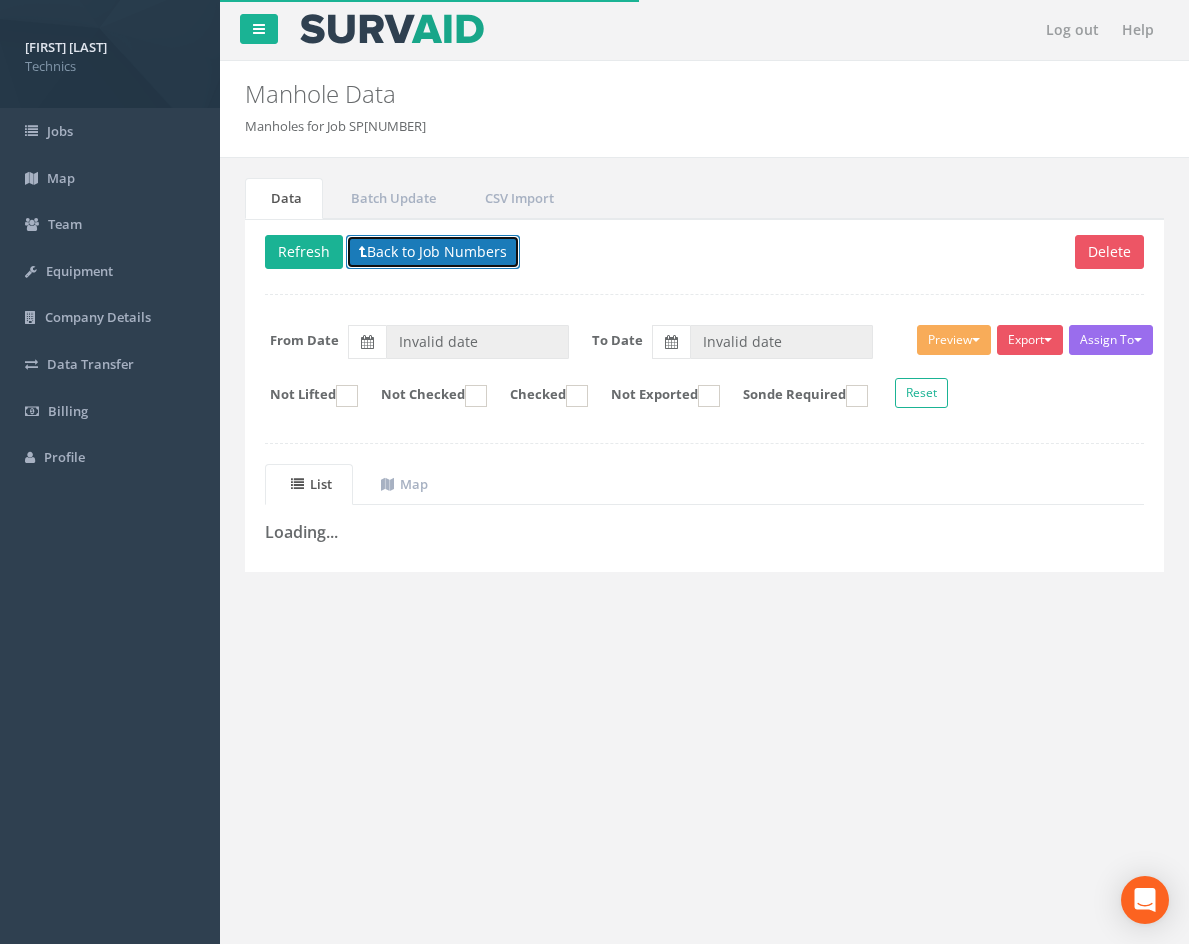 click on "Back to Job Numbers" at bounding box center (433, 252) 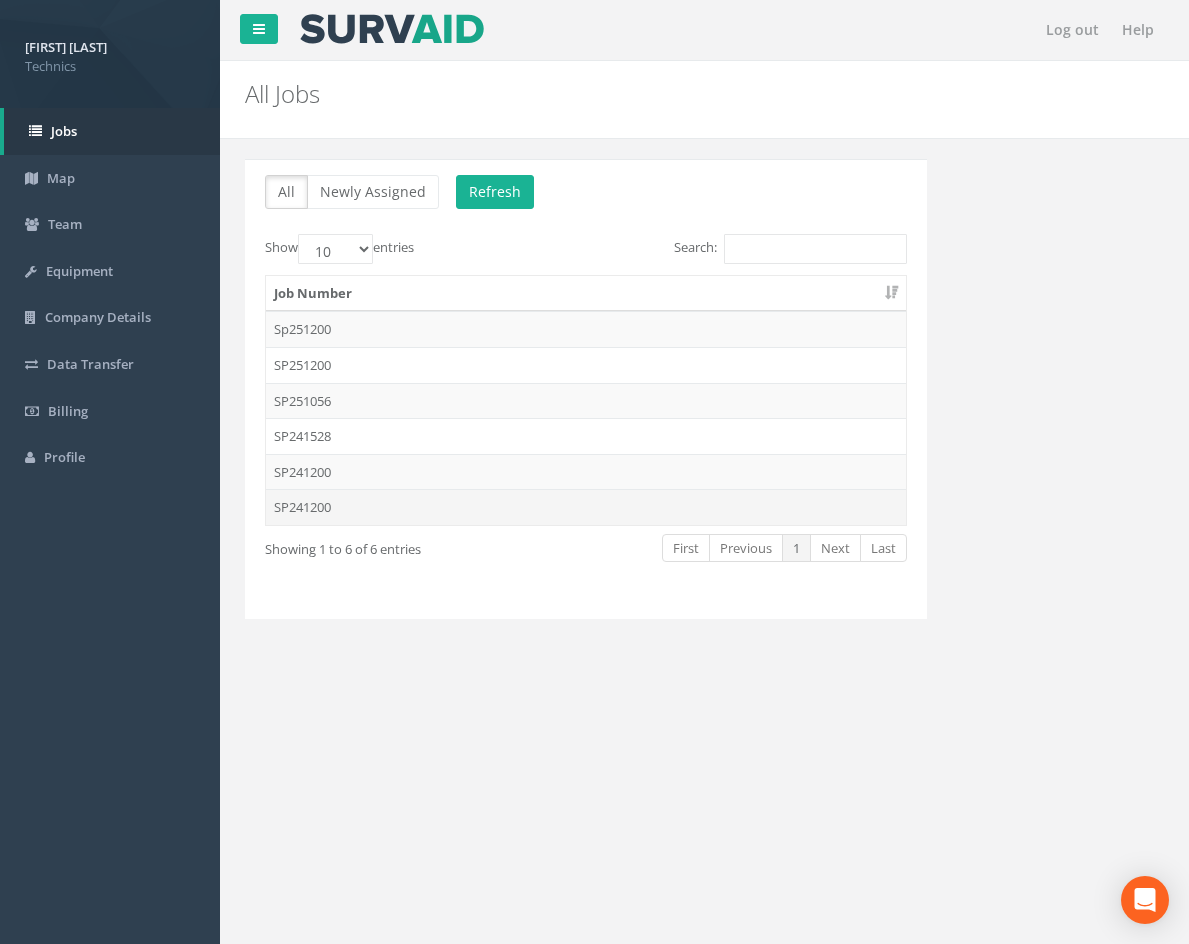click on "SP241200" at bounding box center [586, 507] 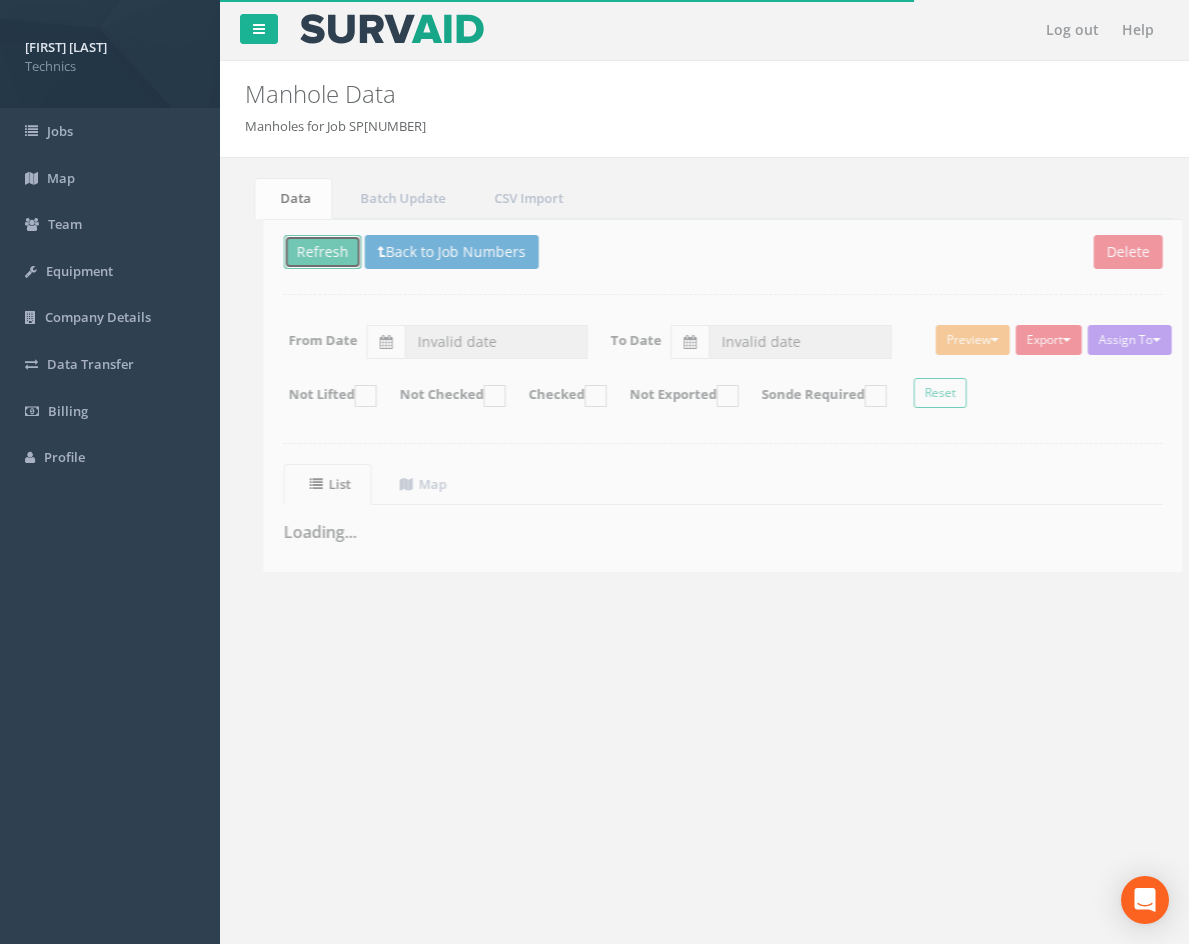 click on "Refresh" at bounding box center (304, 252) 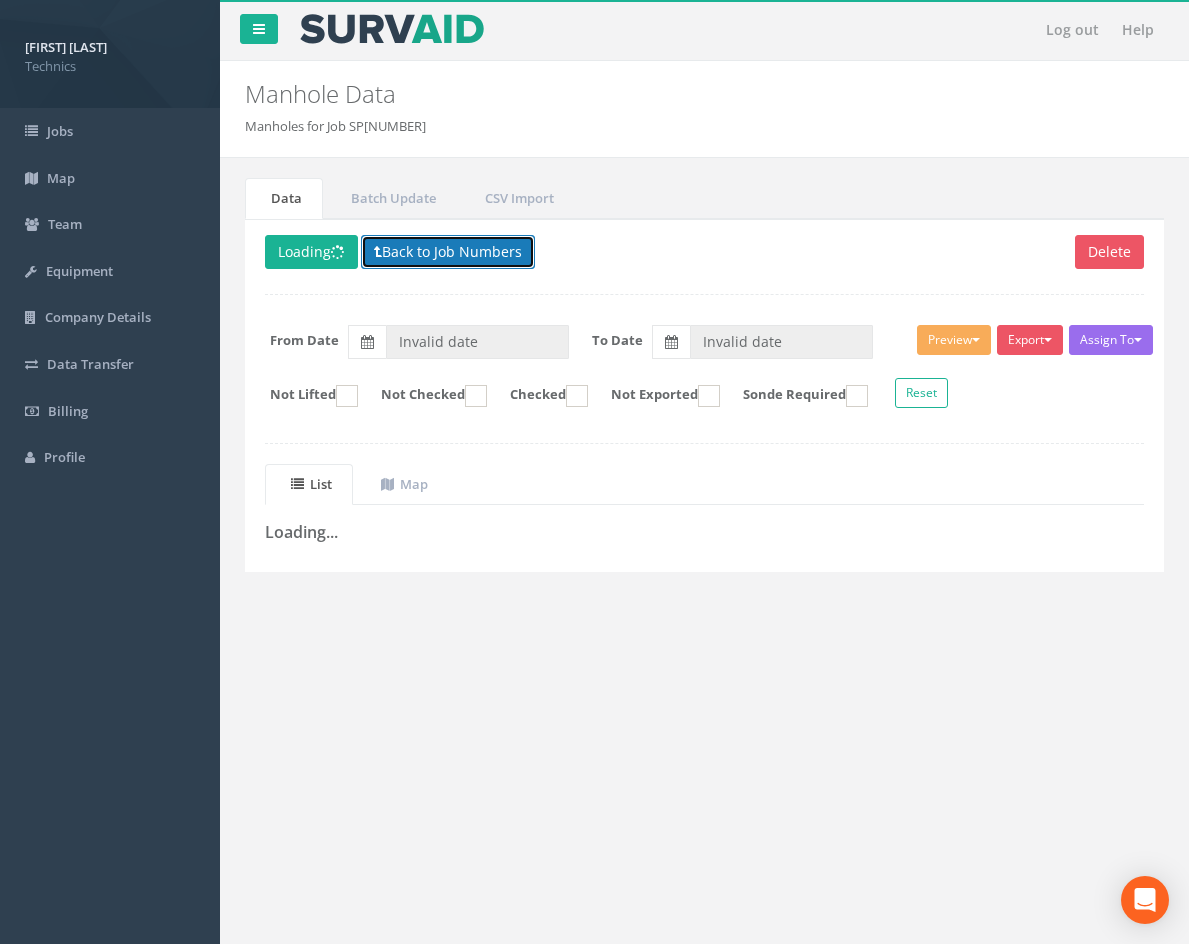 click on "Back to Job Numbers" at bounding box center [448, 252] 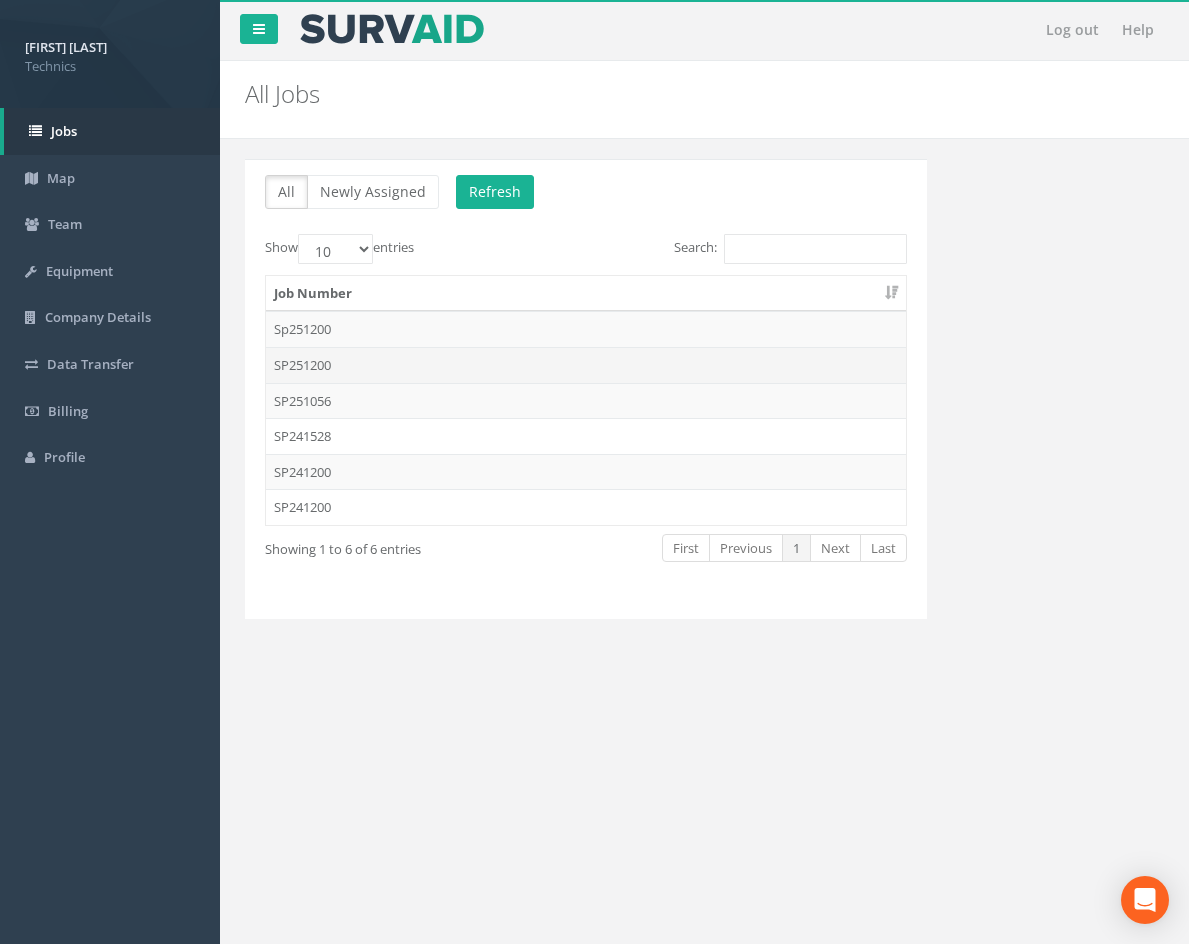 click on "SP251200" at bounding box center [586, 365] 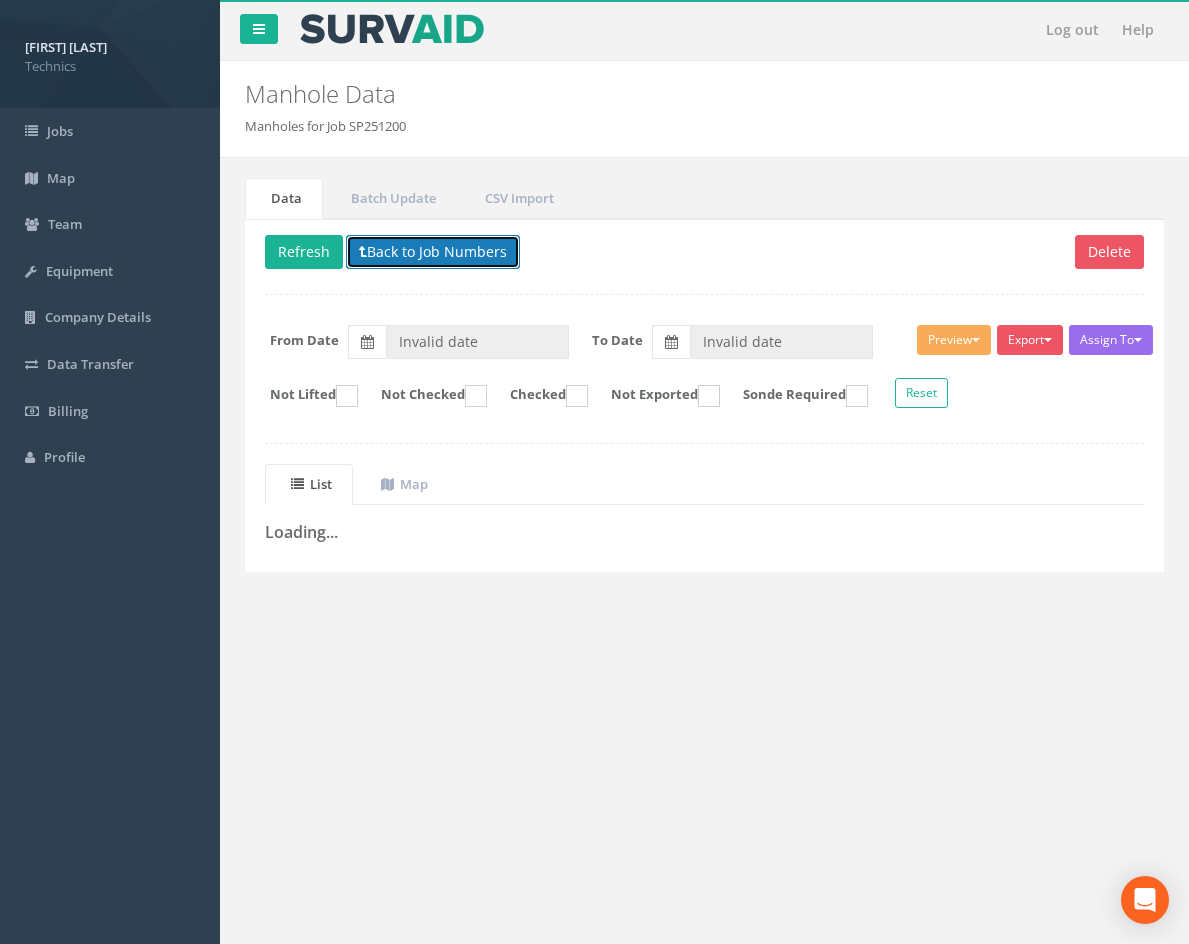 click on "Back to Job Numbers" at bounding box center [433, 252] 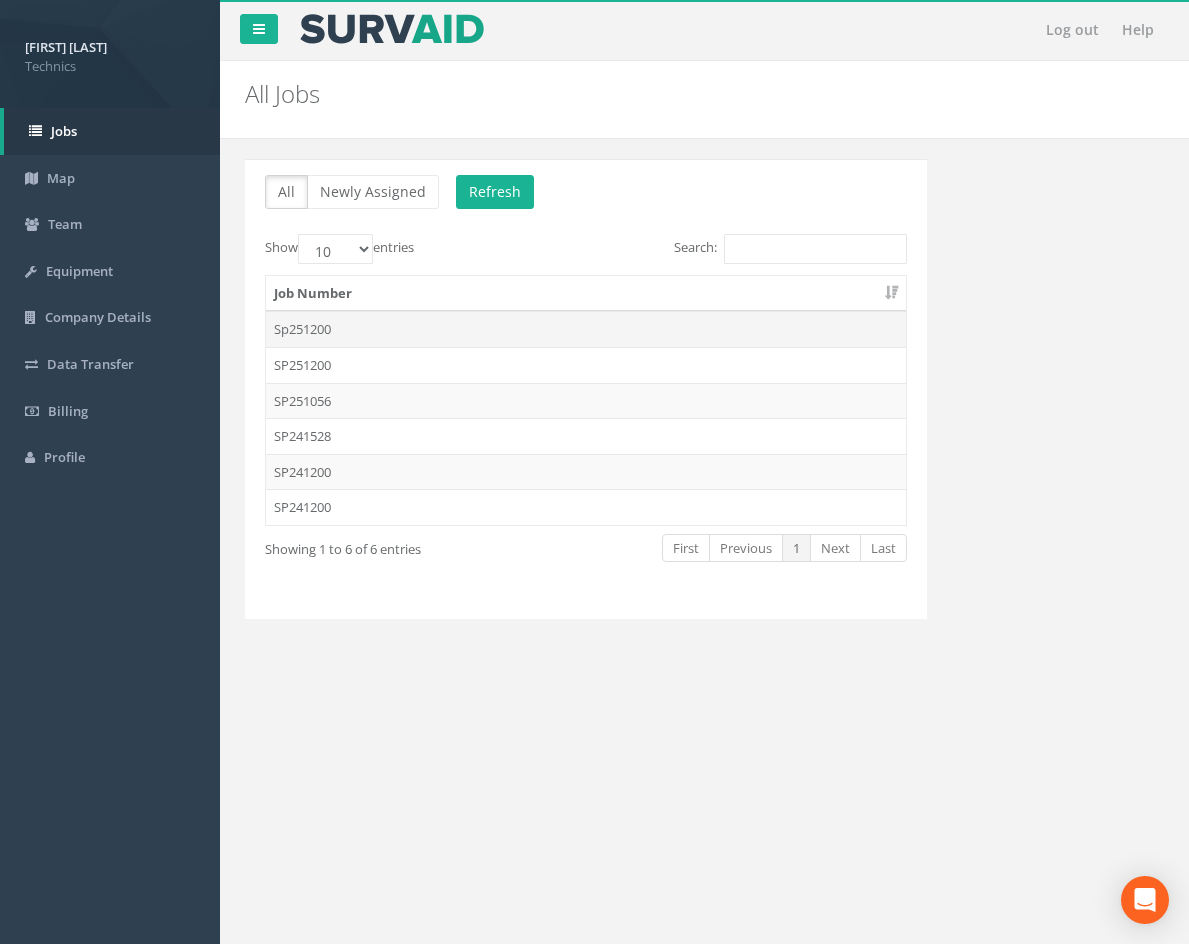 click on "Sp251200" at bounding box center [586, 329] 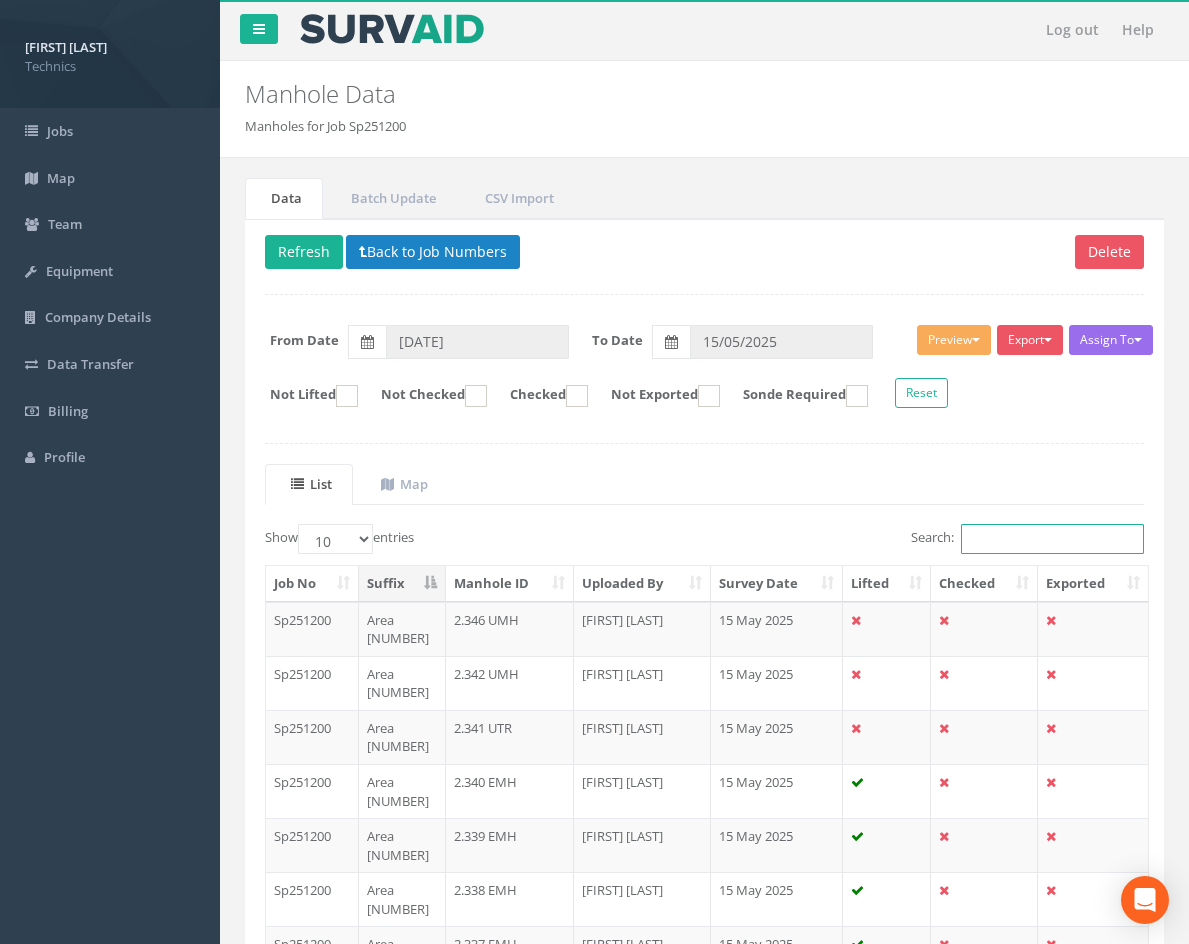 click on "Search:" at bounding box center (1052, 539) 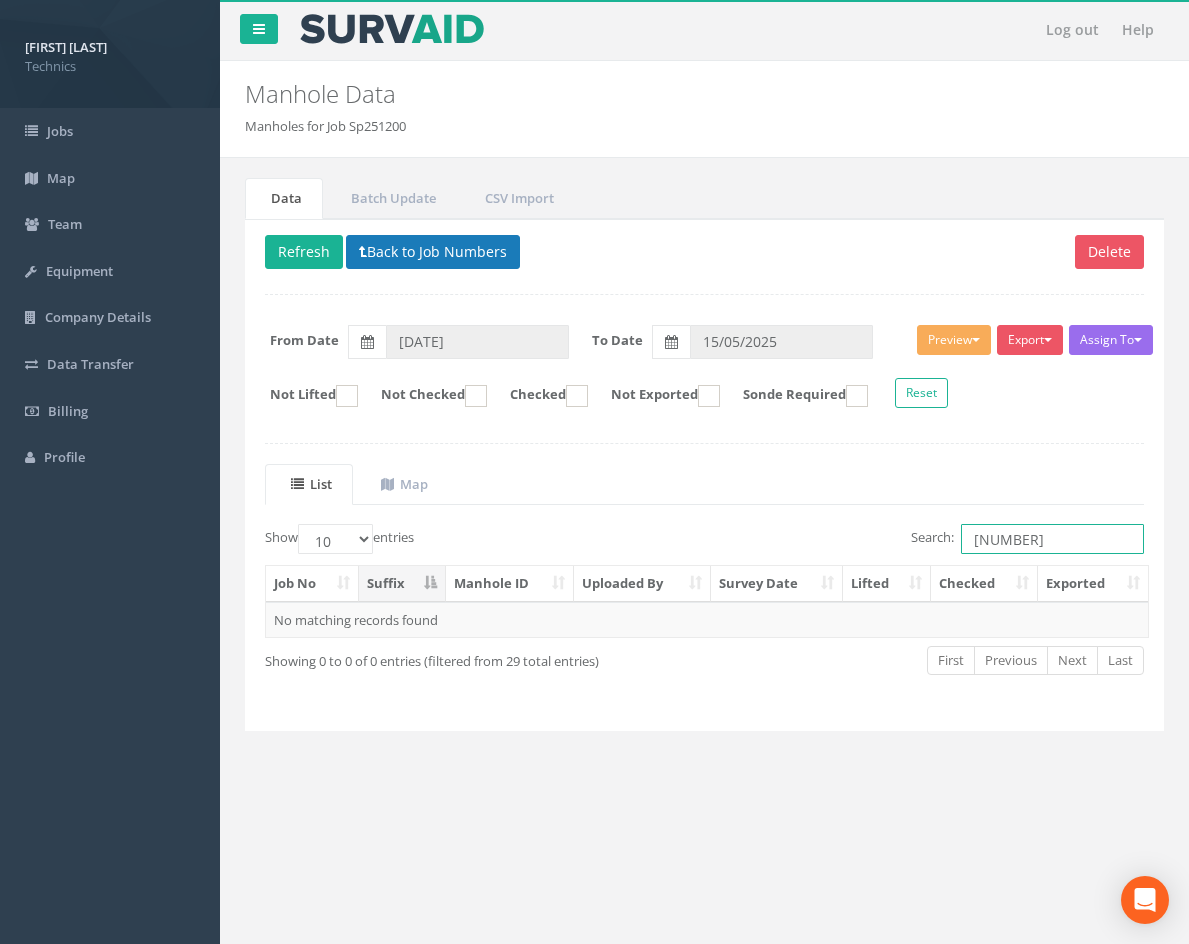type on "3.129" 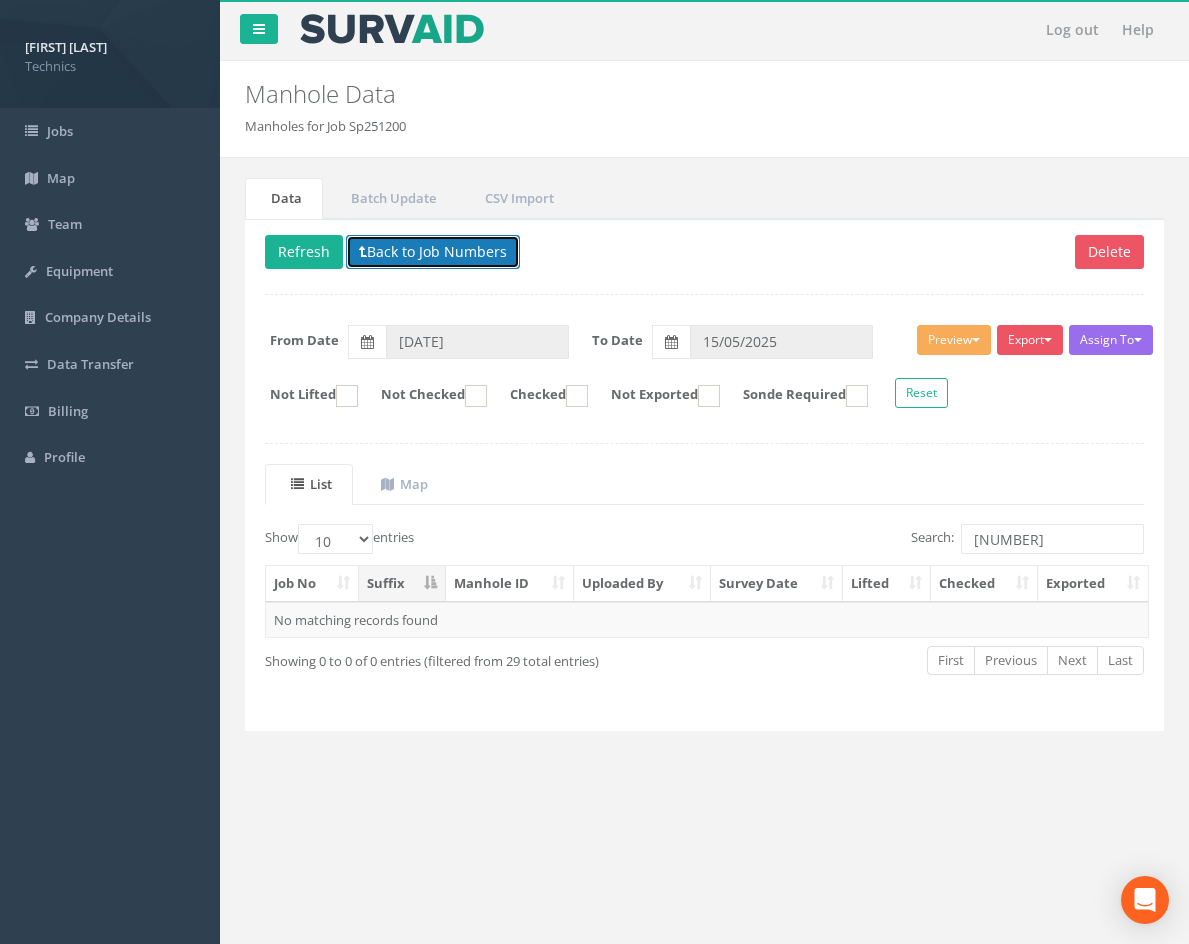click on "Back to Job Numbers" at bounding box center (433, 252) 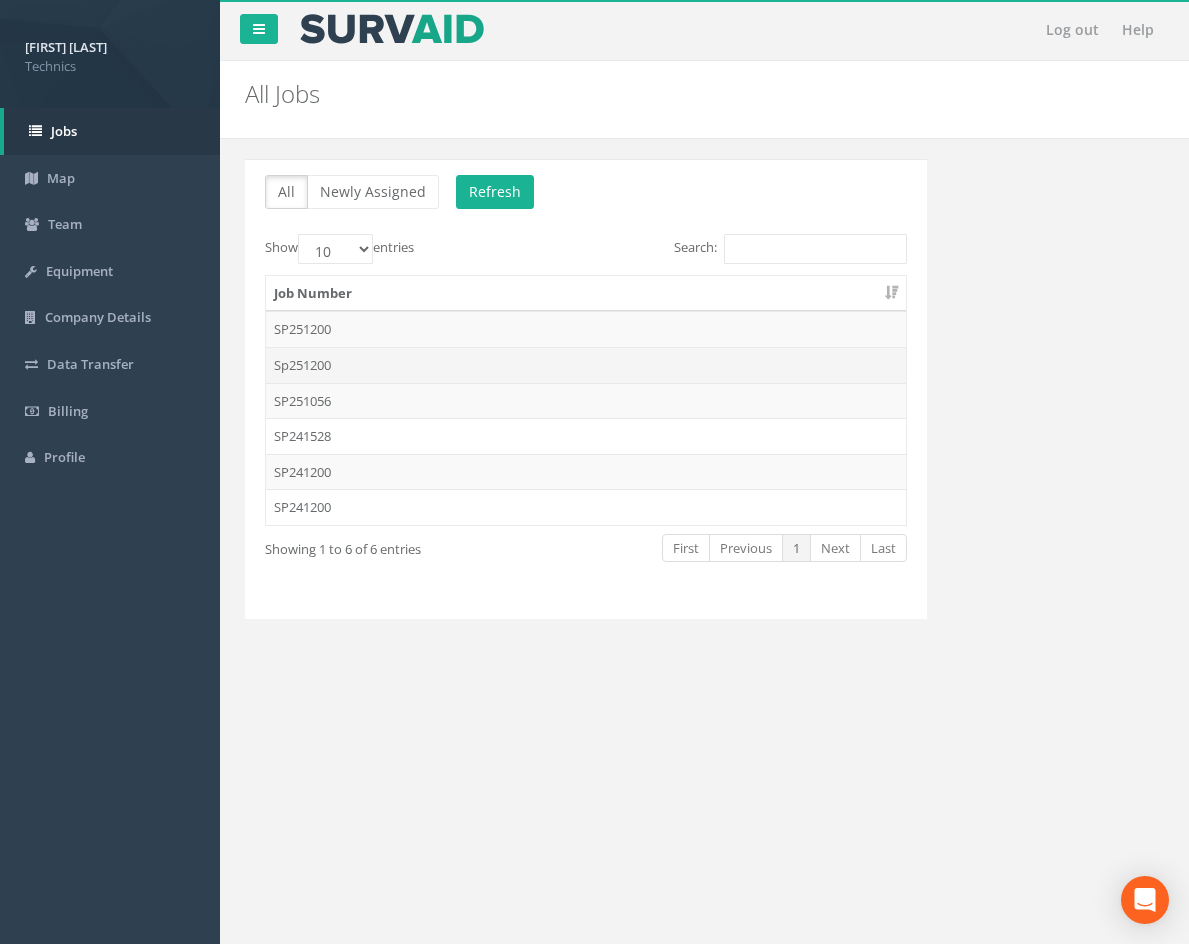 click on "Sp251200" at bounding box center [586, 365] 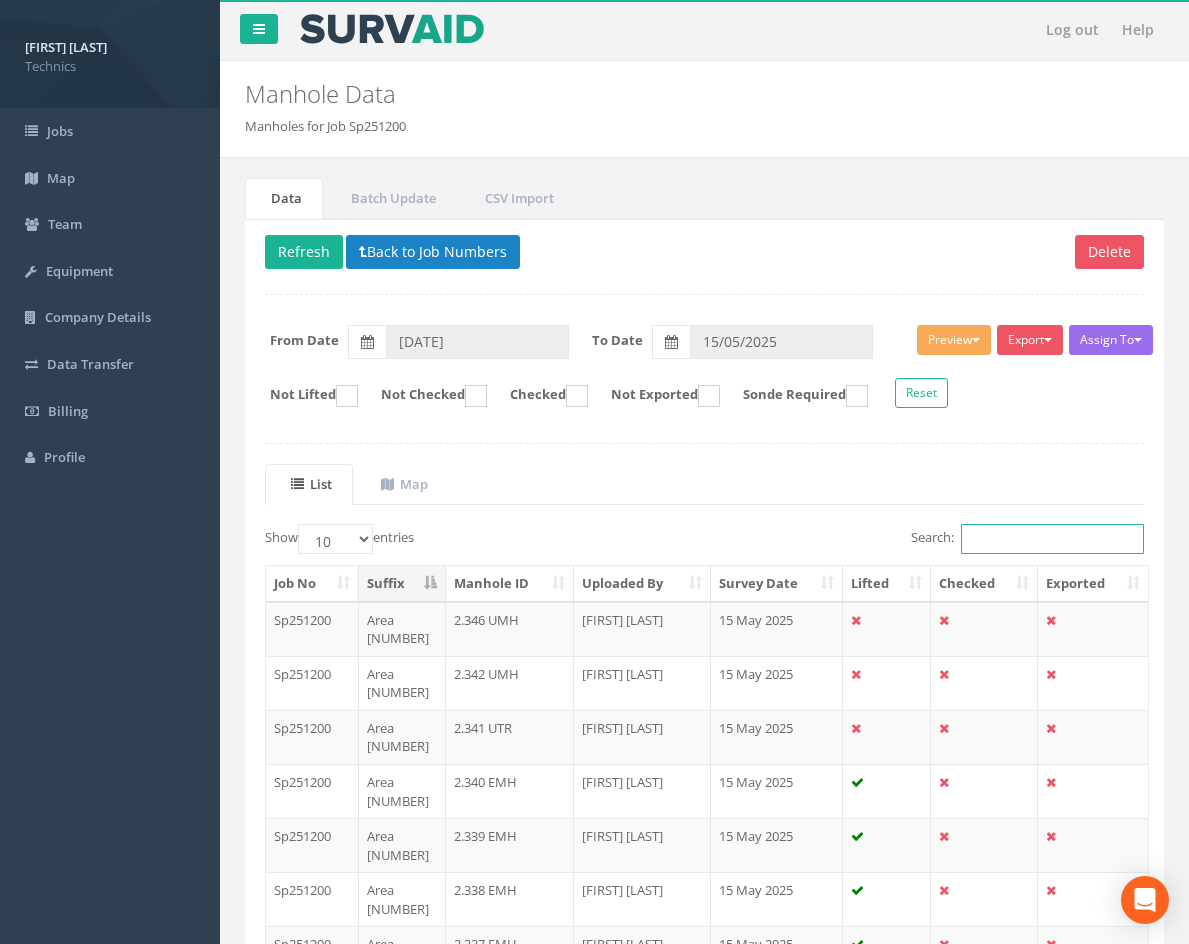 click on "Search:" at bounding box center (1052, 539) 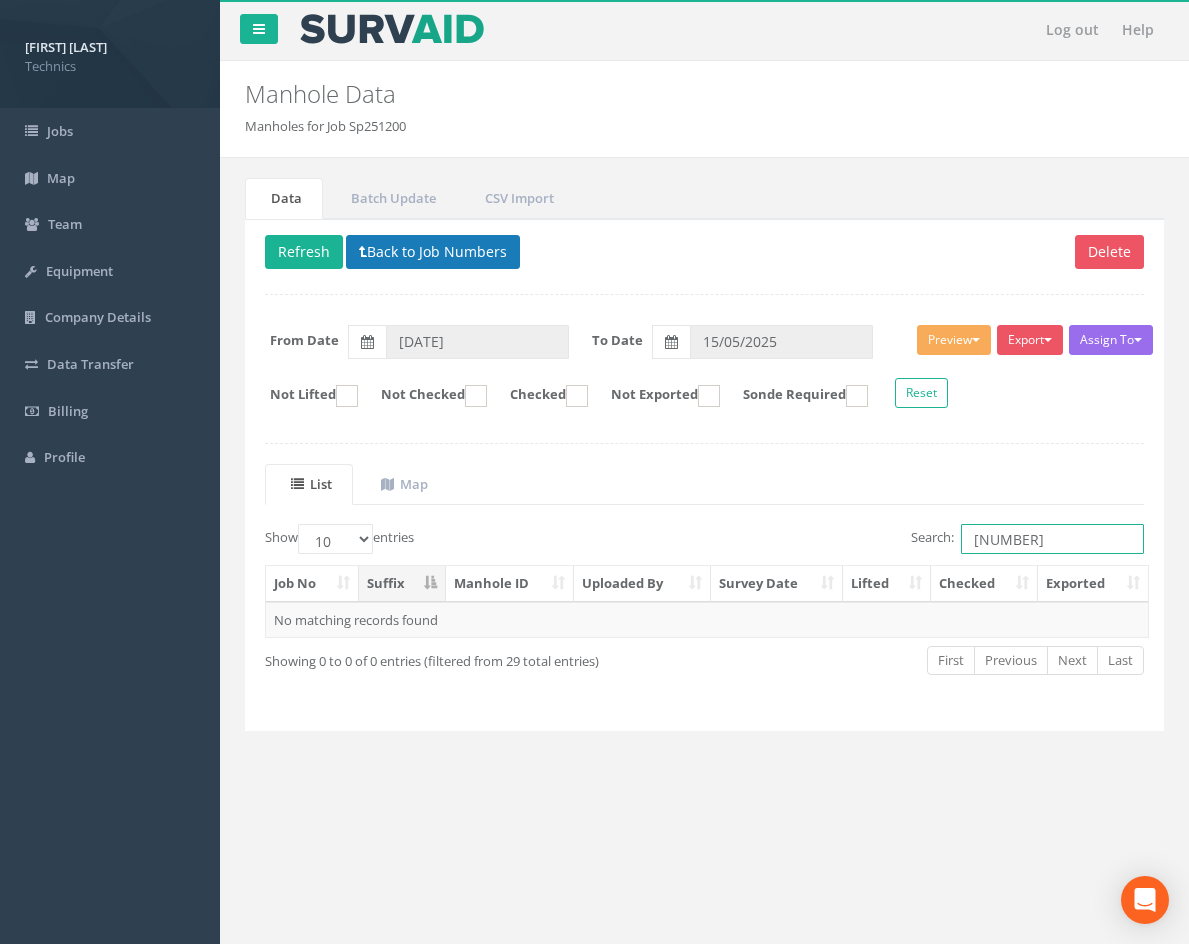 type on "3.129" 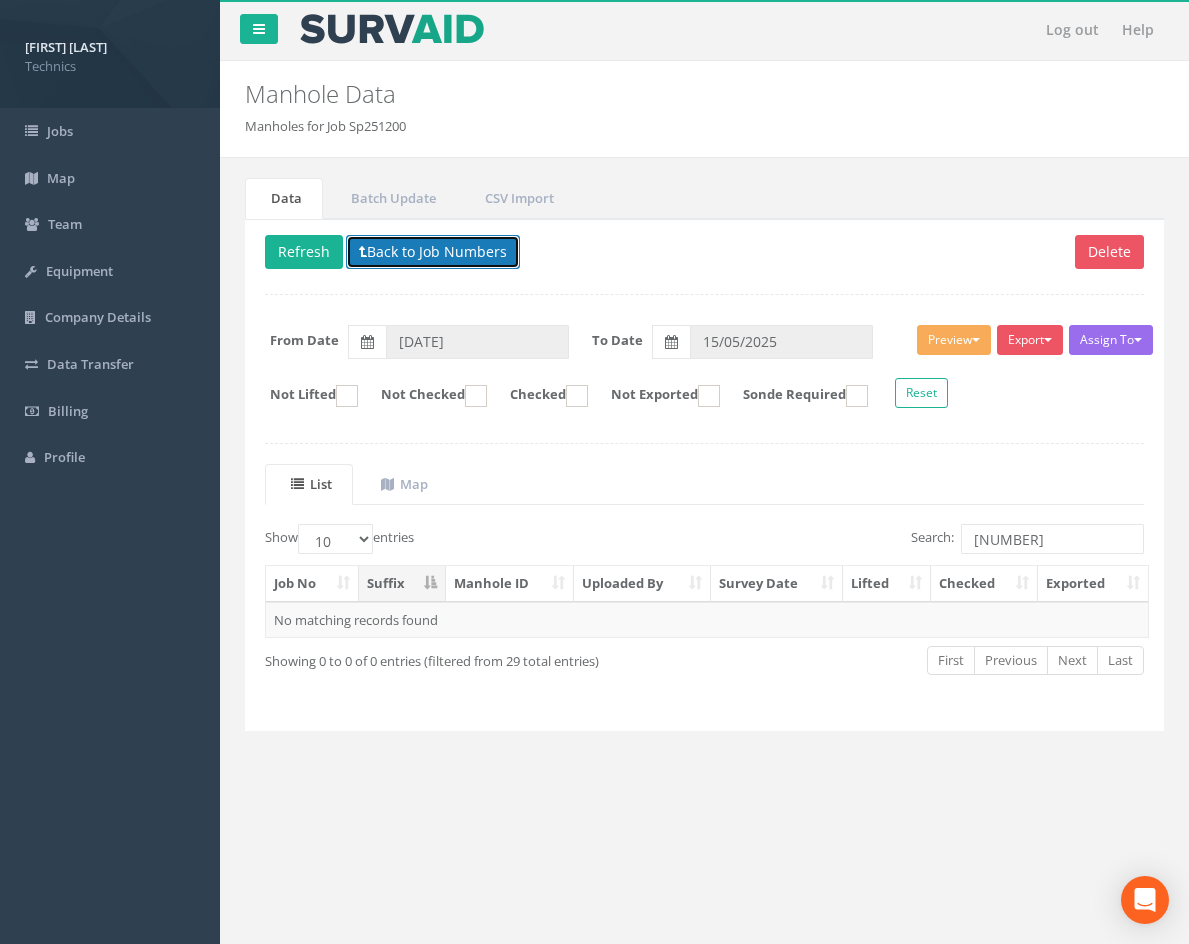 click on "Back to Job Numbers" at bounding box center (433, 252) 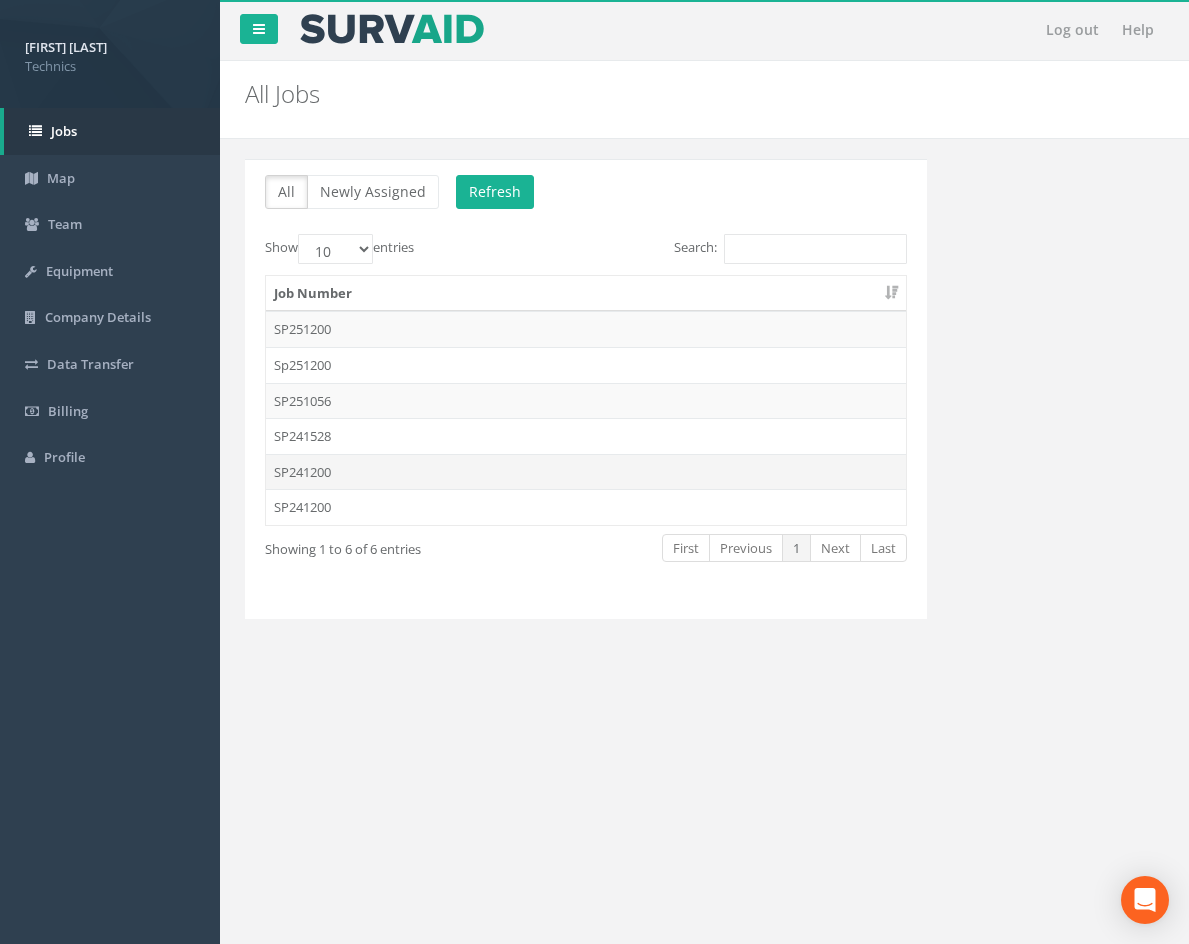 click on "SP241200" at bounding box center (586, 472) 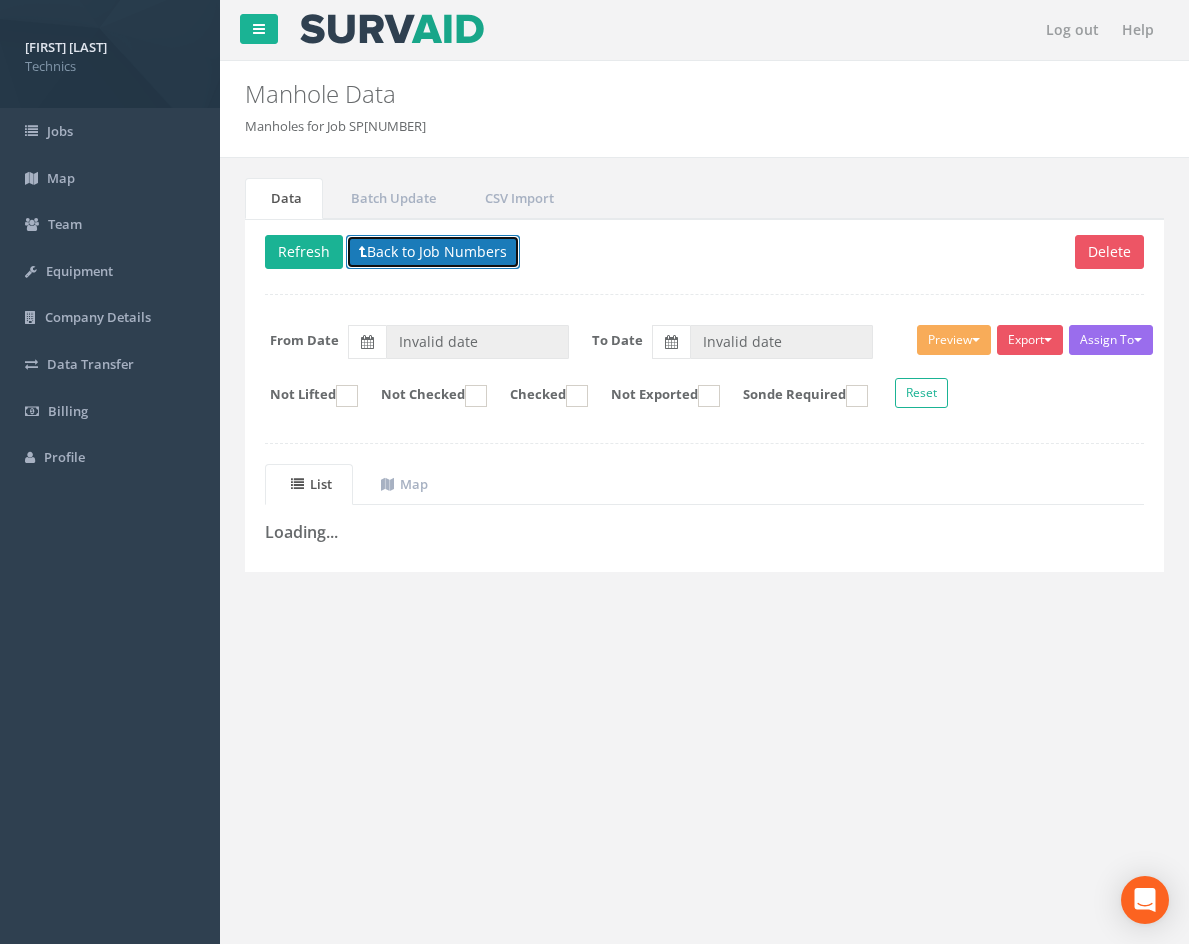 click on "Back to Job Numbers" at bounding box center (433, 252) 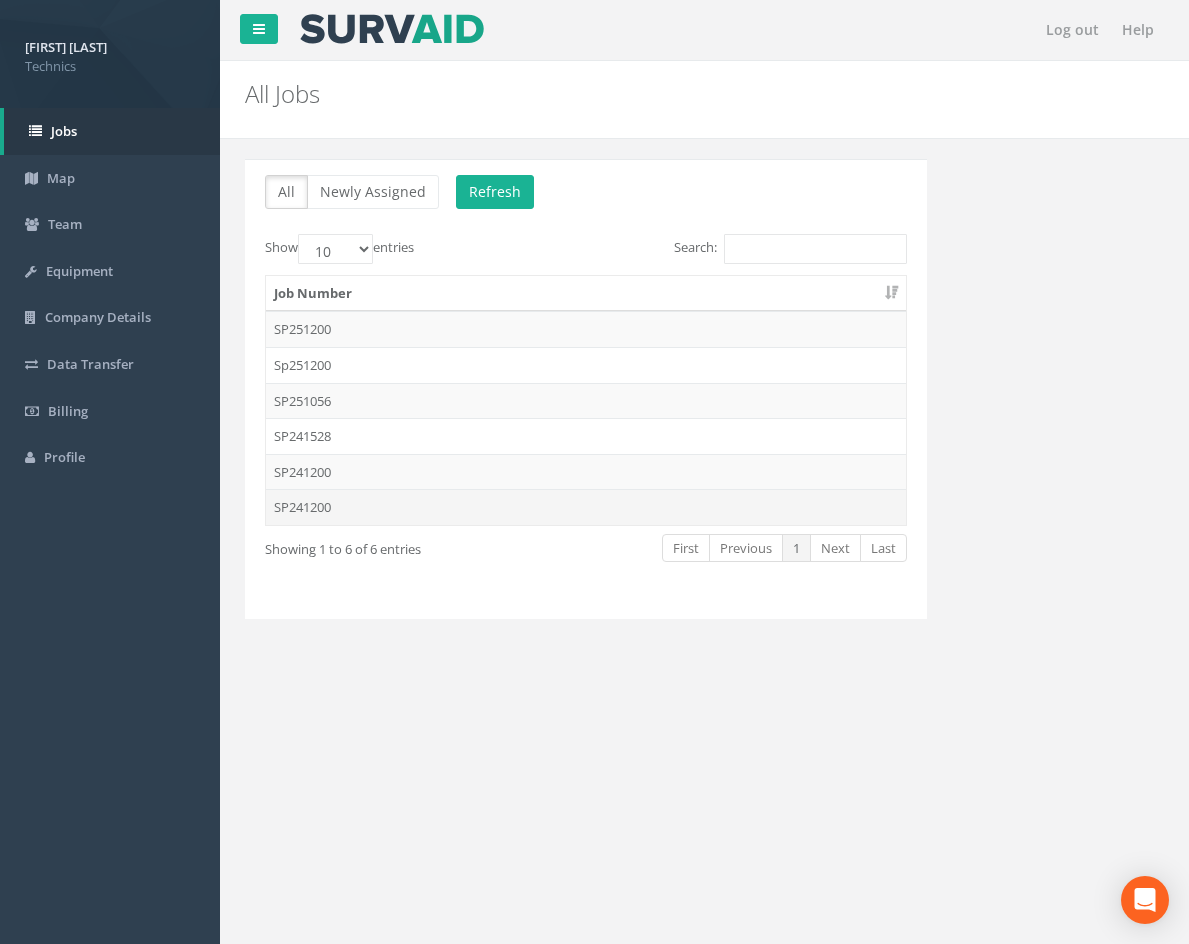 click on "SP241200" at bounding box center [586, 507] 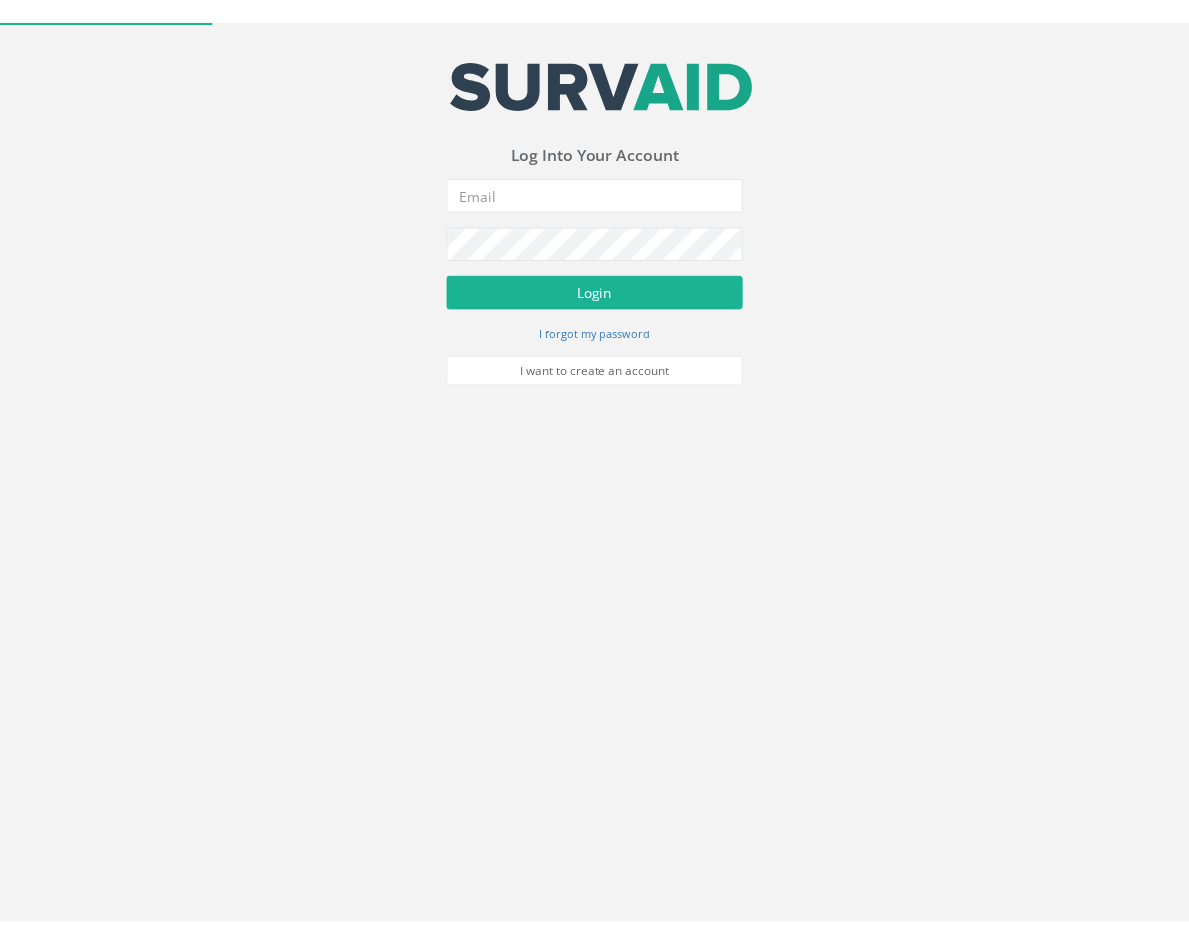 scroll, scrollTop: 0, scrollLeft: 0, axis: both 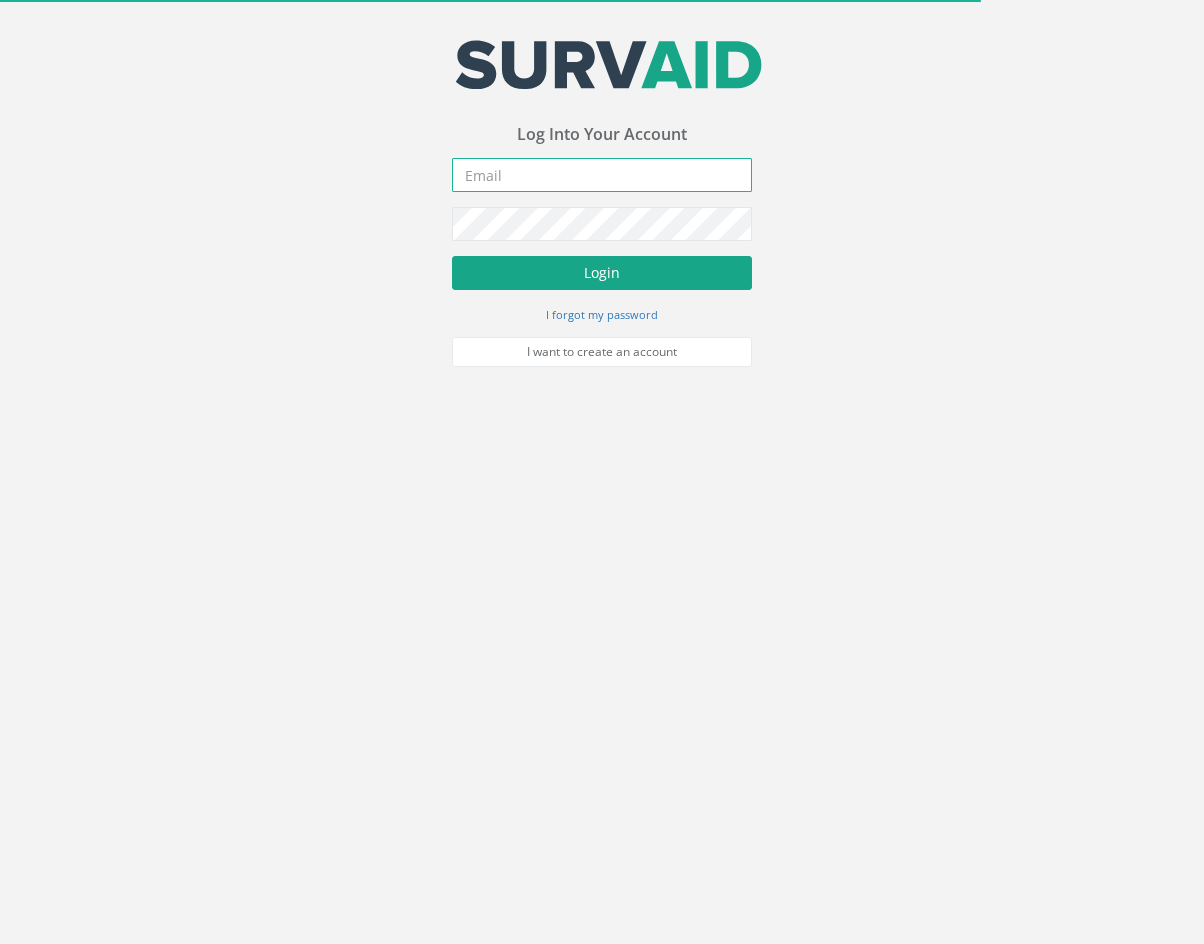 type on "[EMAIL]" 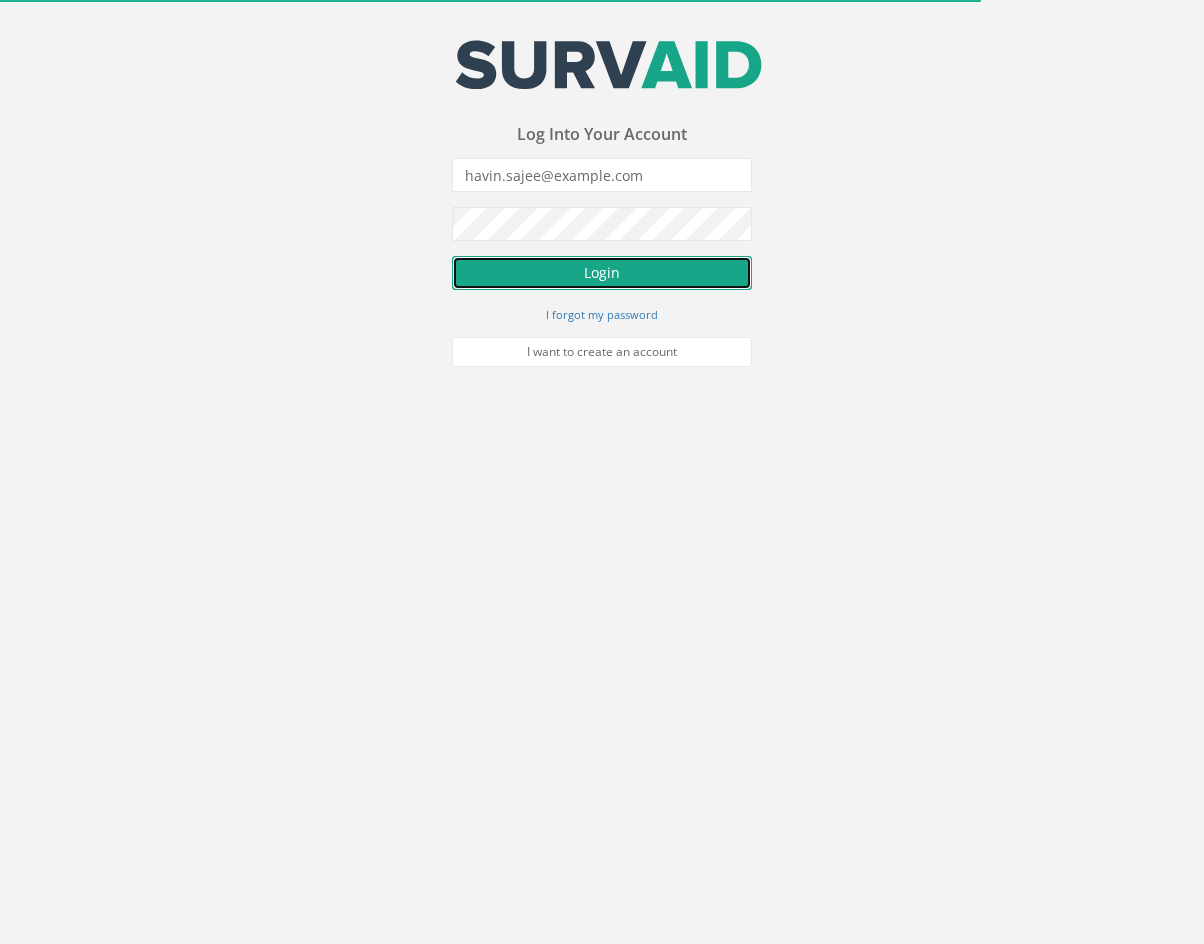 click on "Login" at bounding box center [602, 273] 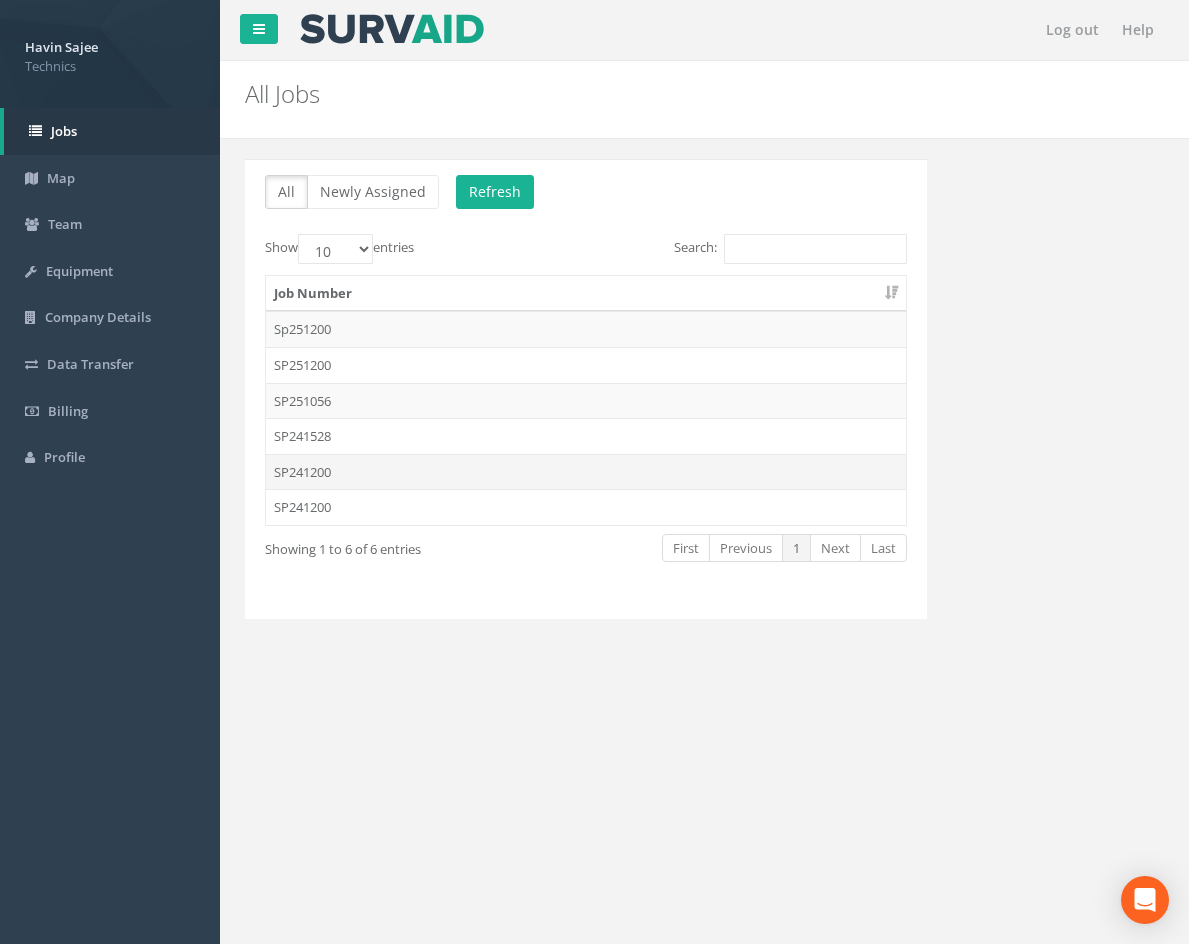 click on "SP241200" at bounding box center (586, 472) 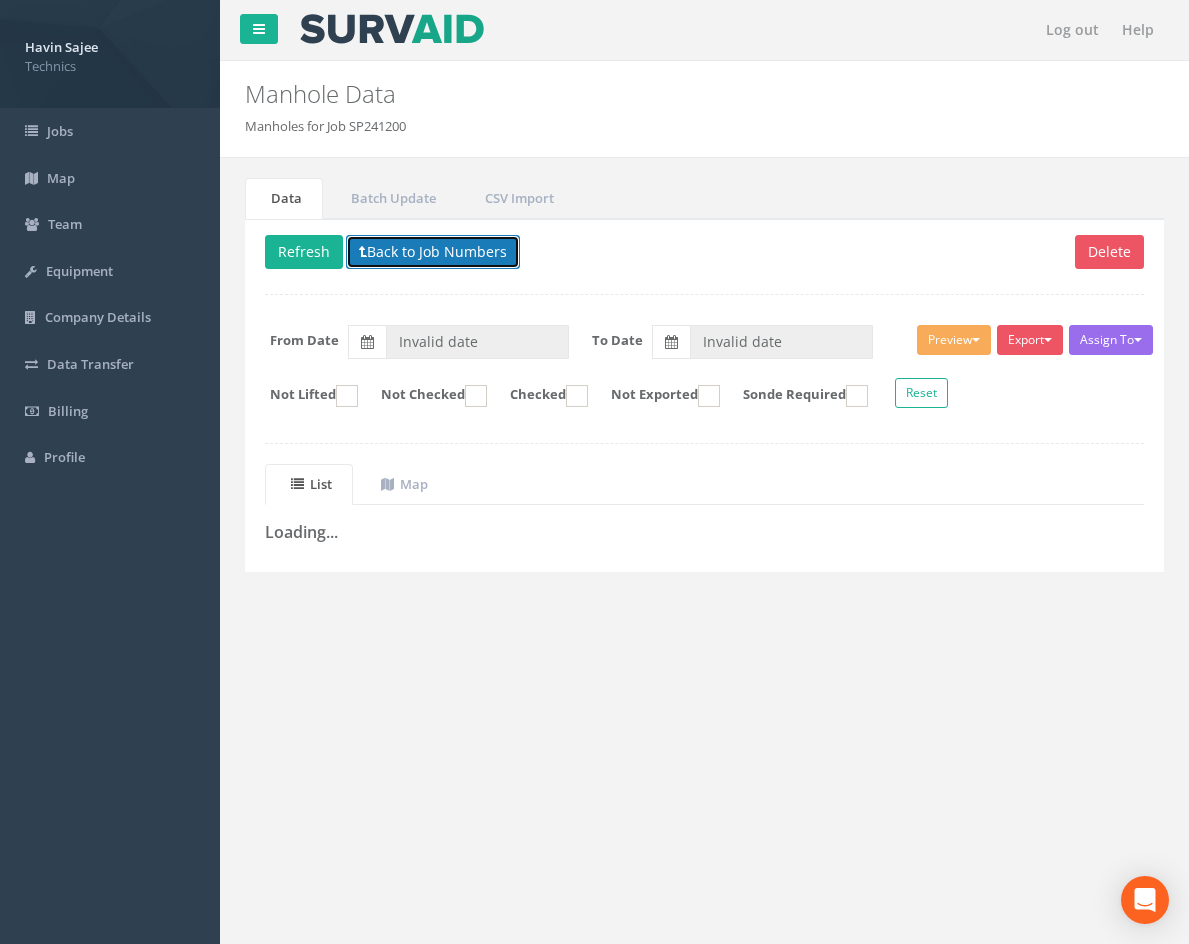 click on "Back to Job Numbers" at bounding box center (433, 252) 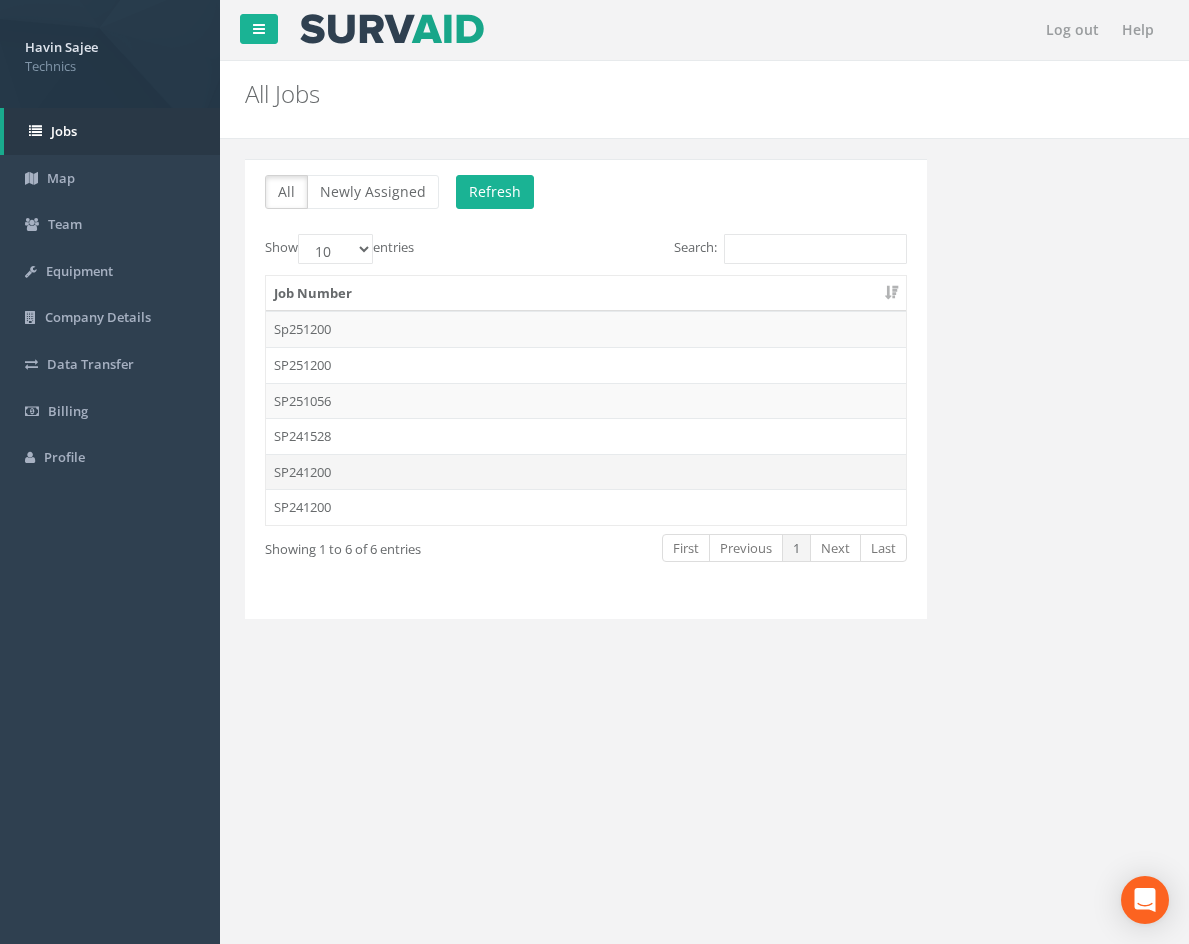 click on "SP241200" at bounding box center (586, 472) 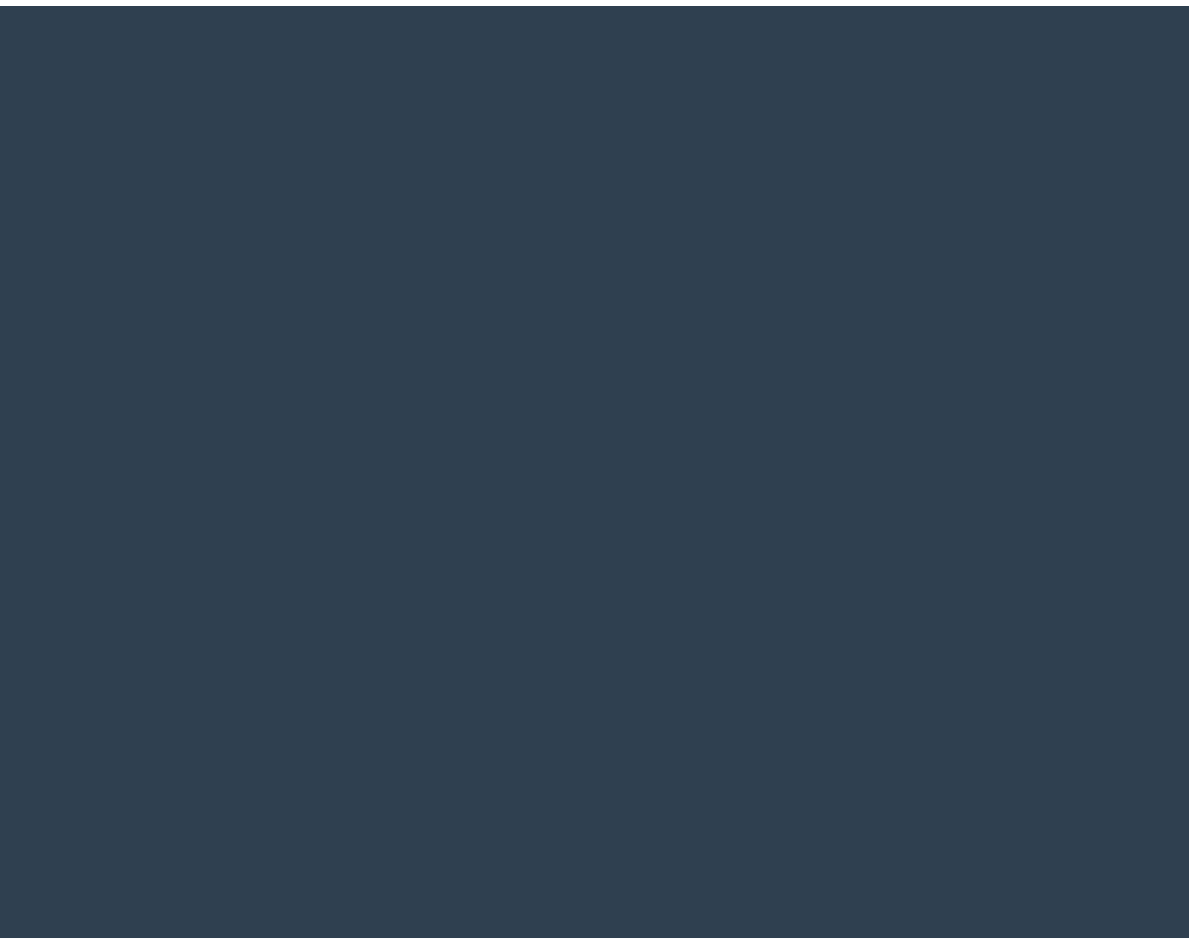 scroll, scrollTop: 0, scrollLeft: 0, axis: both 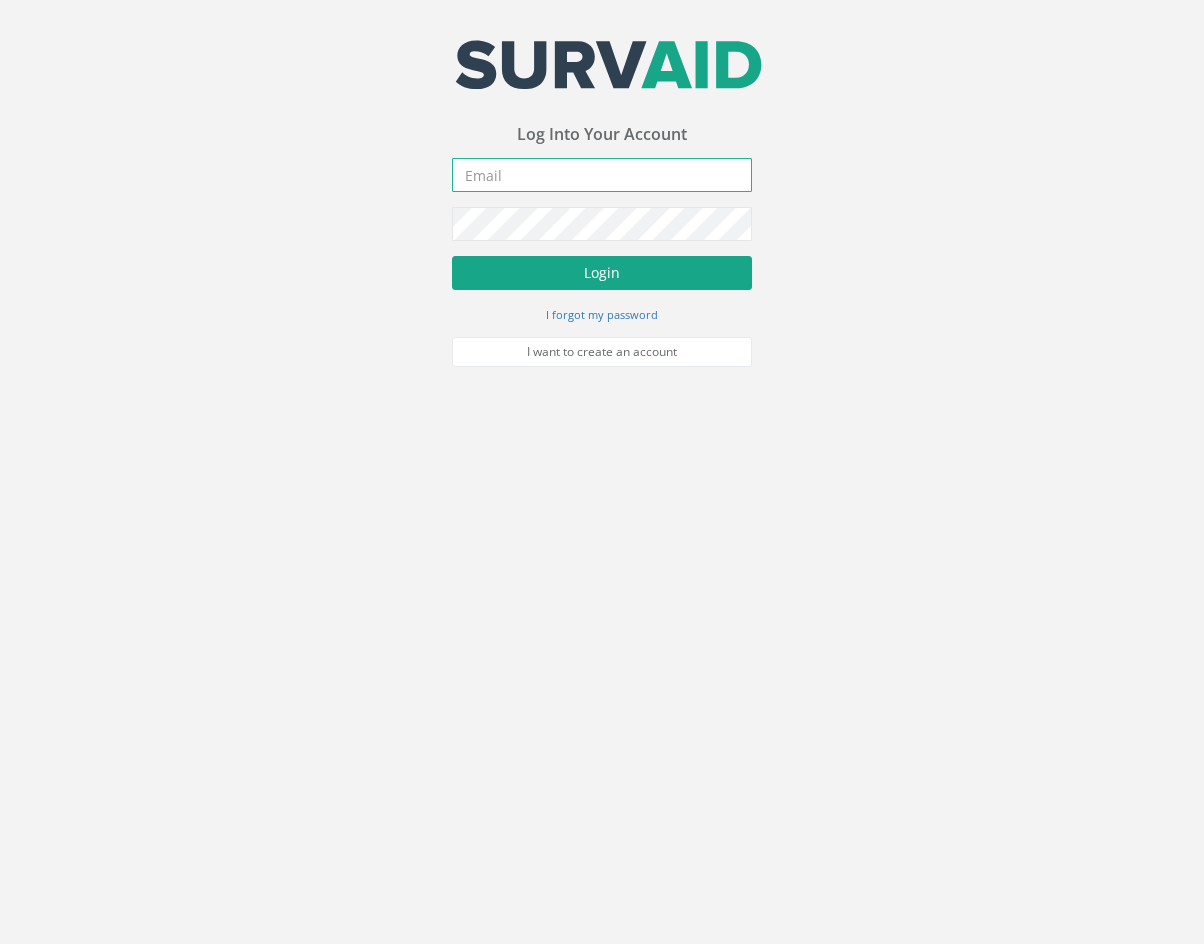 type on "[EMAIL]" 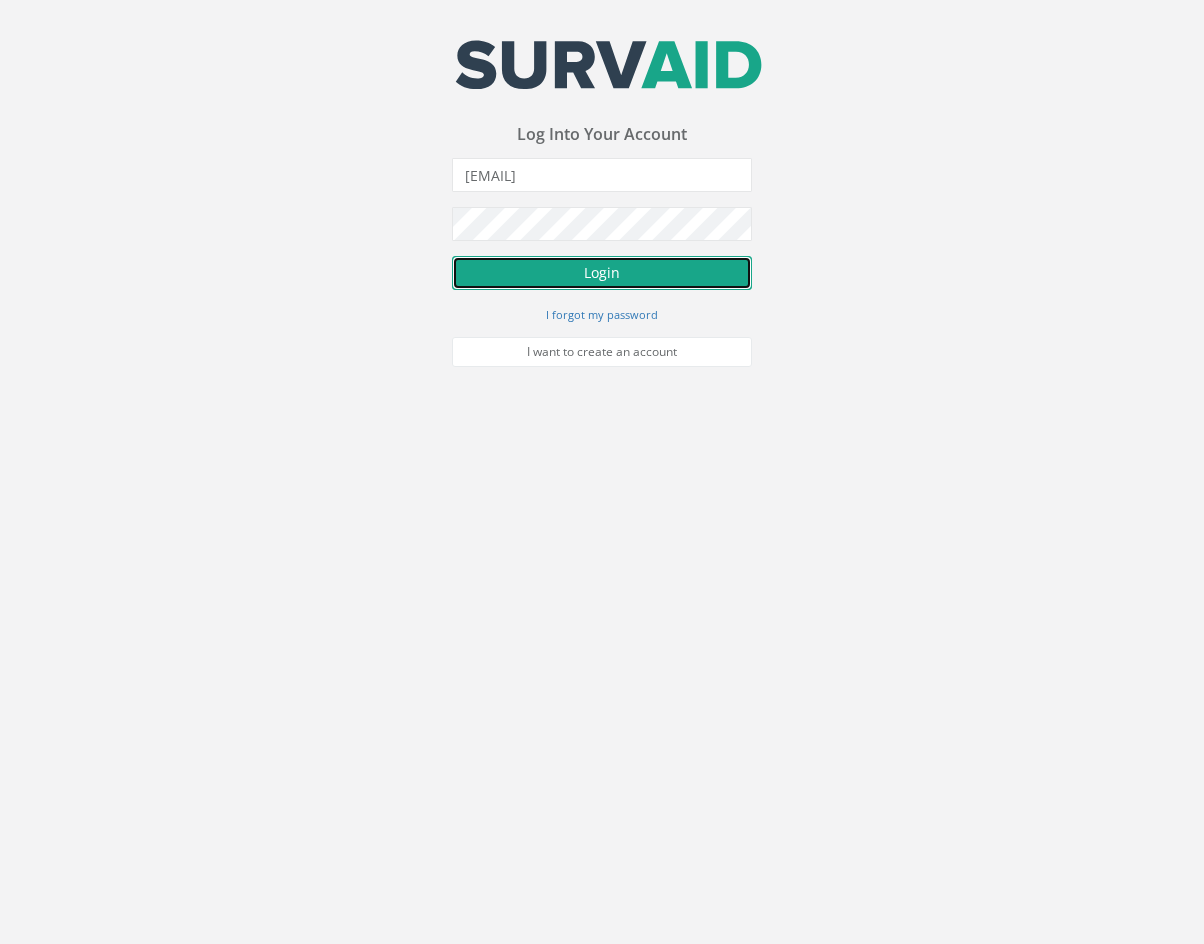 click on "Login" at bounding box center [602, 273] 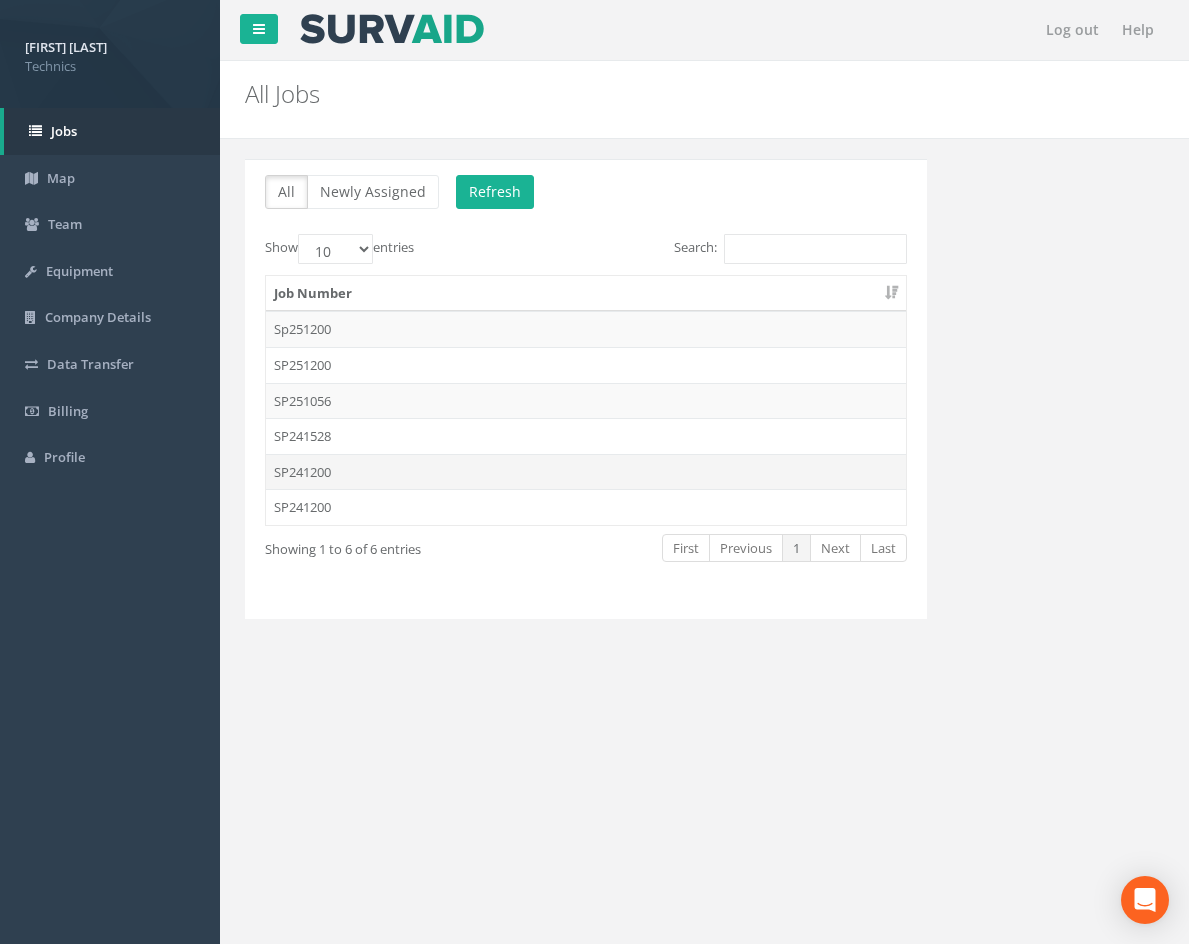 click on "SP241200" at bounding box center (586, 472) 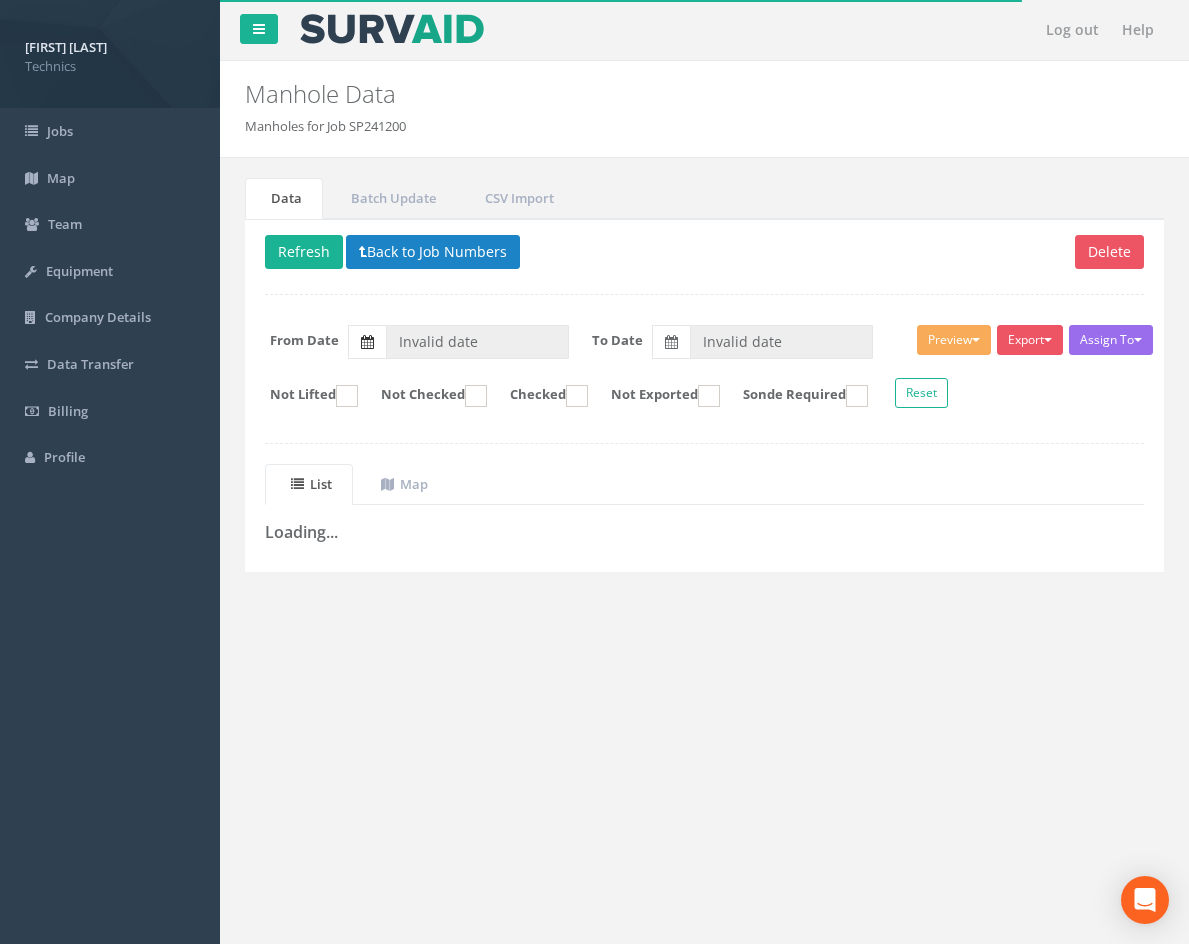 click at bounding box center (367, 342) 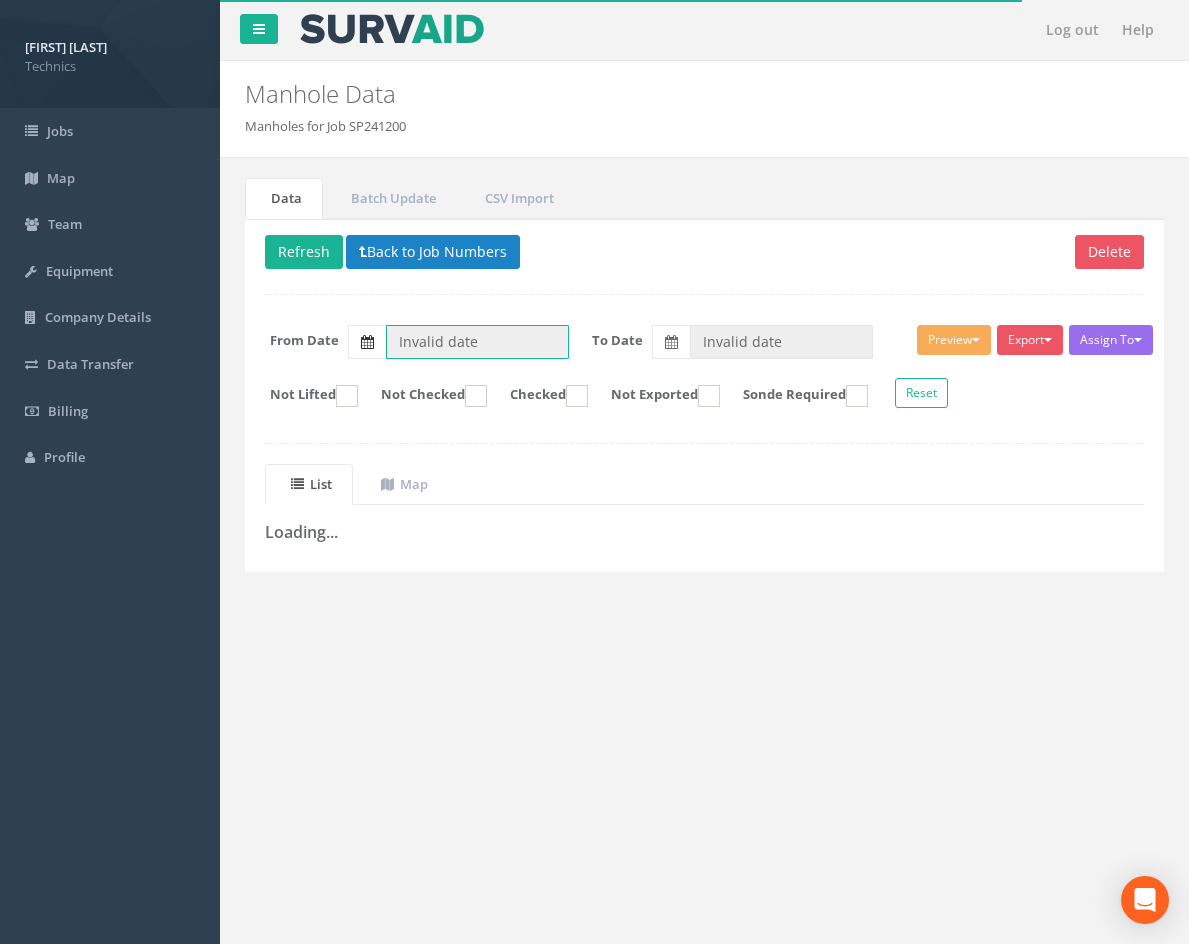 click on "Invalid date" at bounding box center (477, 342) 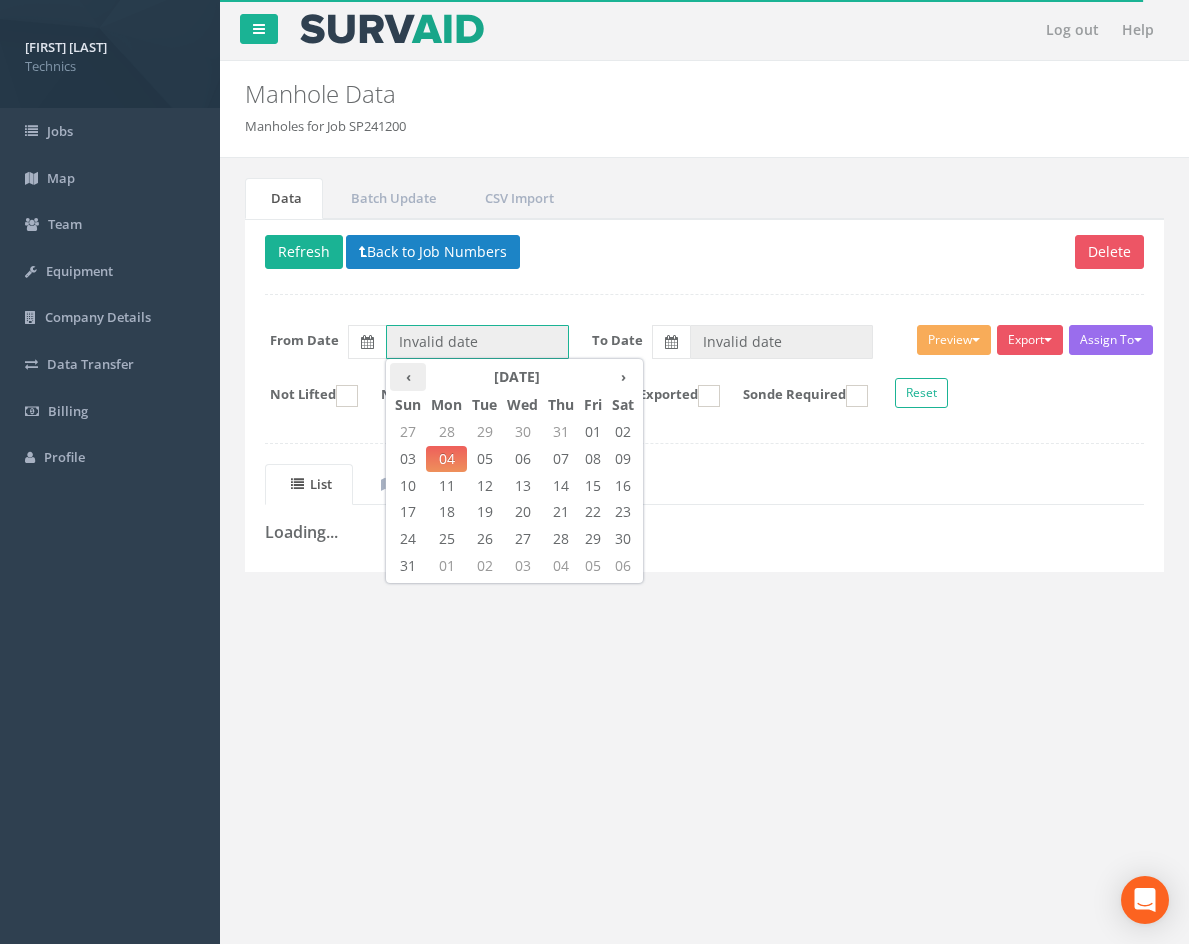 click on "‹" at bounding box center (408, 377) 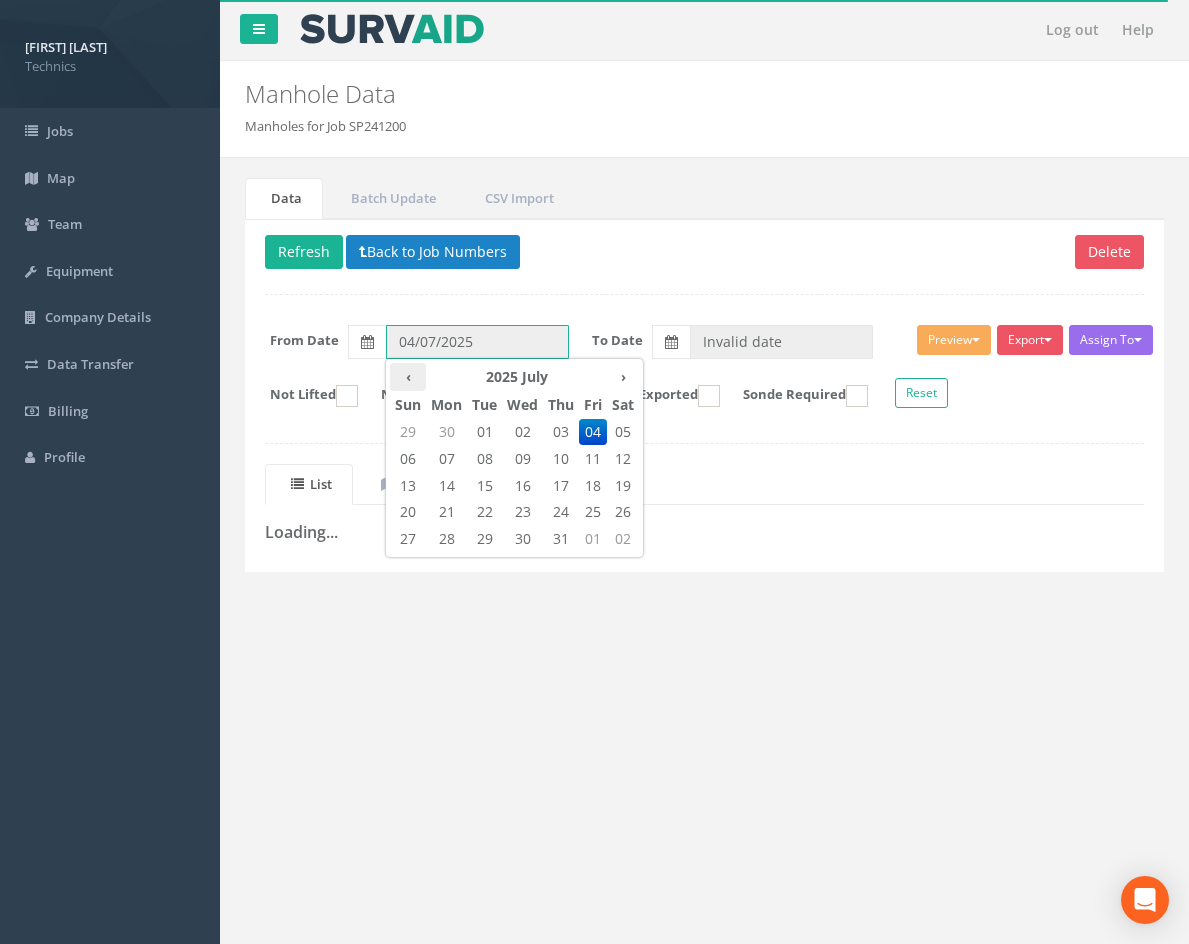 click on "‹" at bounding box center [408, 377] 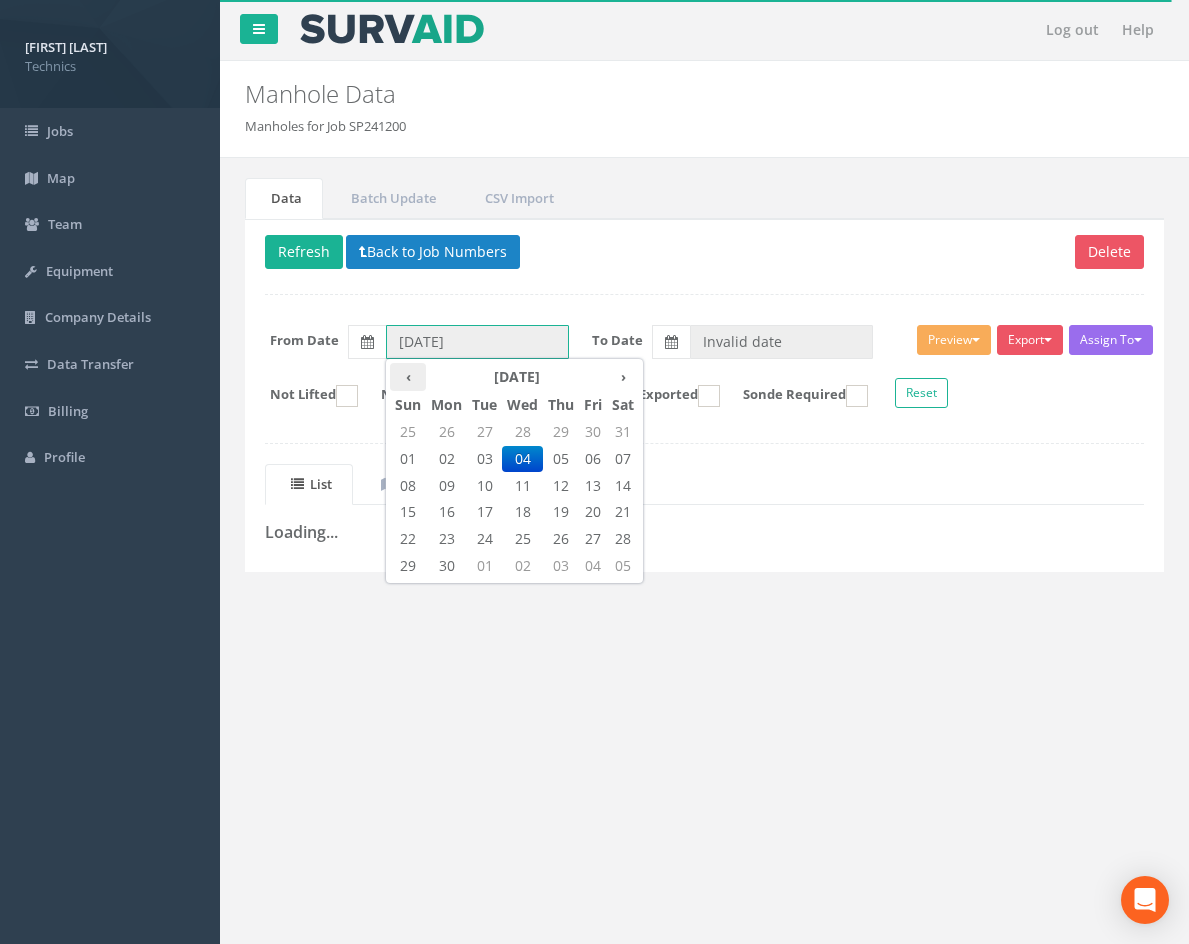 click on "‹" at bounding box center [408, 377] 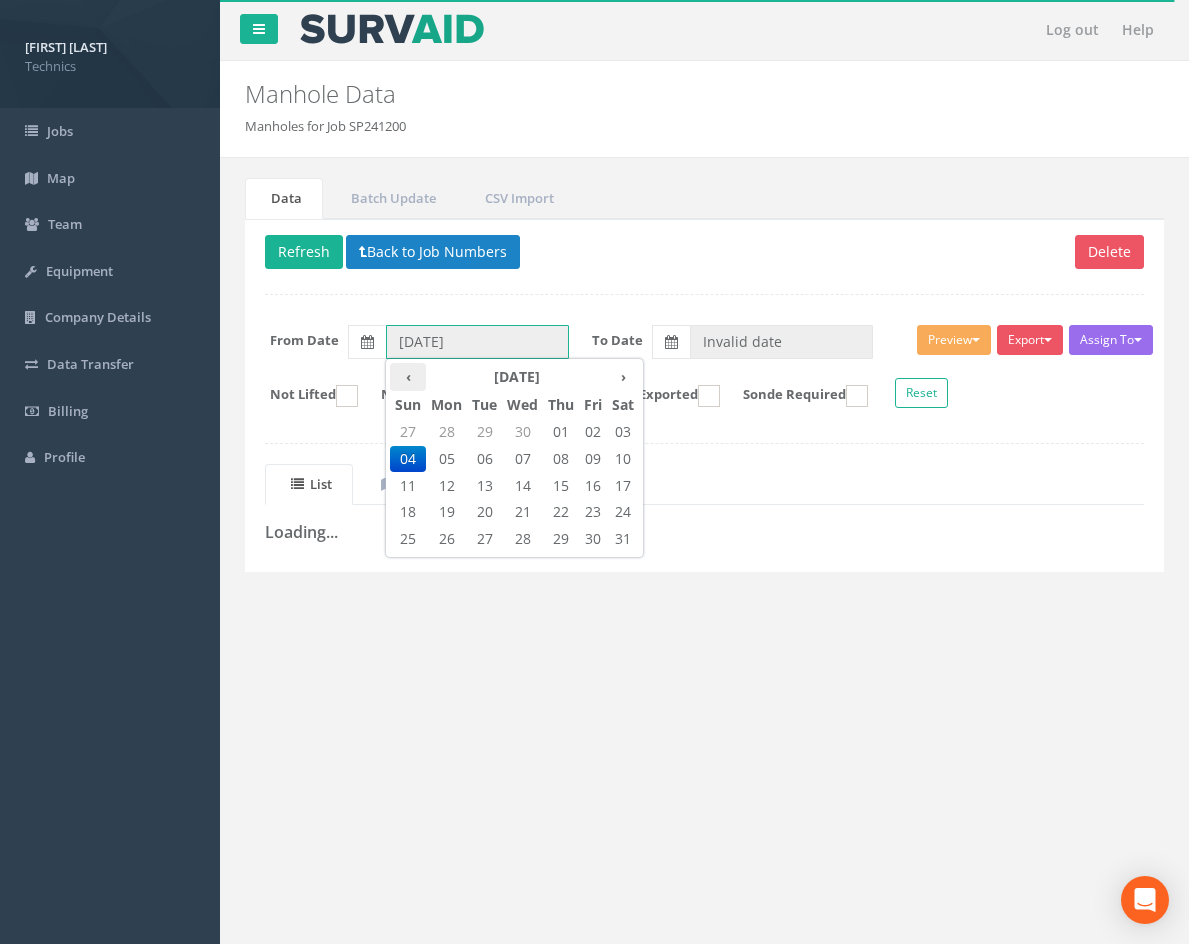 click on "‹" at bounding box center (408, 377) 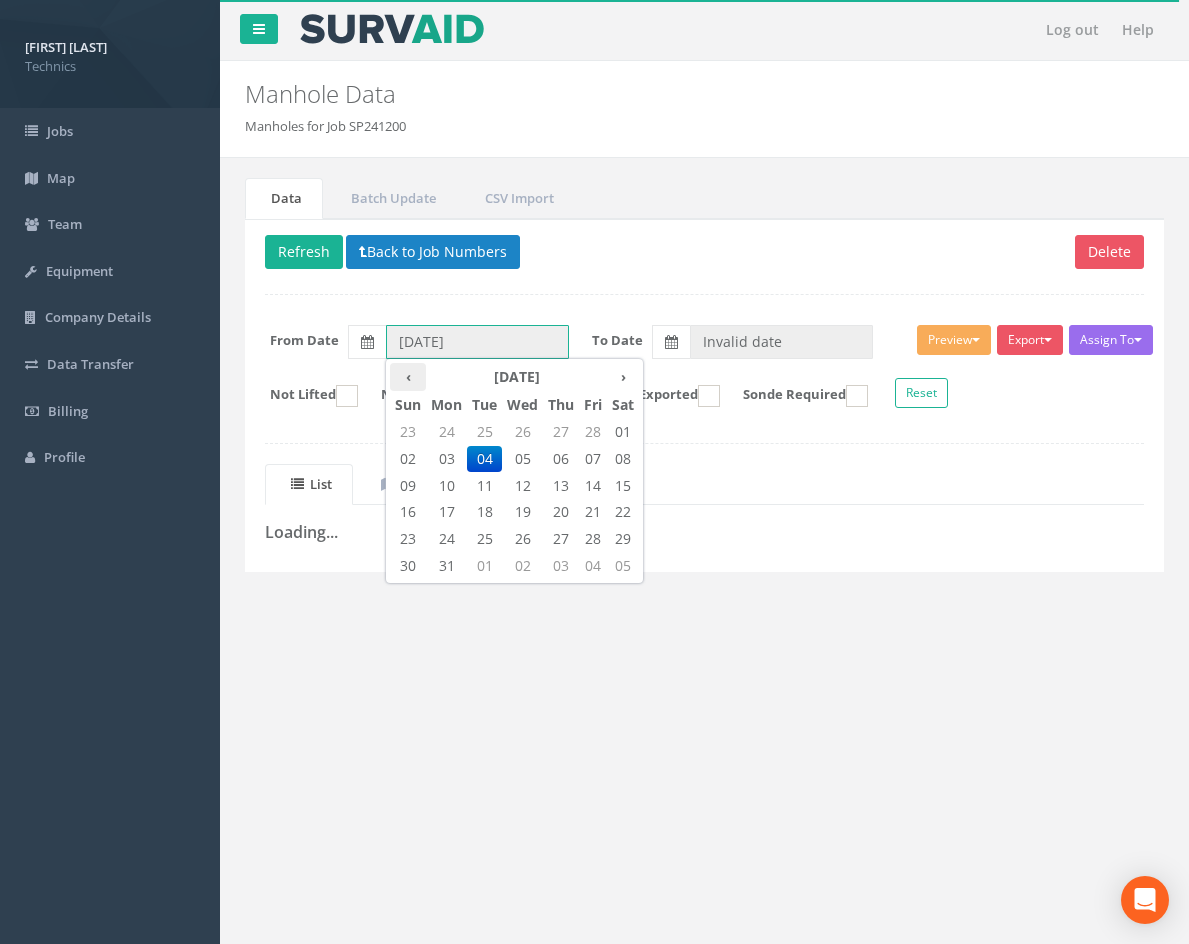click on "‹" at bounding box center [408, 377] 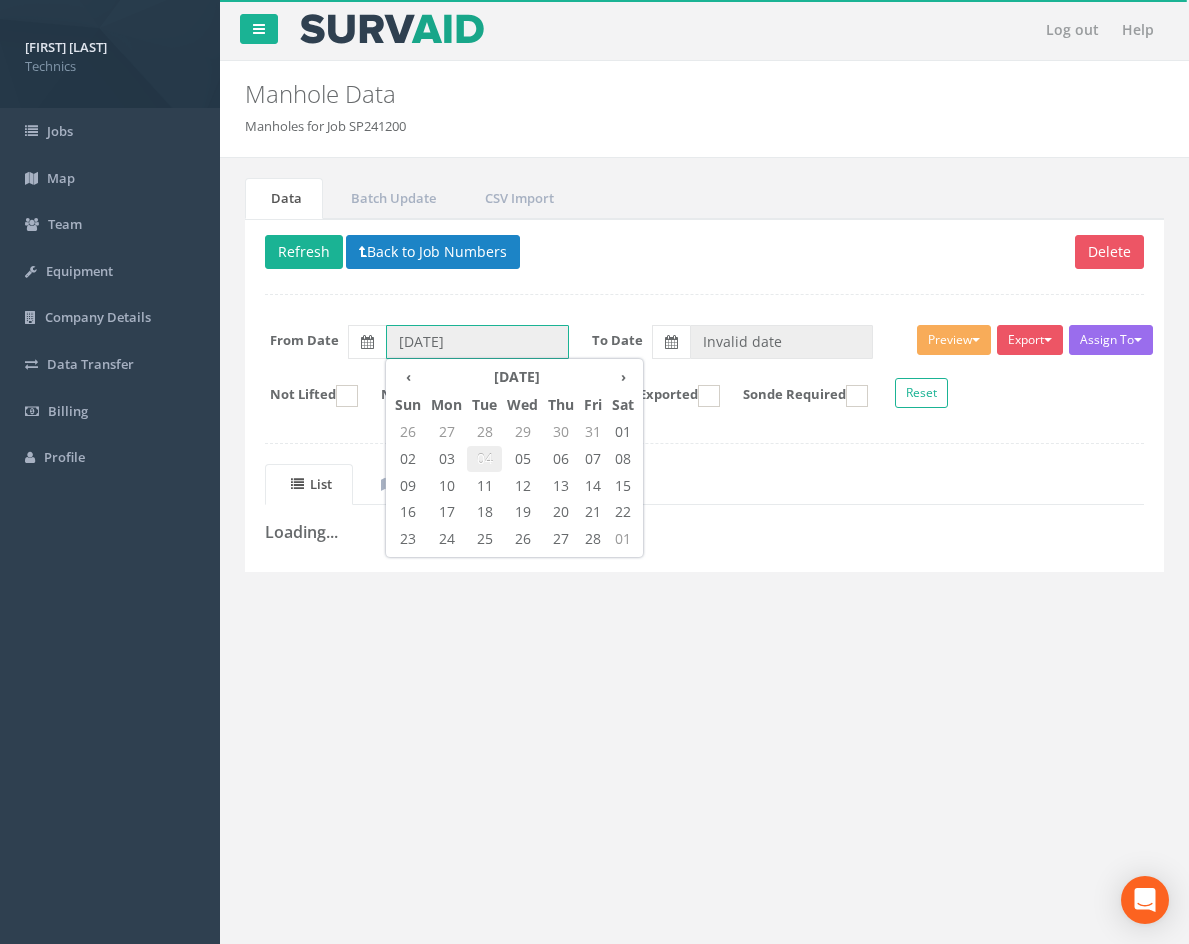click on "04" at bounding box center [484, 459] 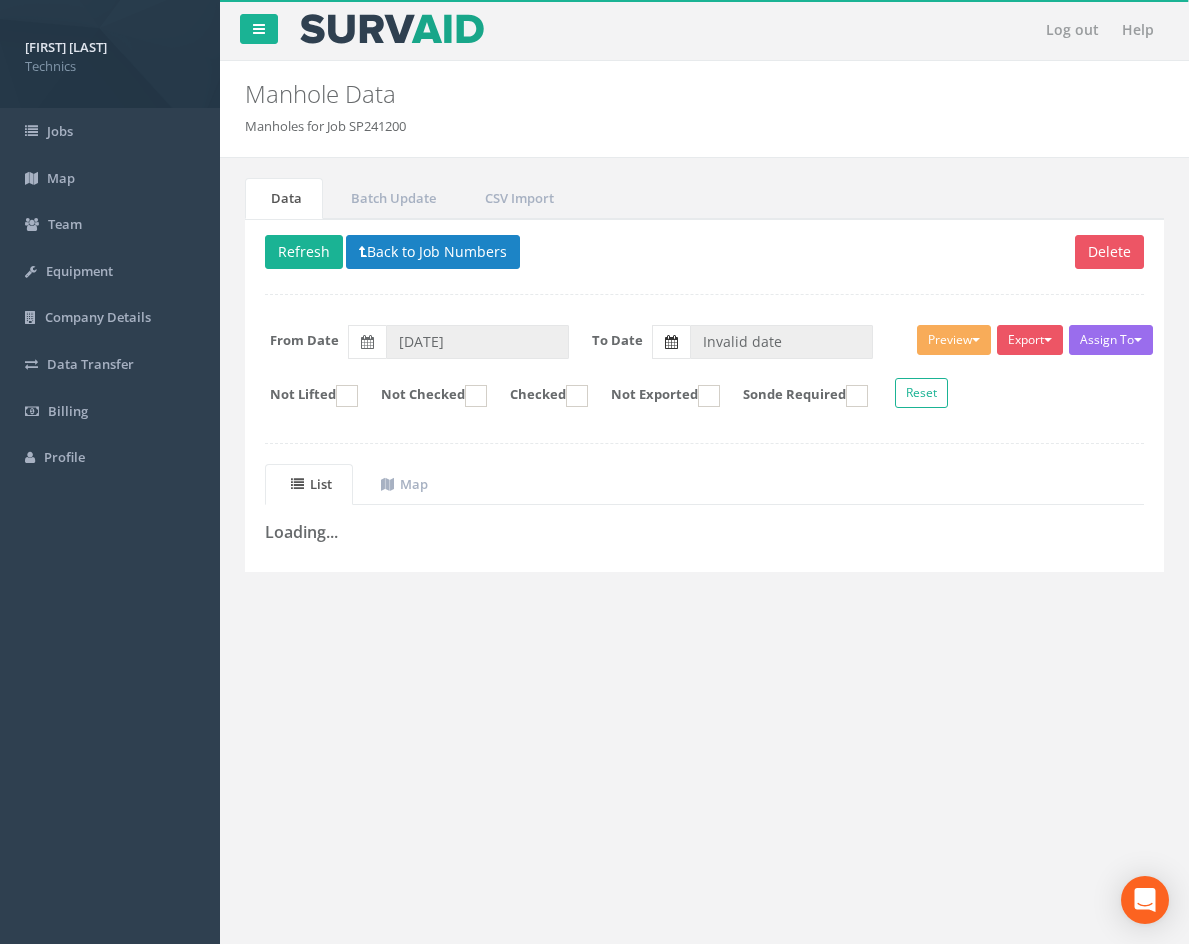 click at bounding box center (671, 342) 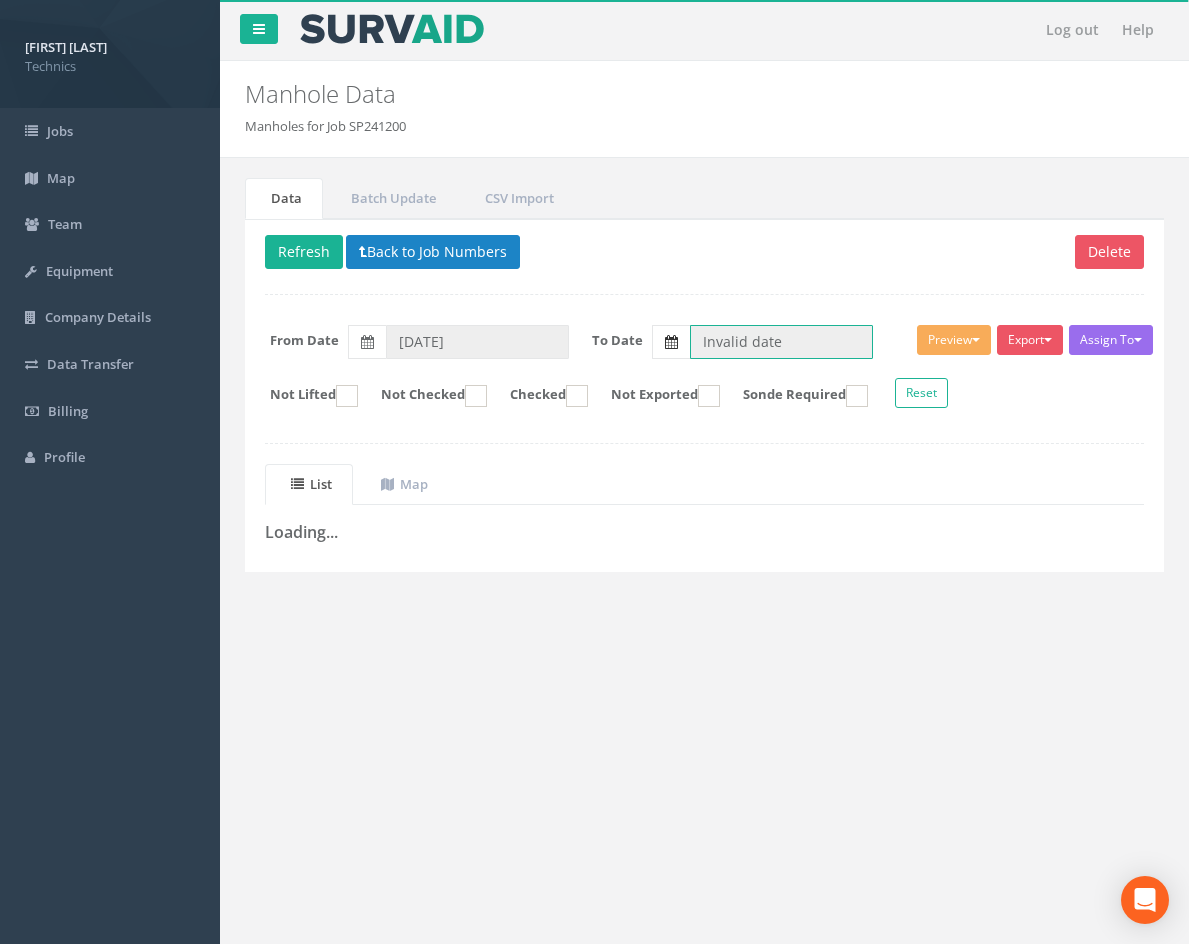 click on "Invalid date" at bounding box center [781, 342] 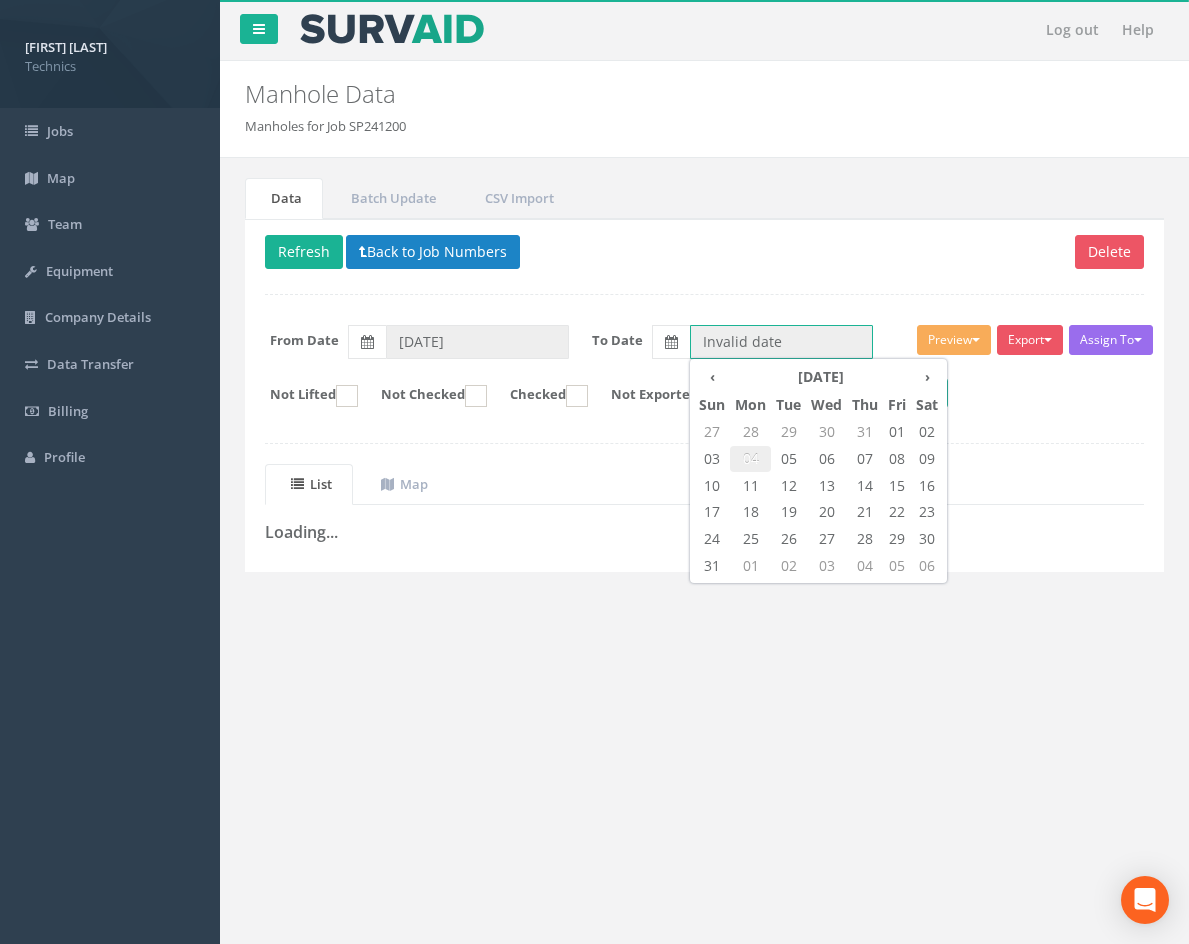 click on "04" at bounding box center [750, 459] 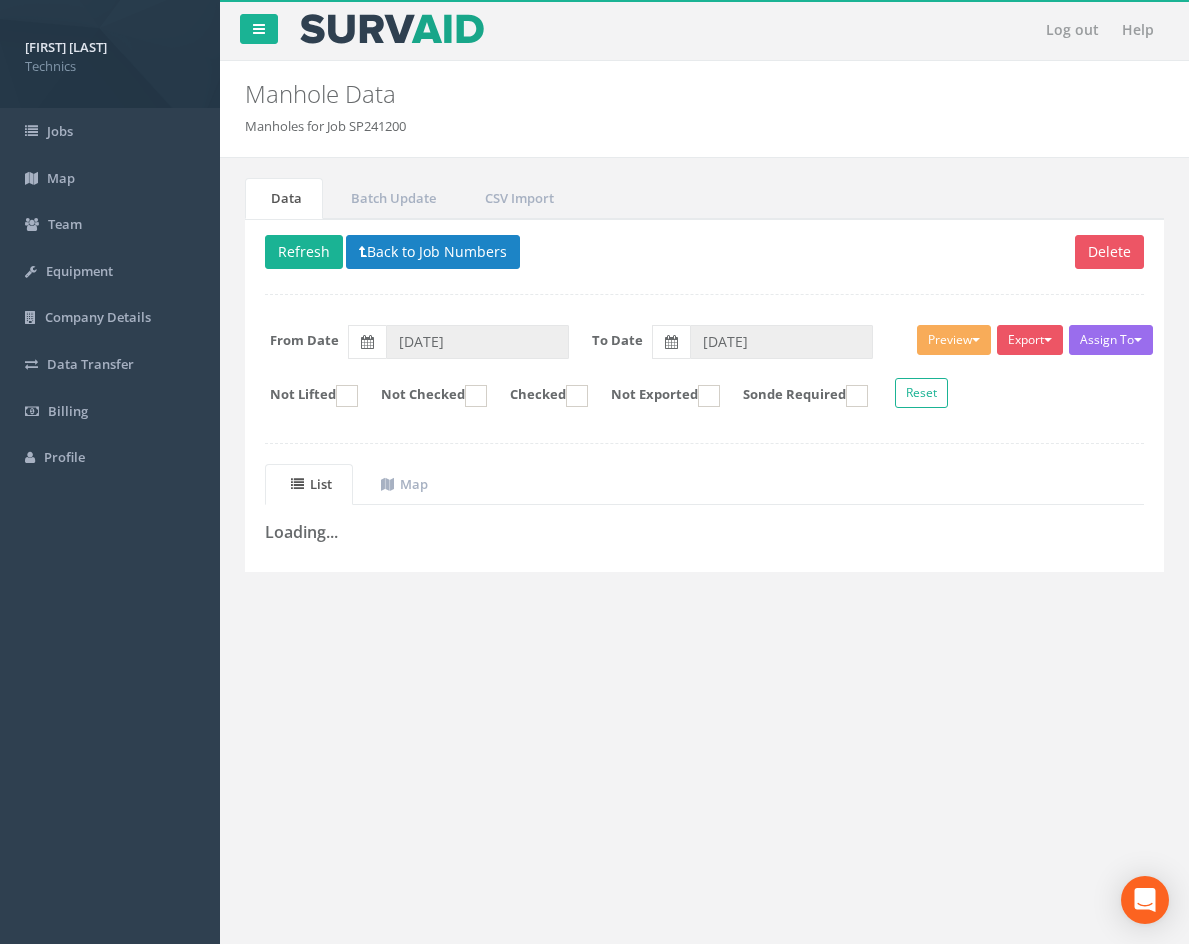 click on "Loading... + - Leaflet" at bounding box center [704, 395] 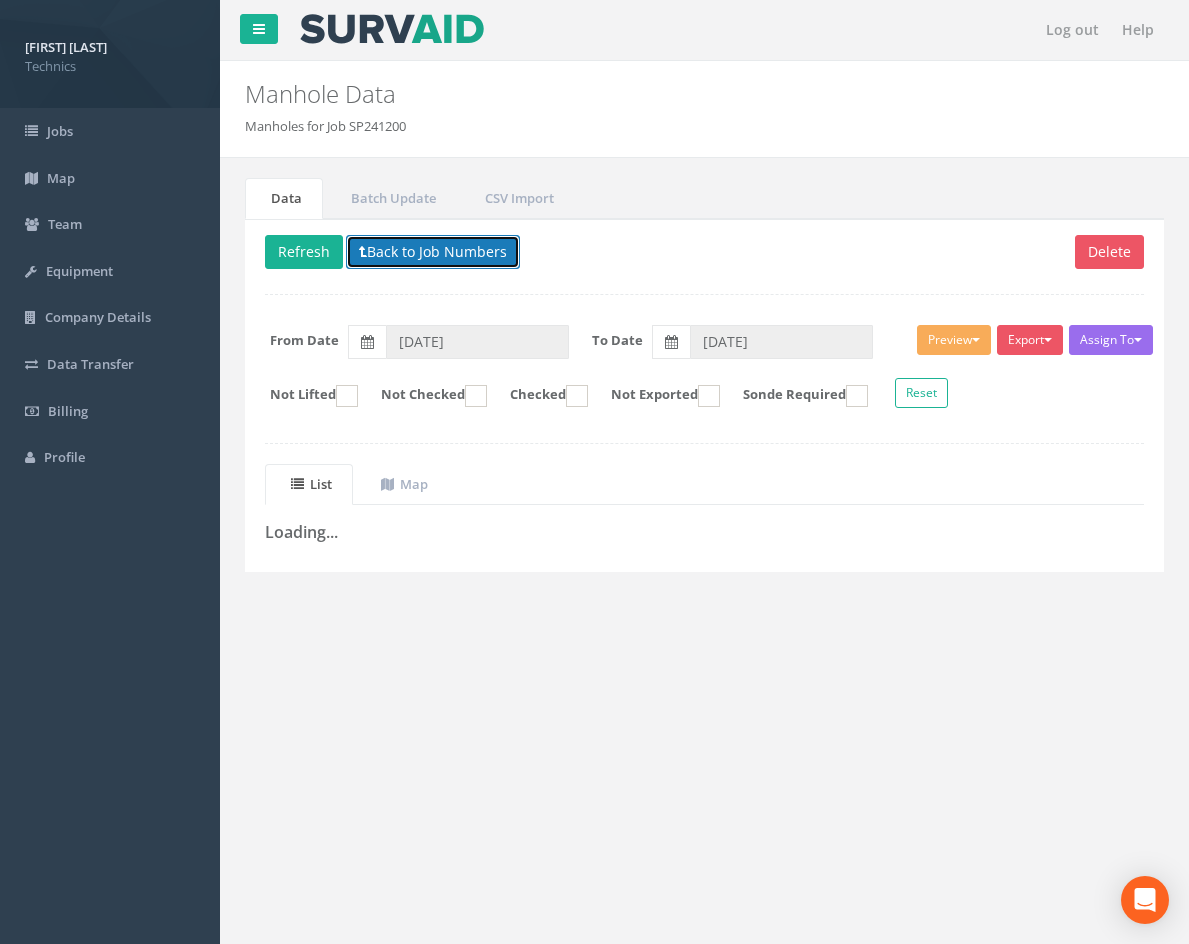 click on "Back to Job Numbers" at bounding box center (433, 252) 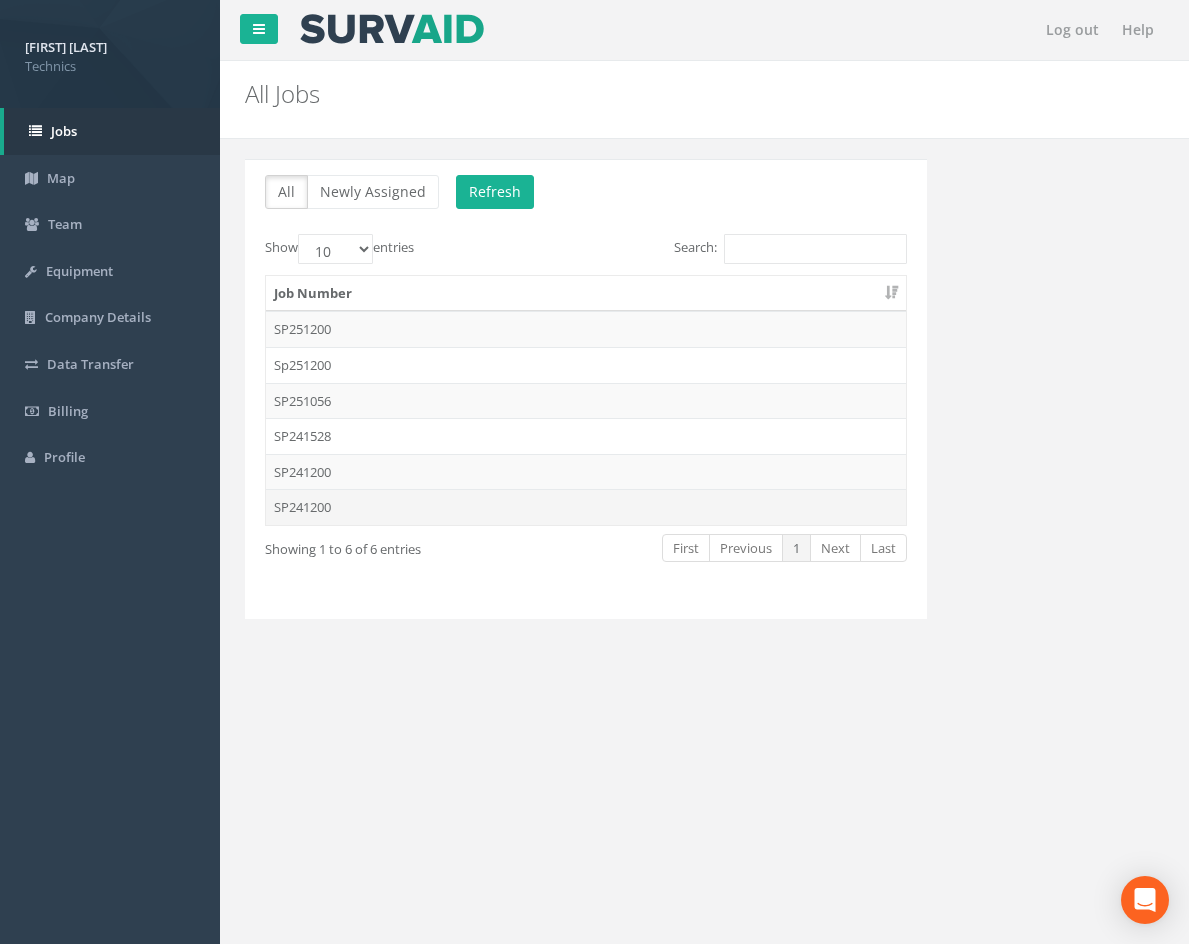click on "SP241200" at bounding box center [586, 507] 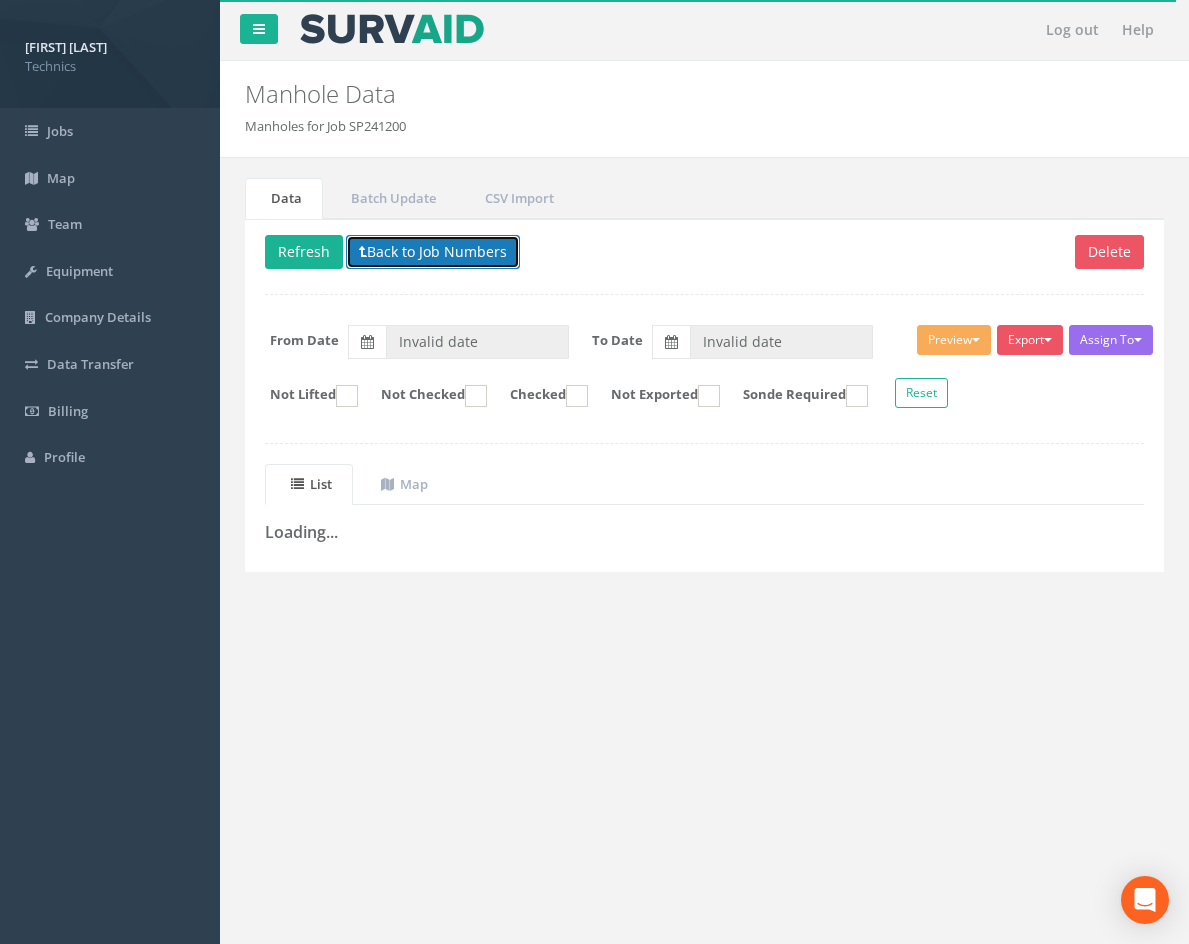 click on "Back to Job Numbers" at bounding box center [433, 252] 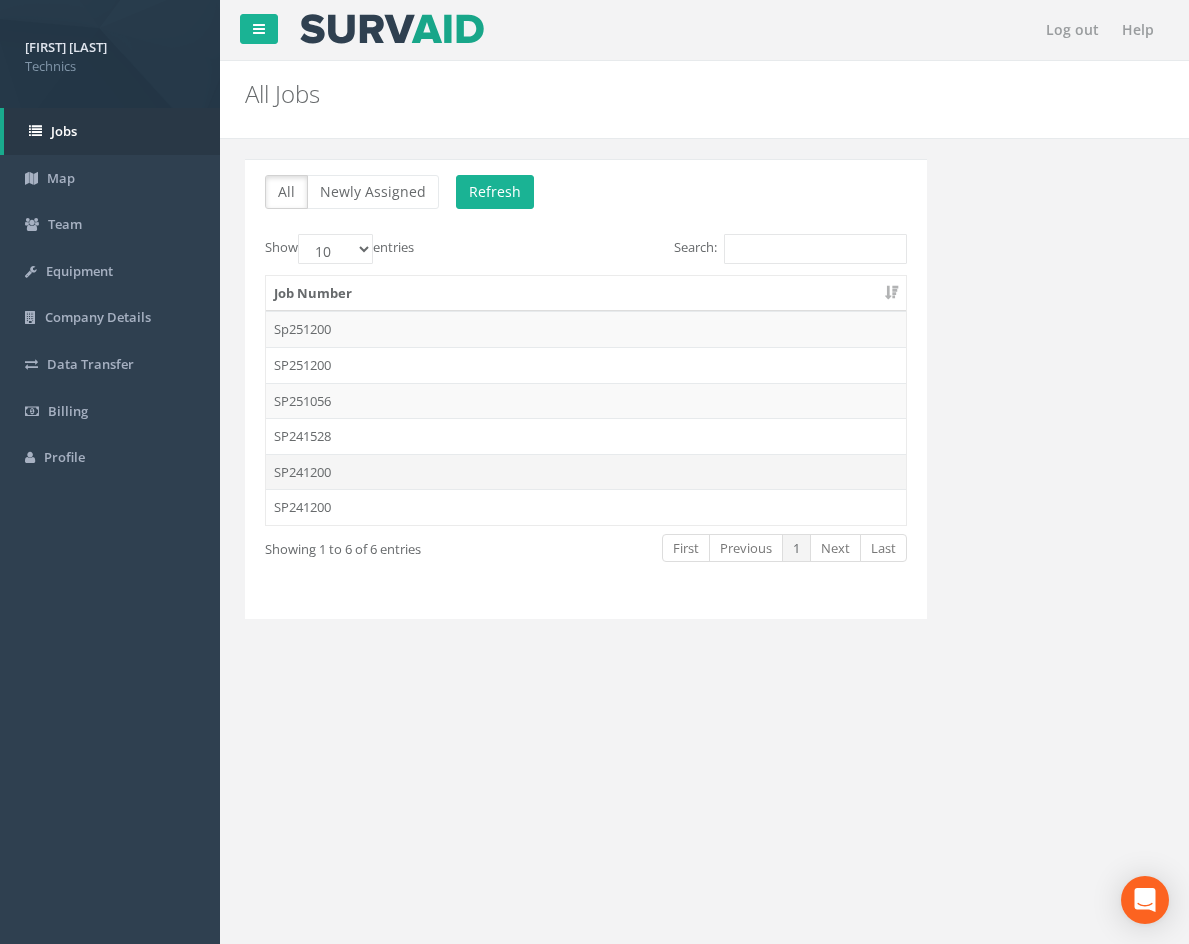 click on "SP241200" at bounding box center [586, 472] 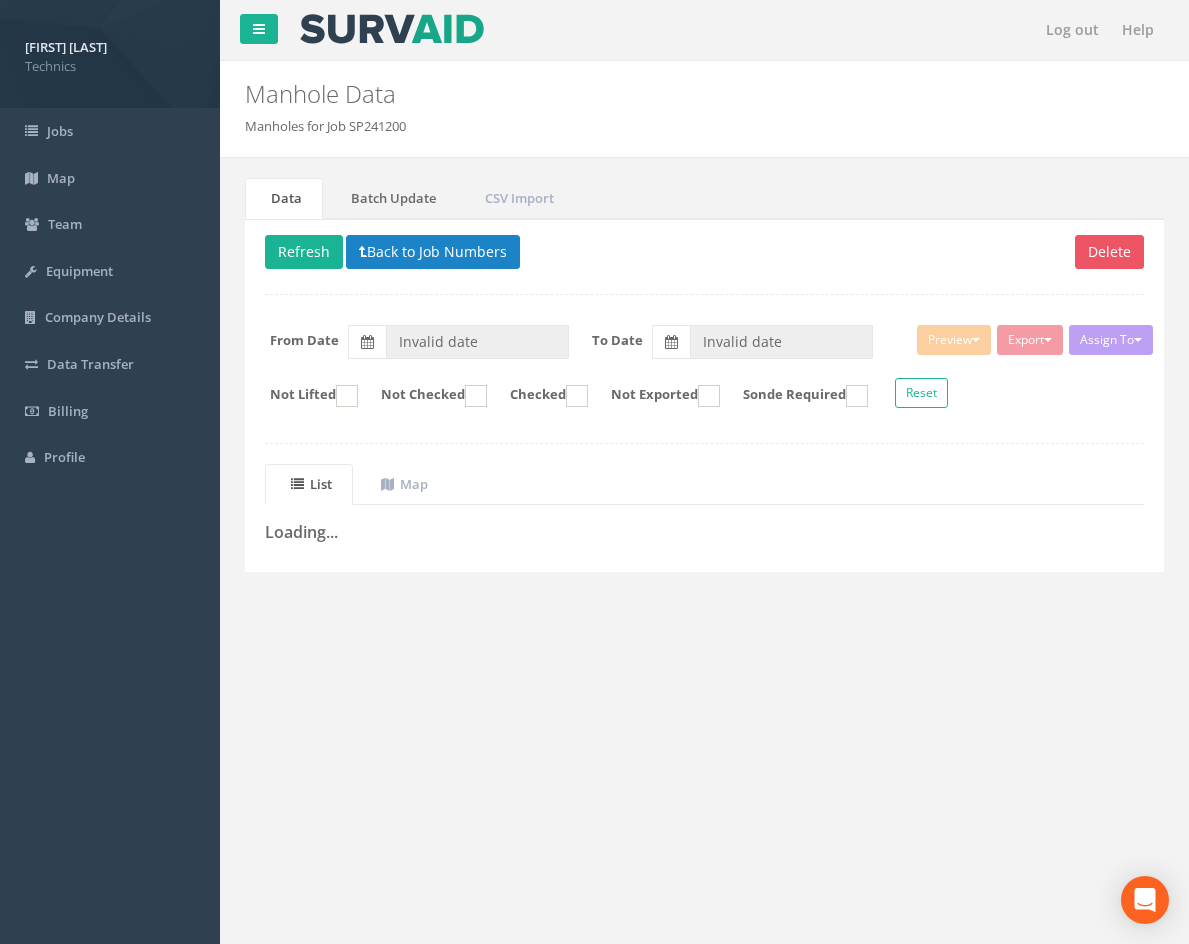 type on "09/06/2025" 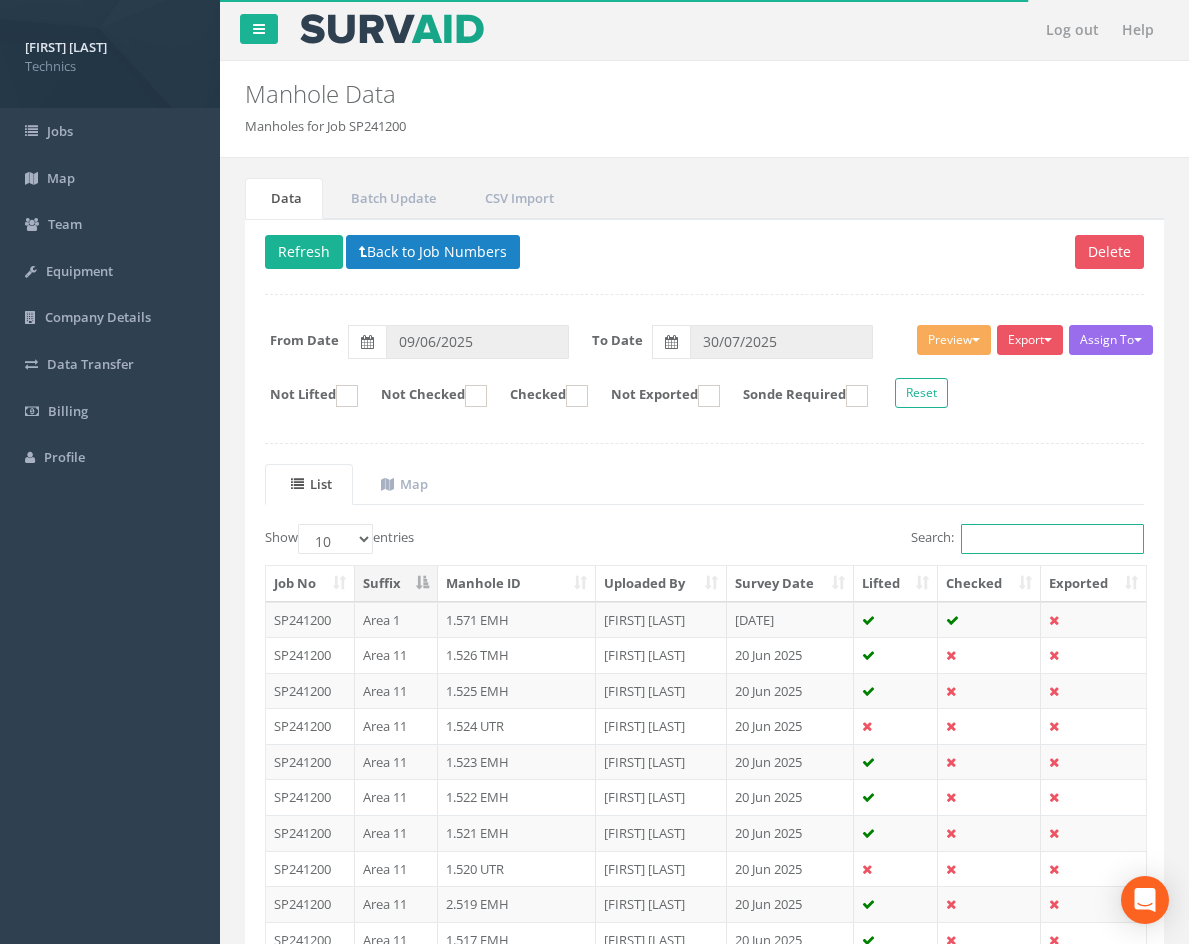 click on "Search:" at bounding box center (1052, 539) 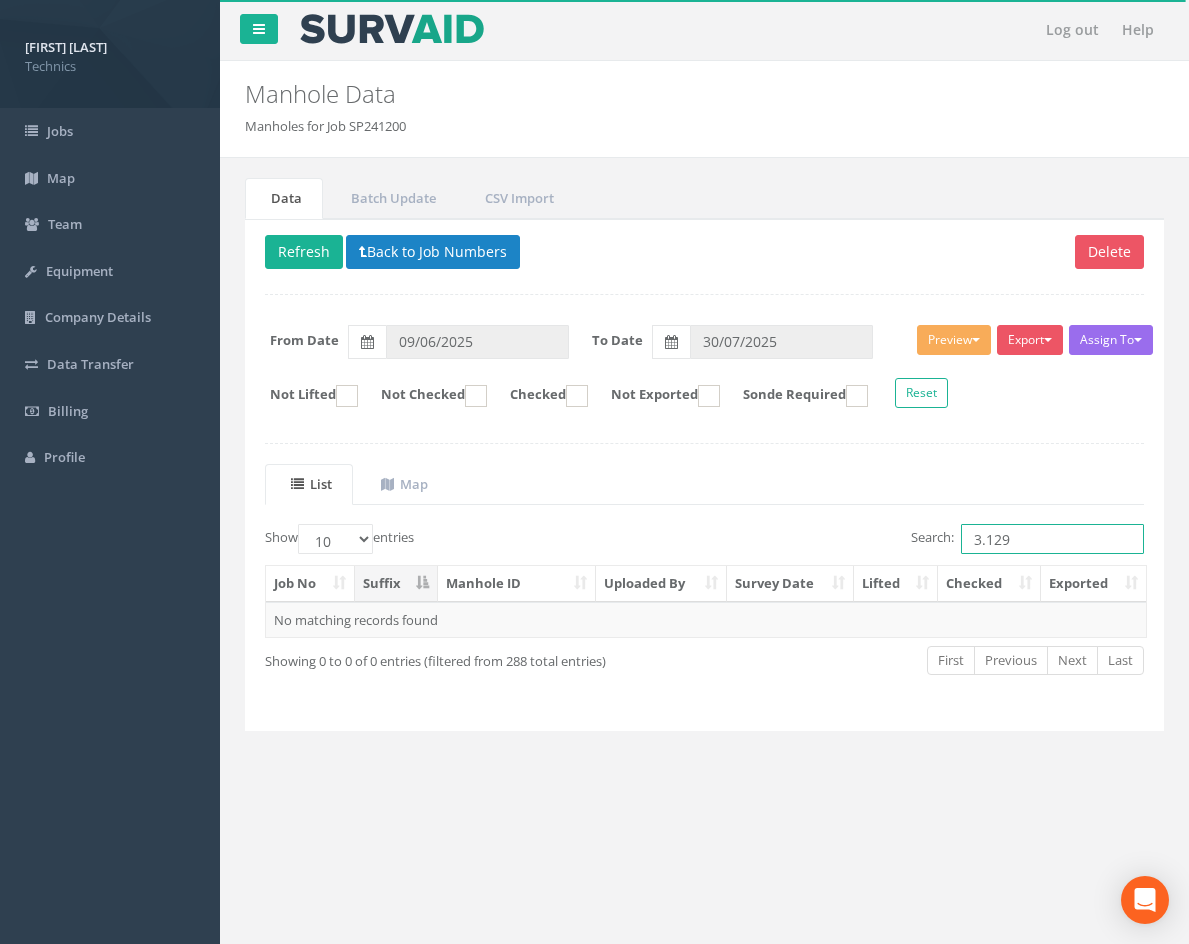 drag, startPoint x: 930, startPoint y: 544, endPoint x: 888, endPoint y: 550, distance: 42.426407 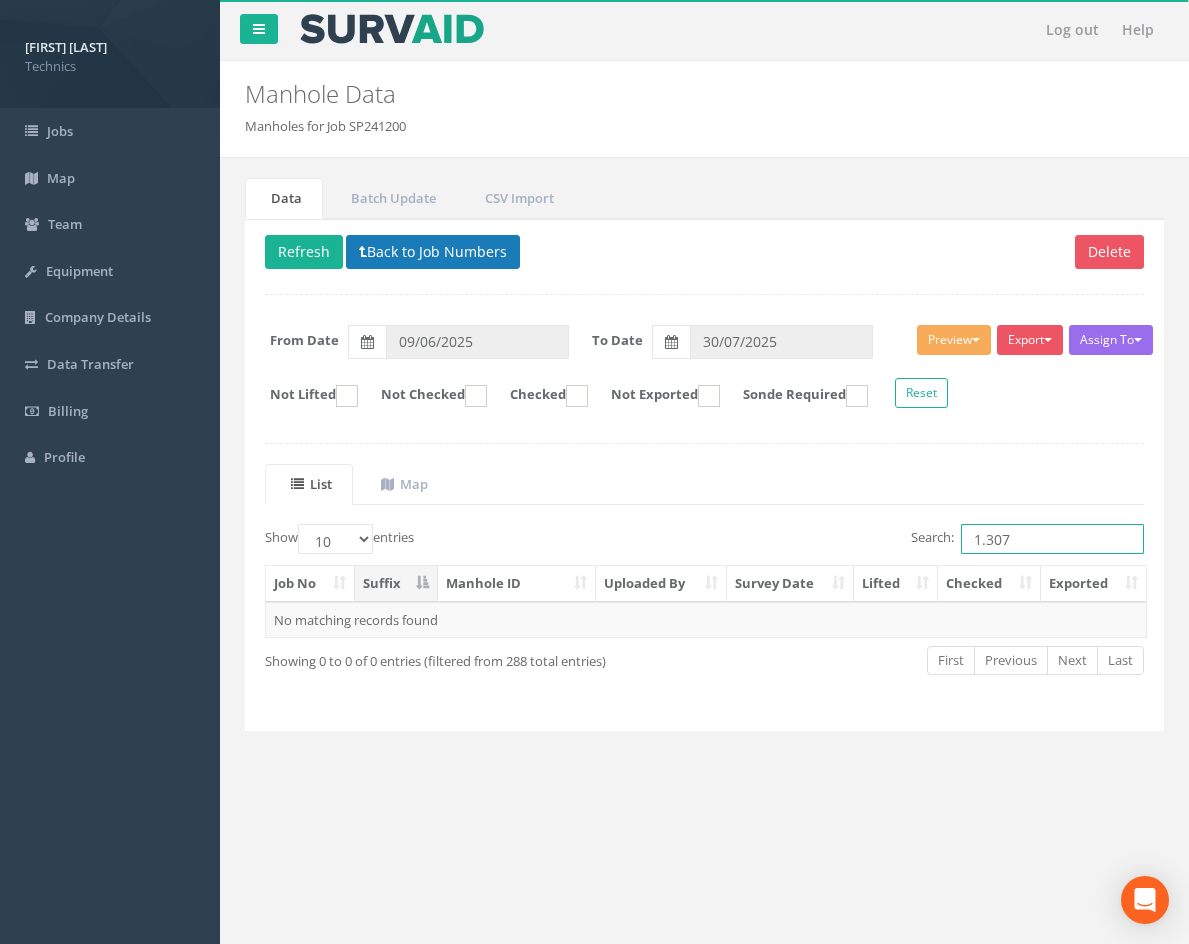 type on "1.307" 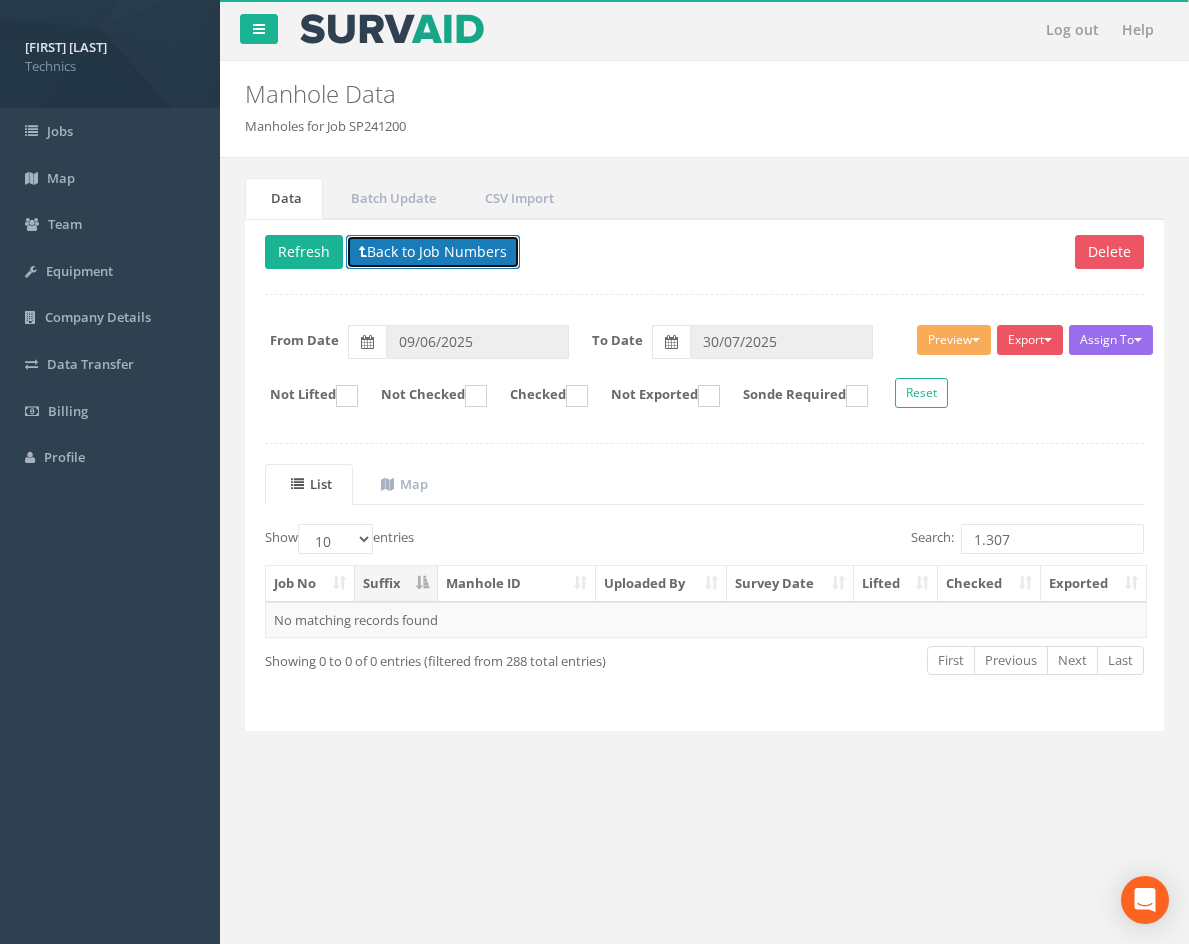 click on "Back to Job Numbers" at bounding box center [433, 252] 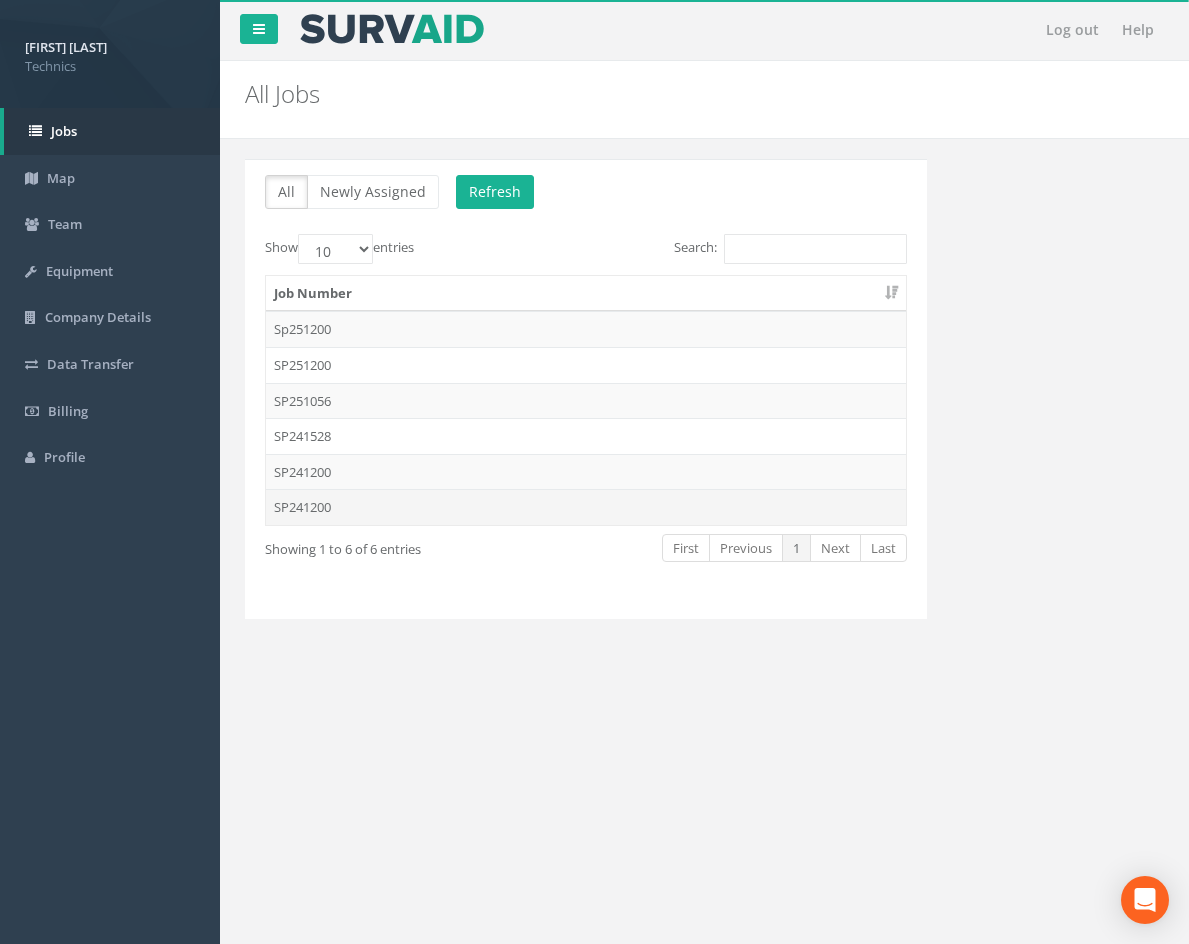 click on "SP241200" at bounding box center (586, 507) 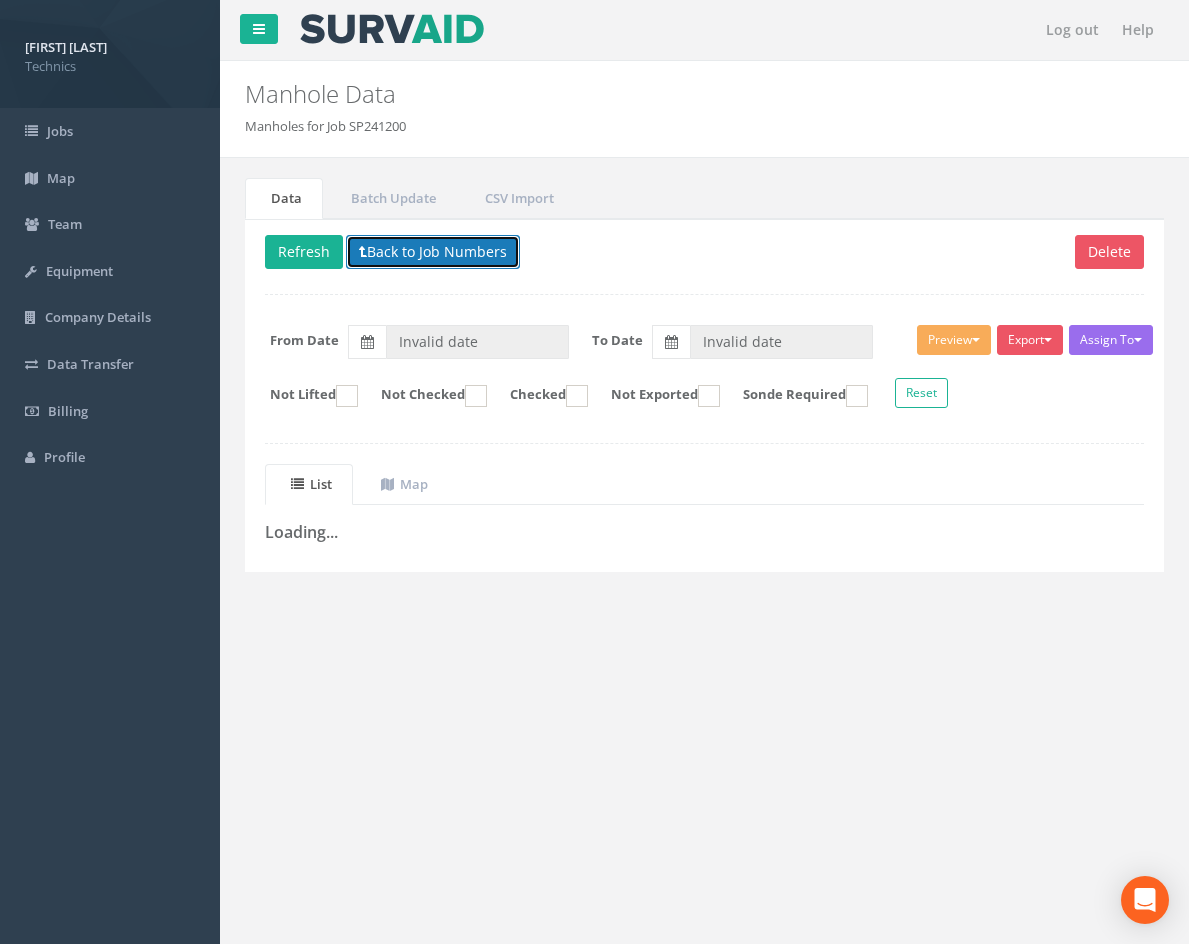 click on "Back to Job Numbers" at bounding box center (433, 252) 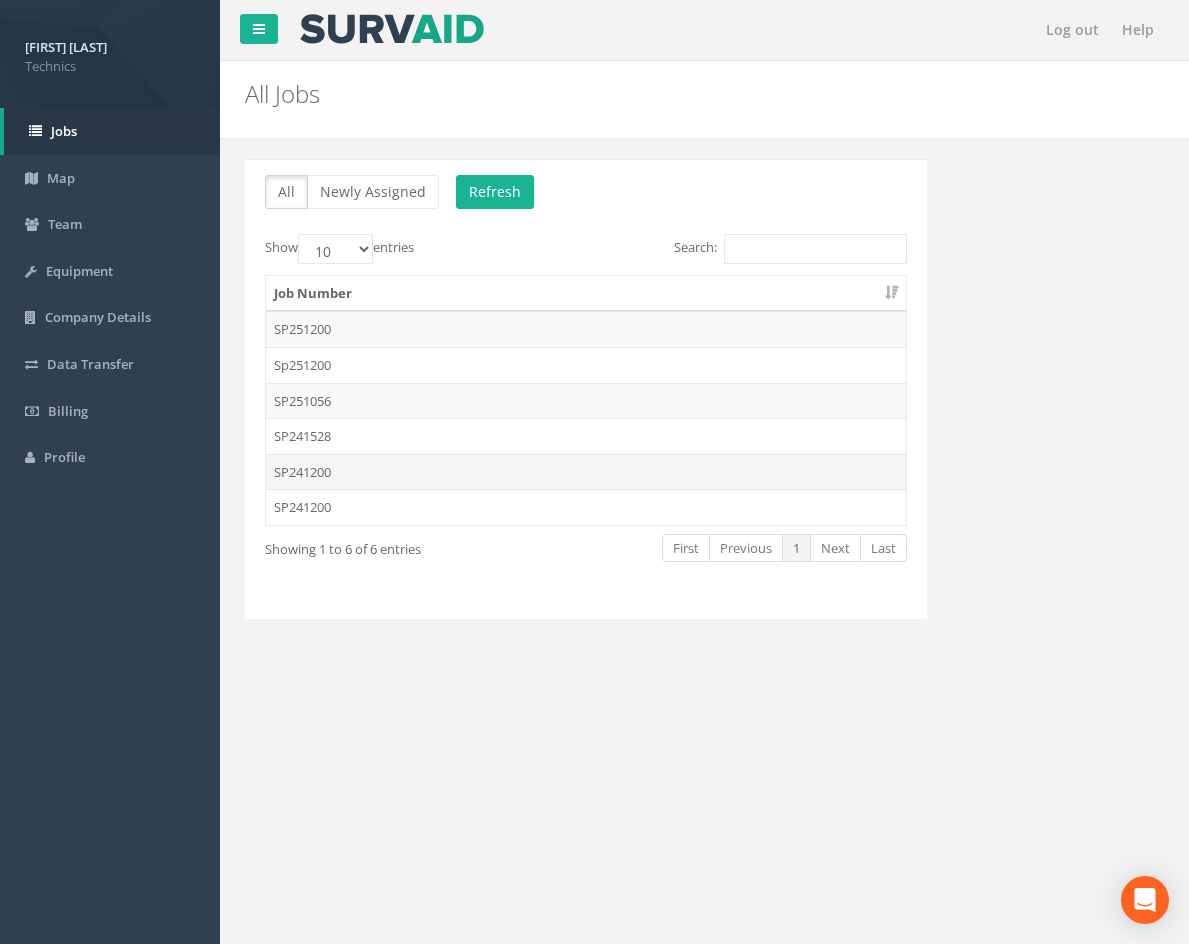 click on "SP241200" at bounding box center (586, 472) 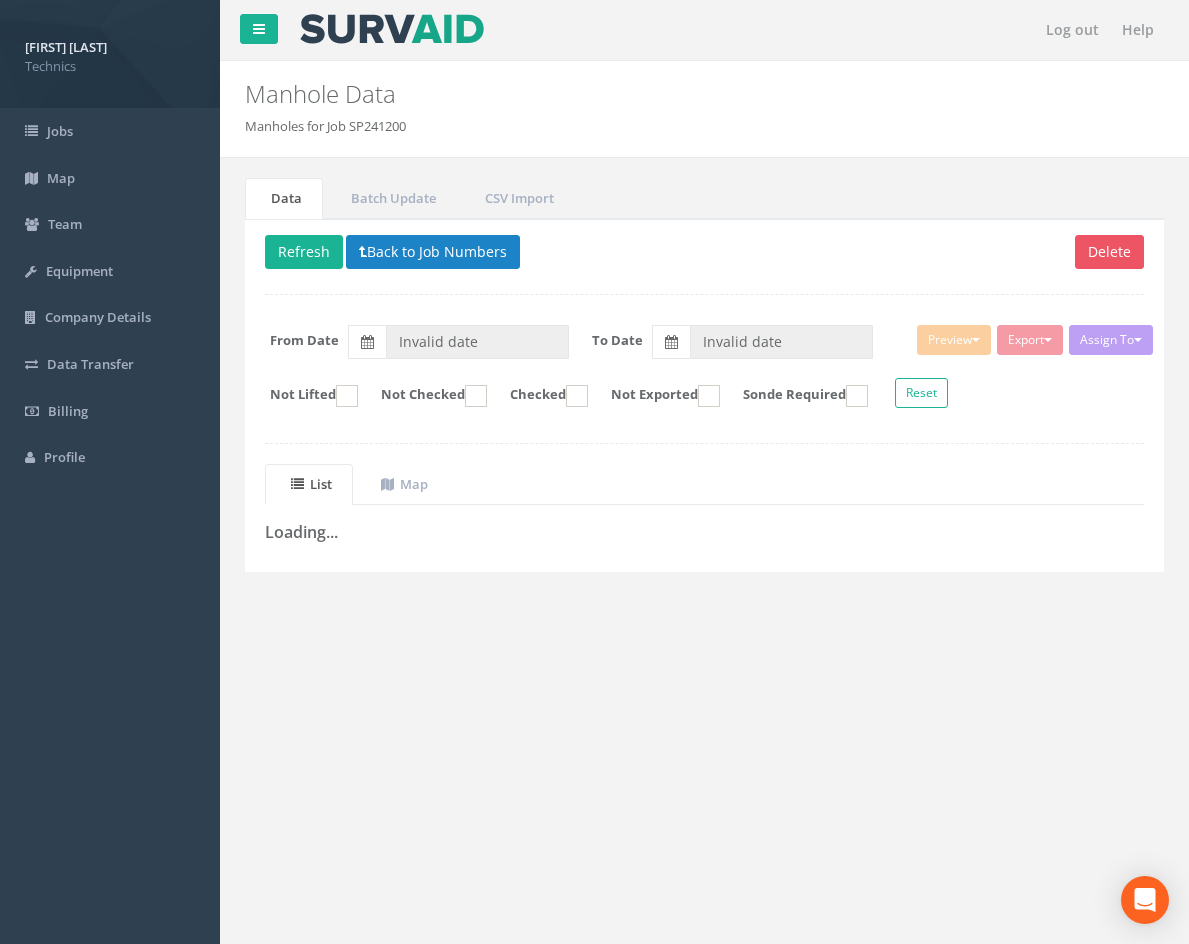 type on "09/06/2025" 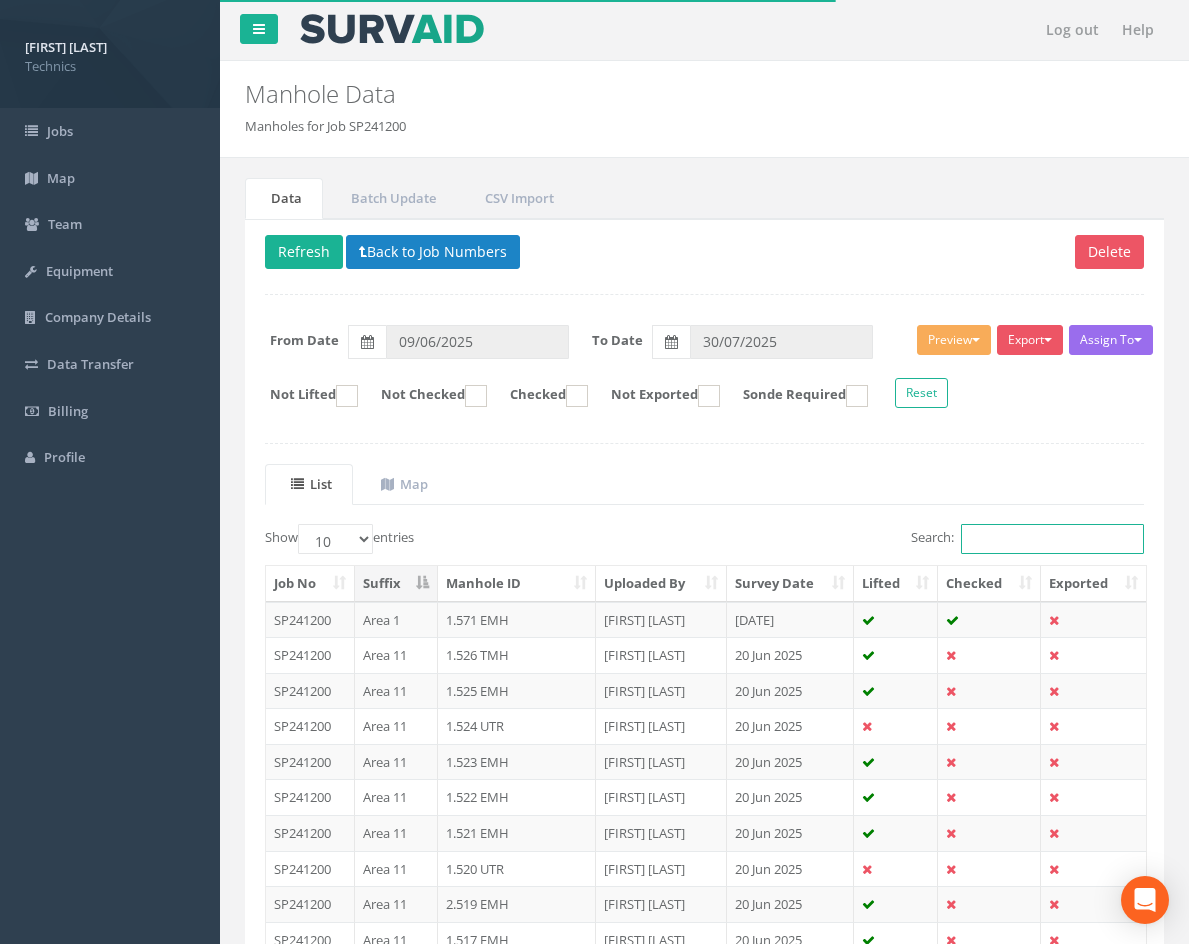 click on "Search:" at bounding box center [1052, 539] 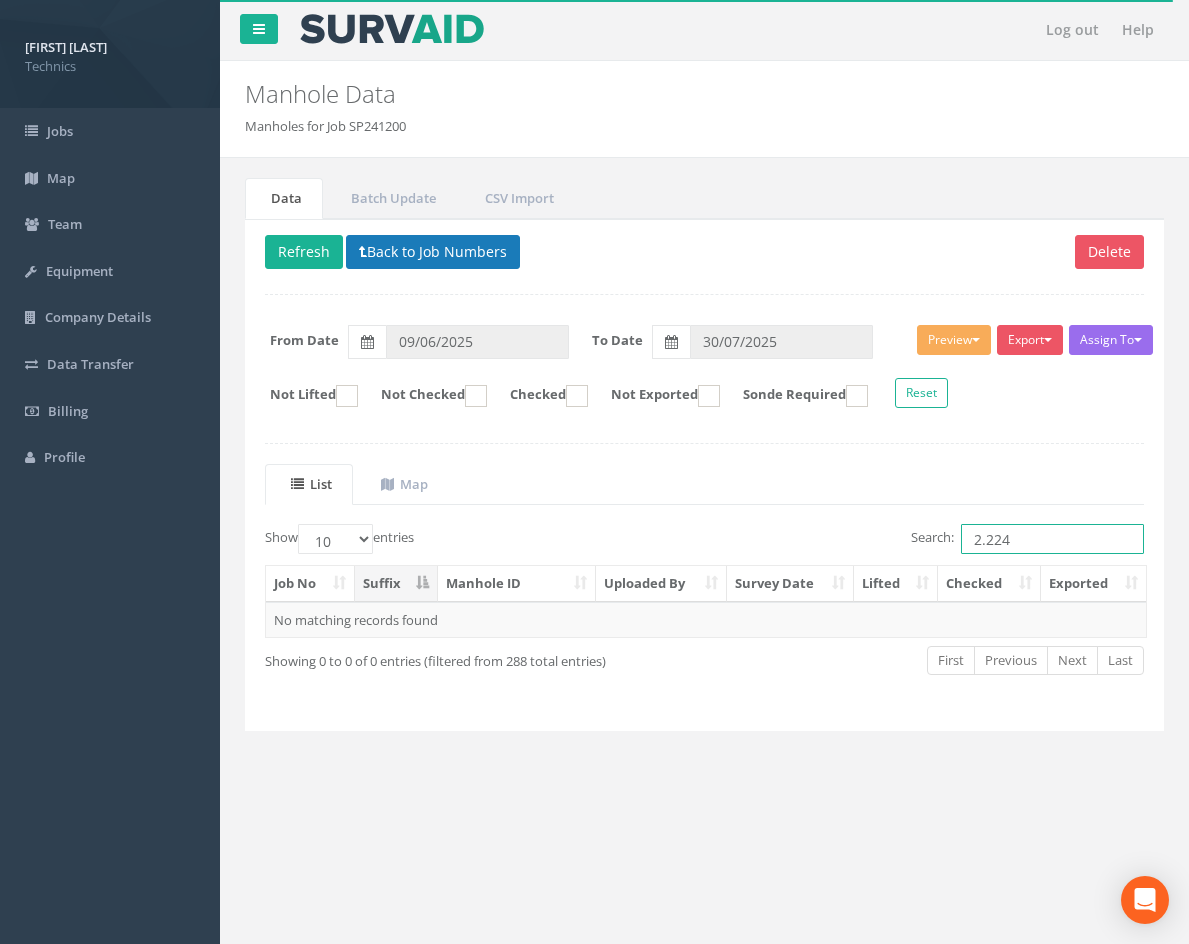 type on "2.224" 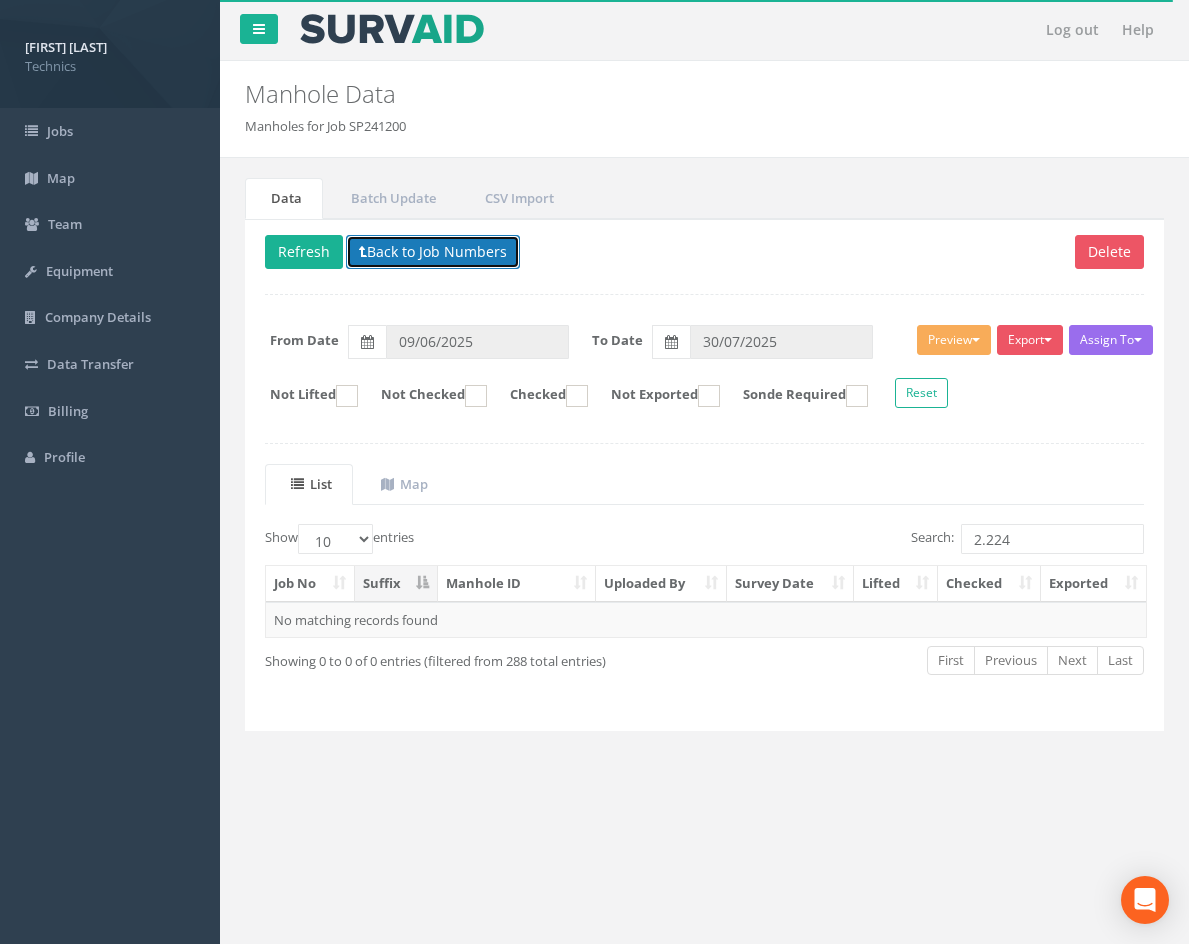 click on "Back to Job Numbers" at bounding box center (433, 252) 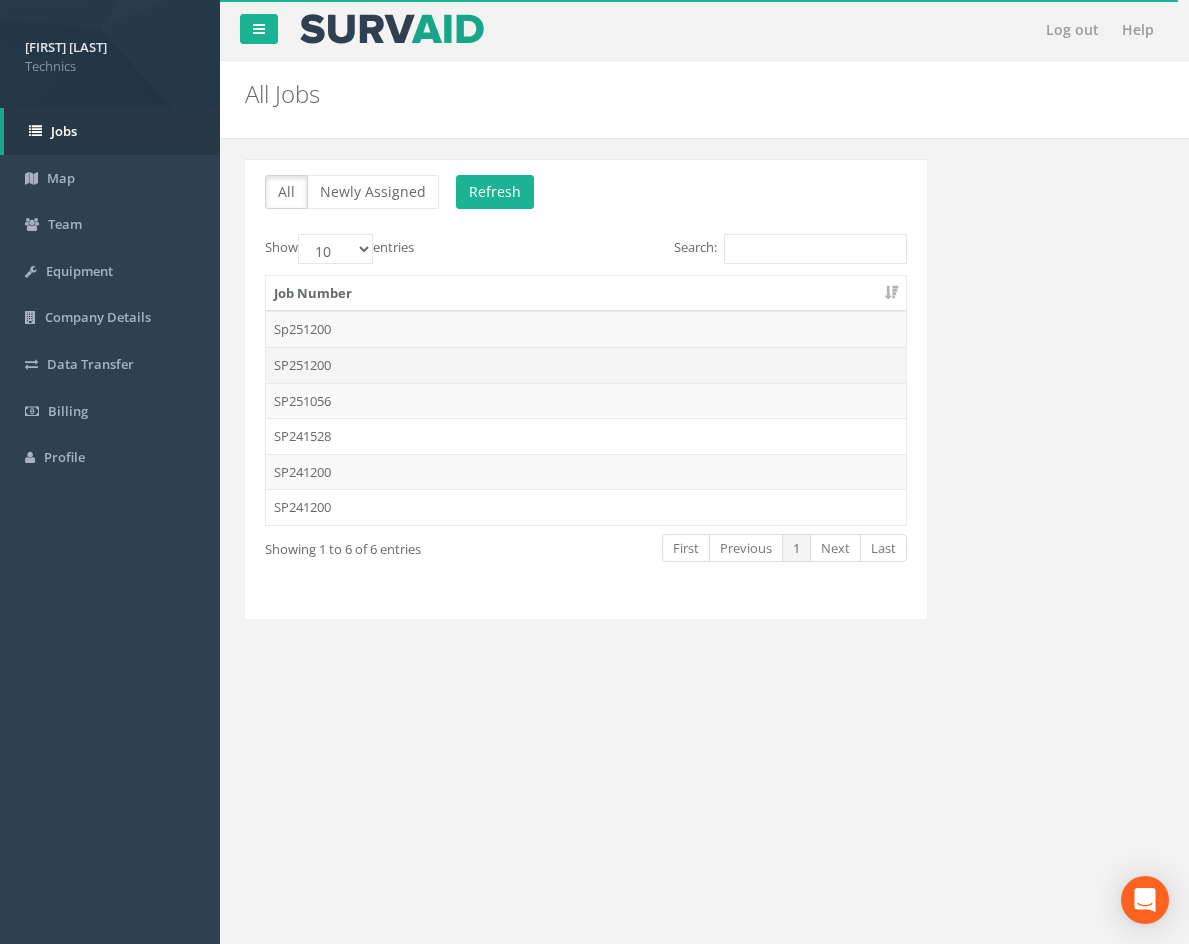 click on "SP251200" at bounding box center [586, 365] 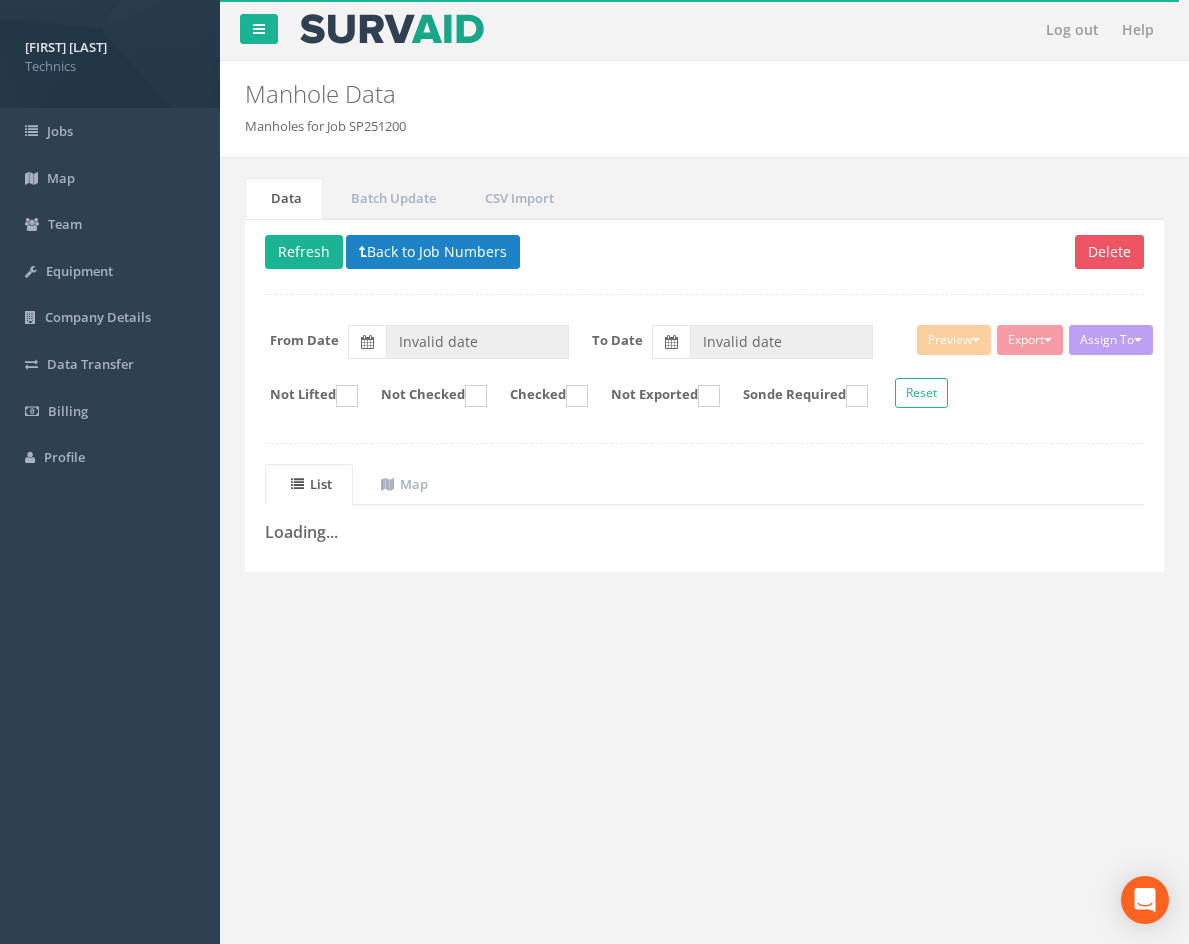 type on "[DATE]" 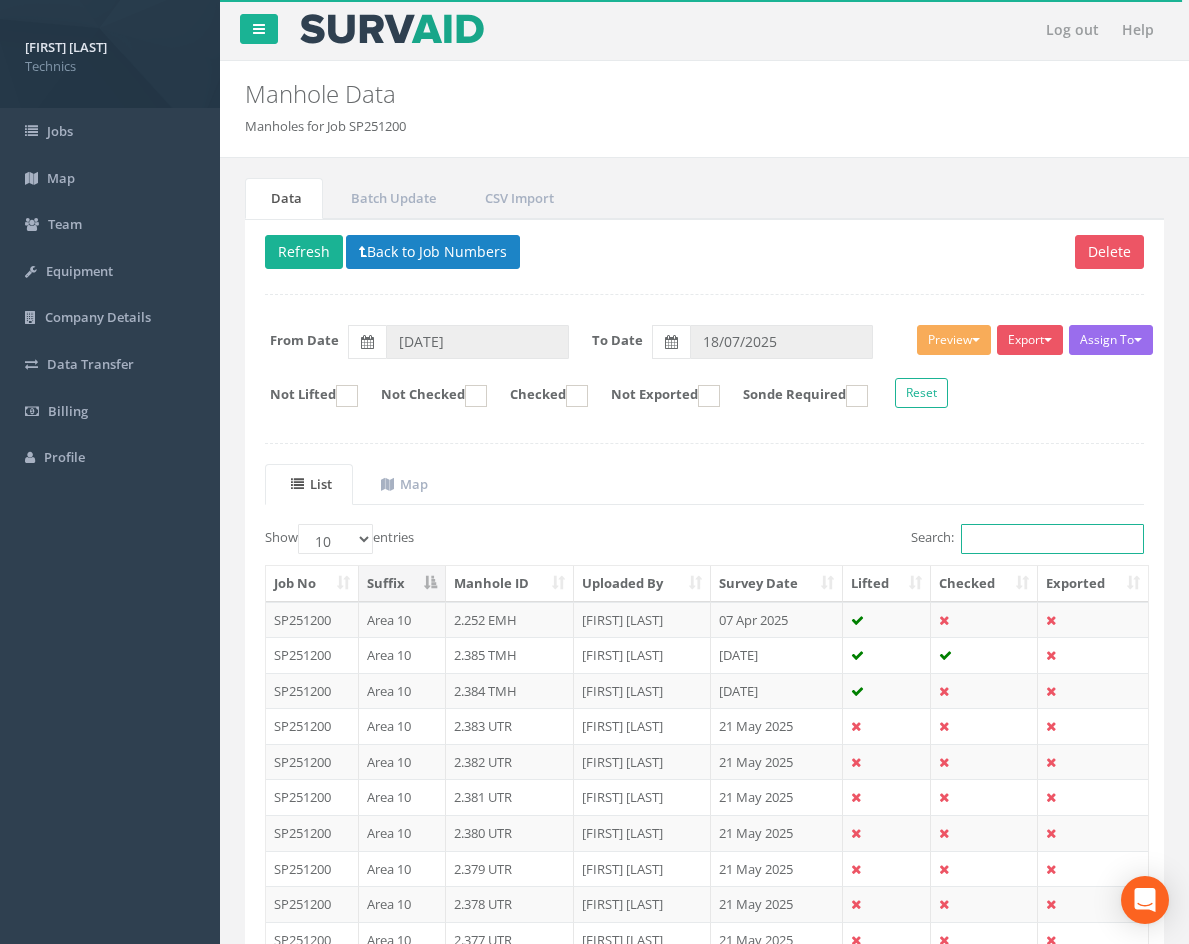 click on "Search:" at bounding box center [1052, 539] 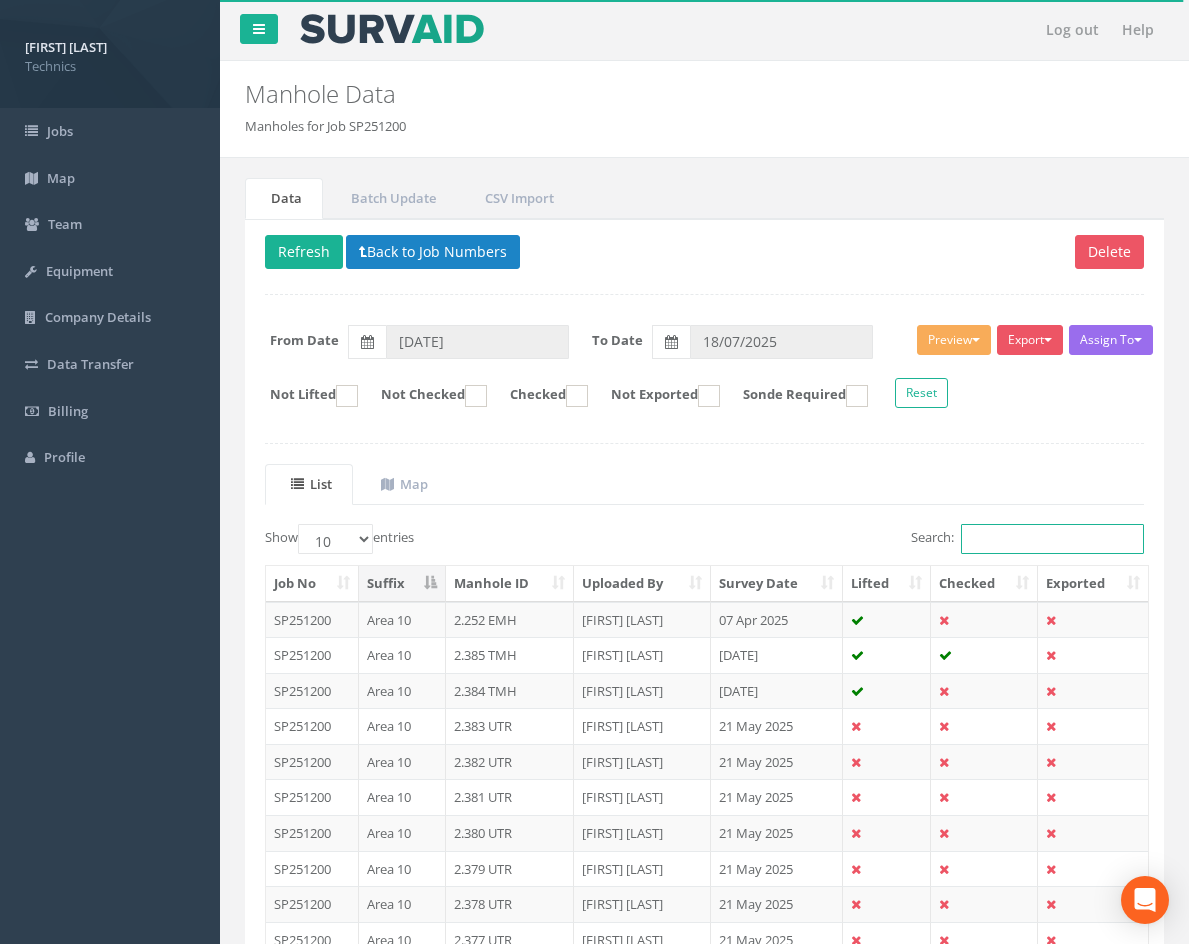 paste on "2.224" 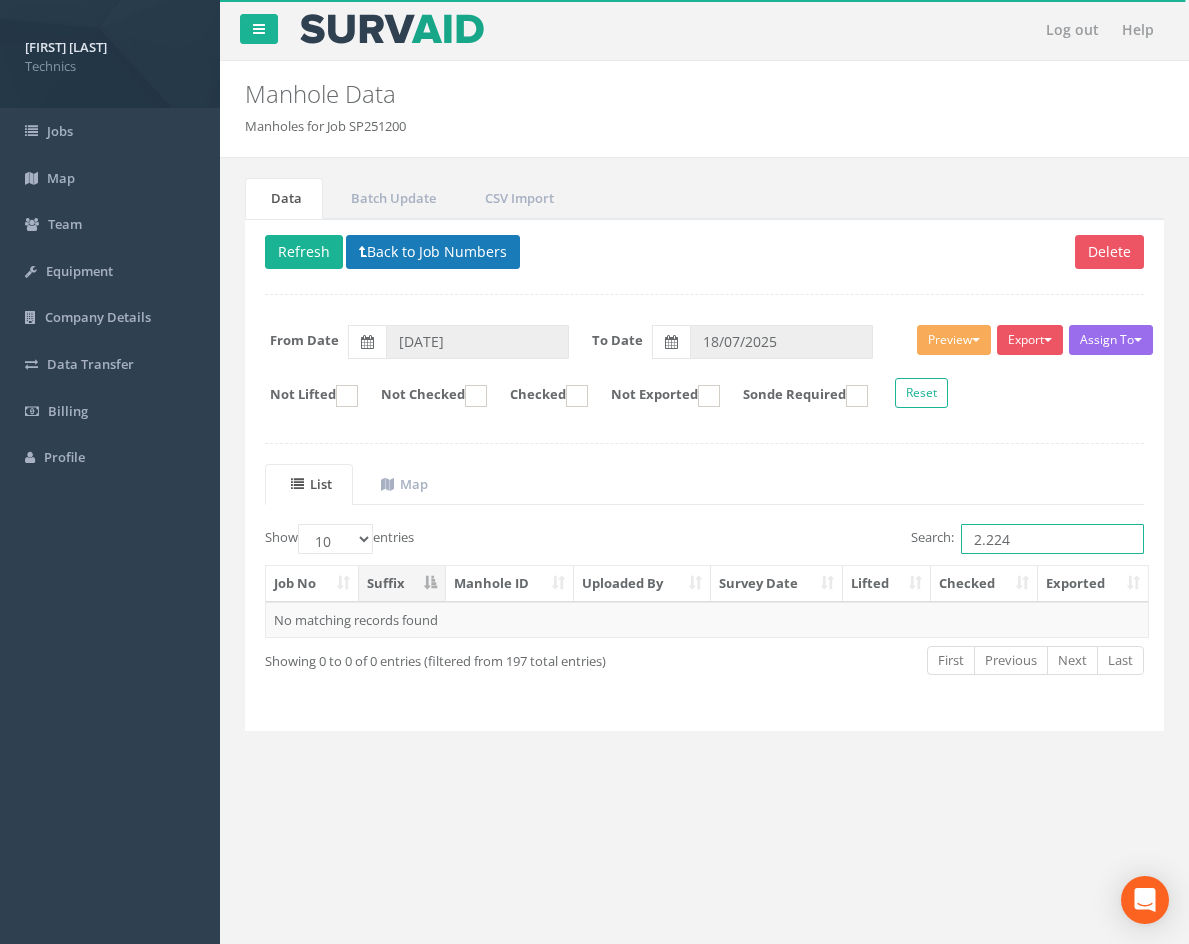 type on "2.224" 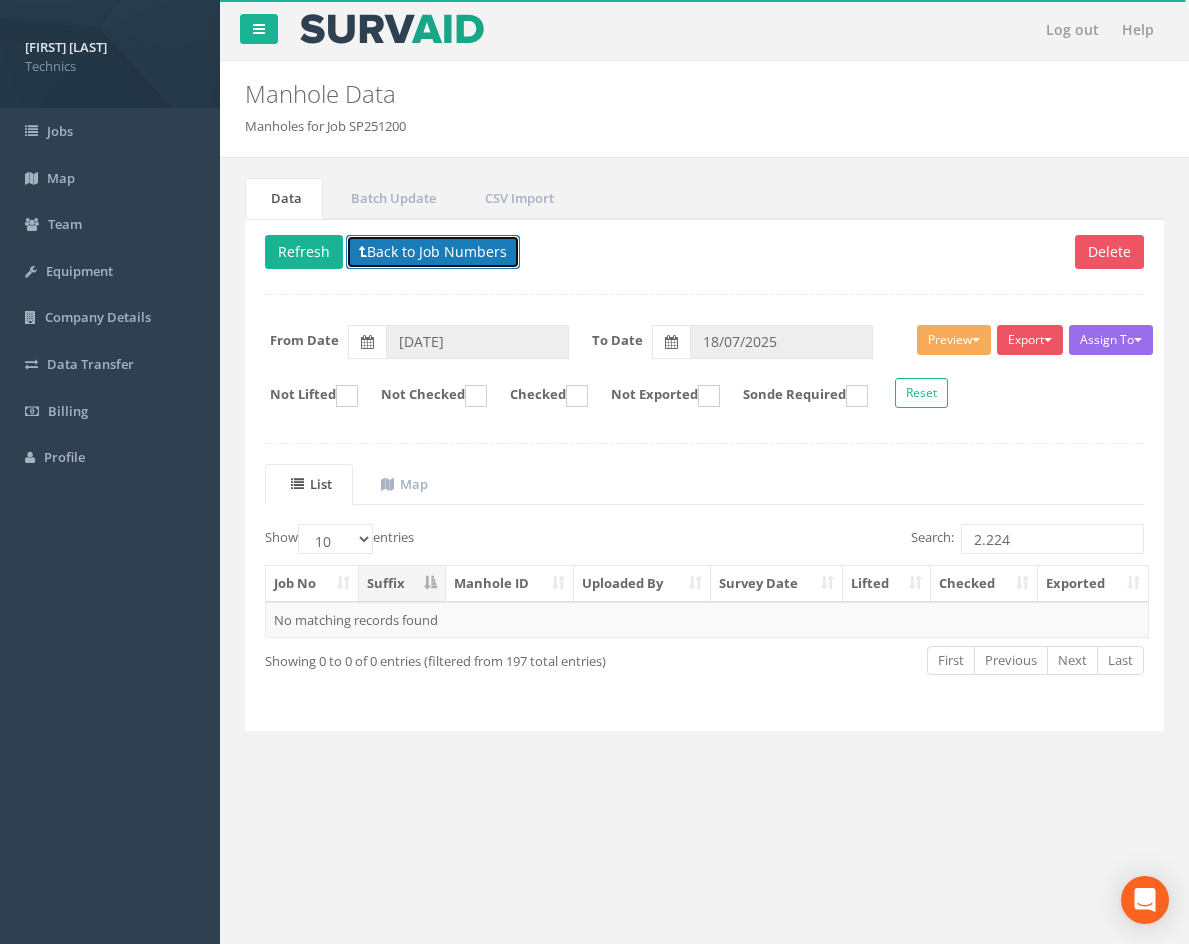 click on "Back to Job Numbers" at bounding box center (433, 252) 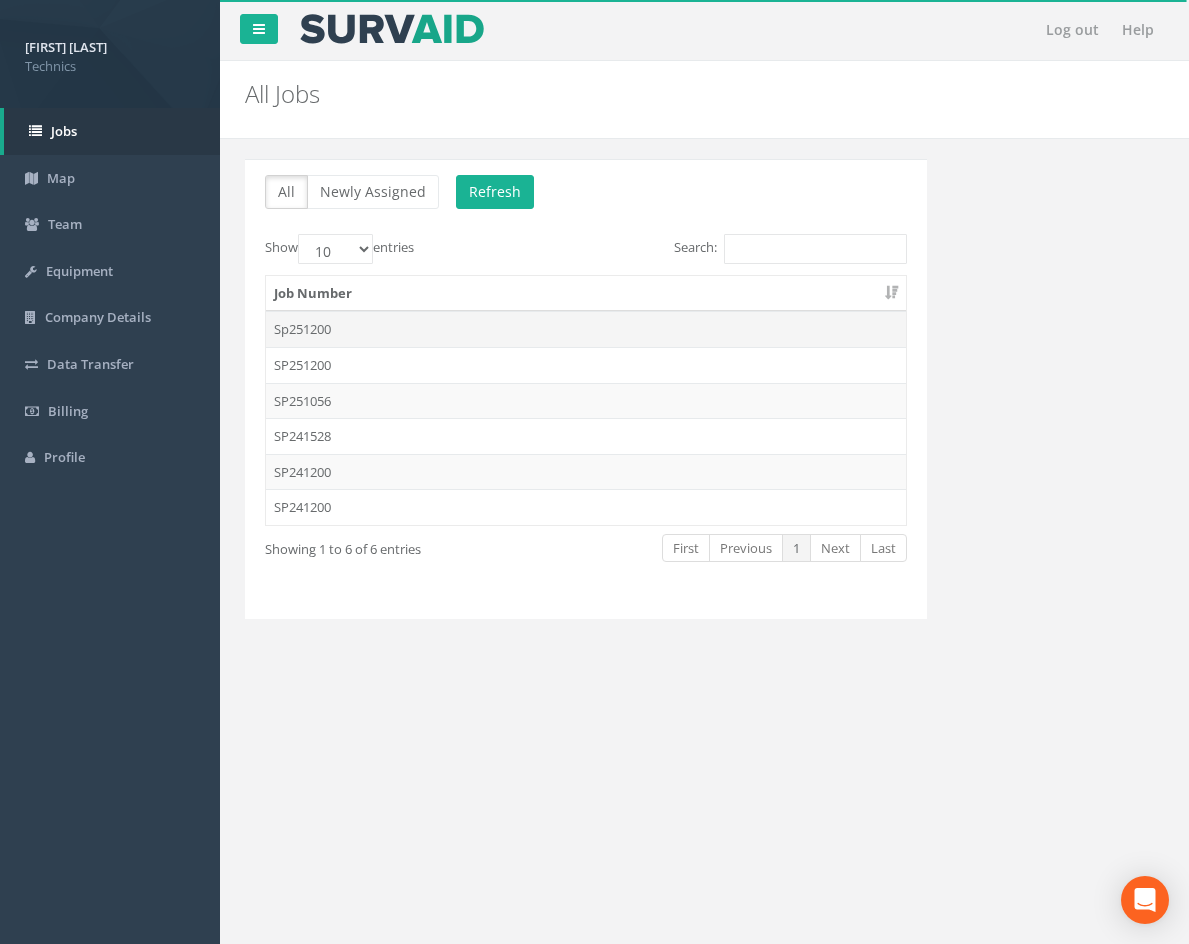 click on "Sp251200" at bounding box center [586, 329] 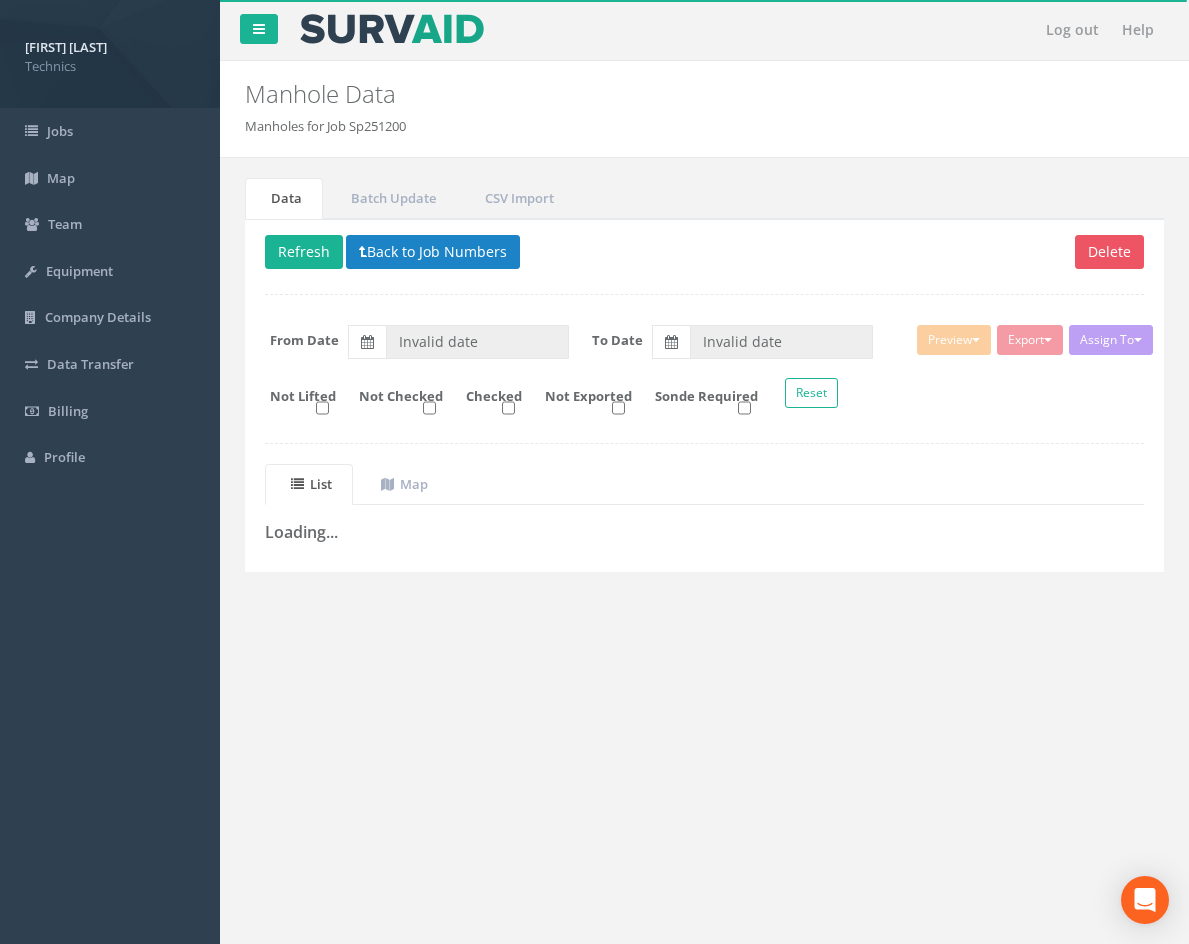 type on "[DATE]" 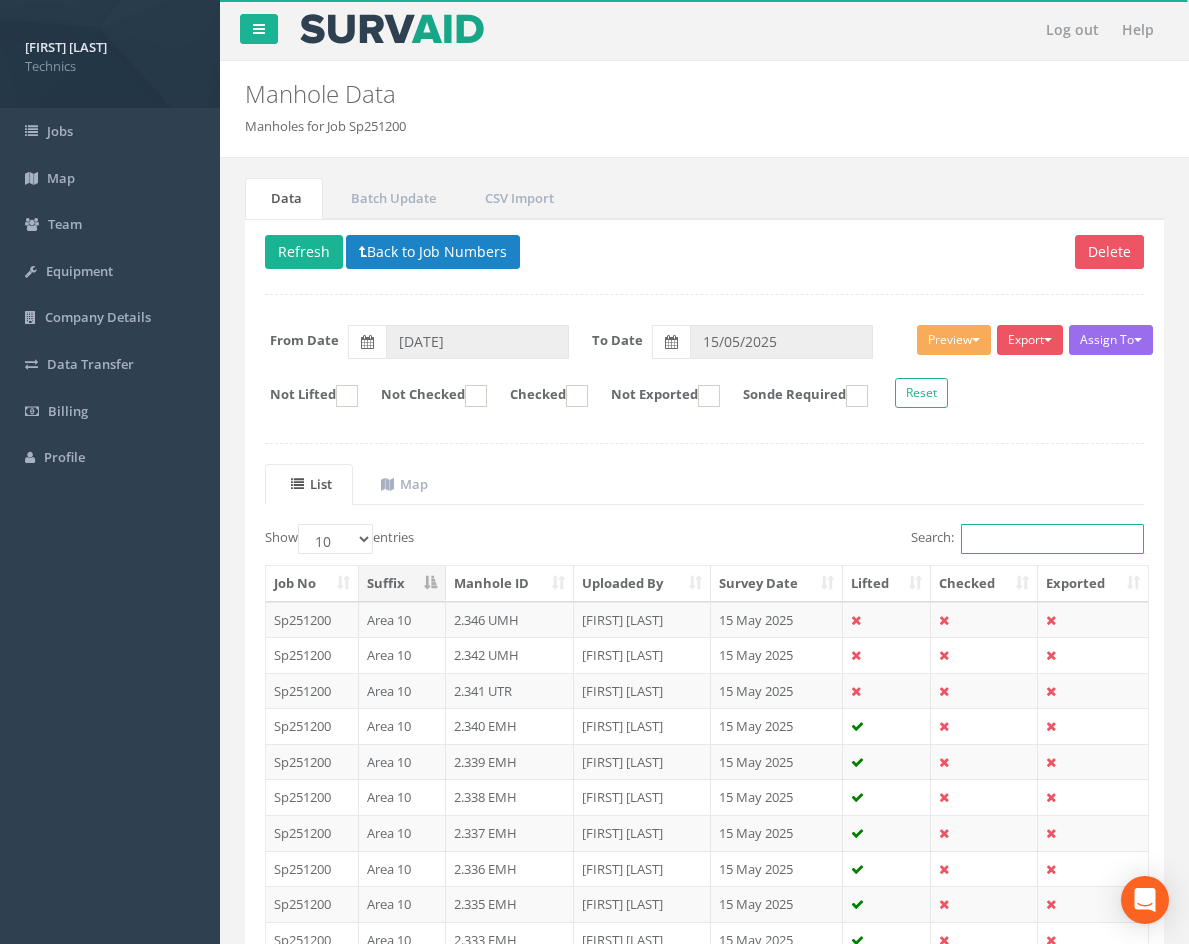 click on "Search:" at bounding box center (1052, 539) 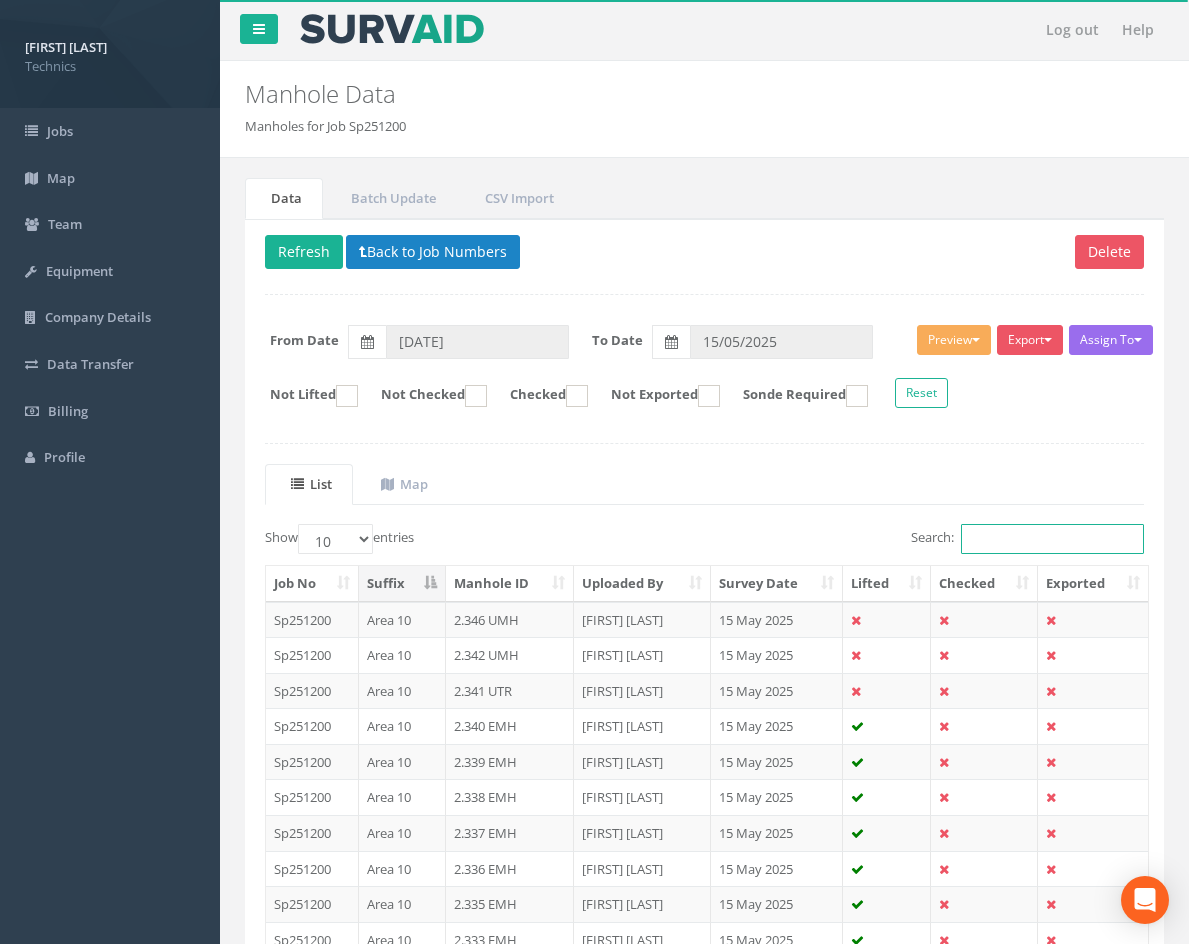paste on "2.224" 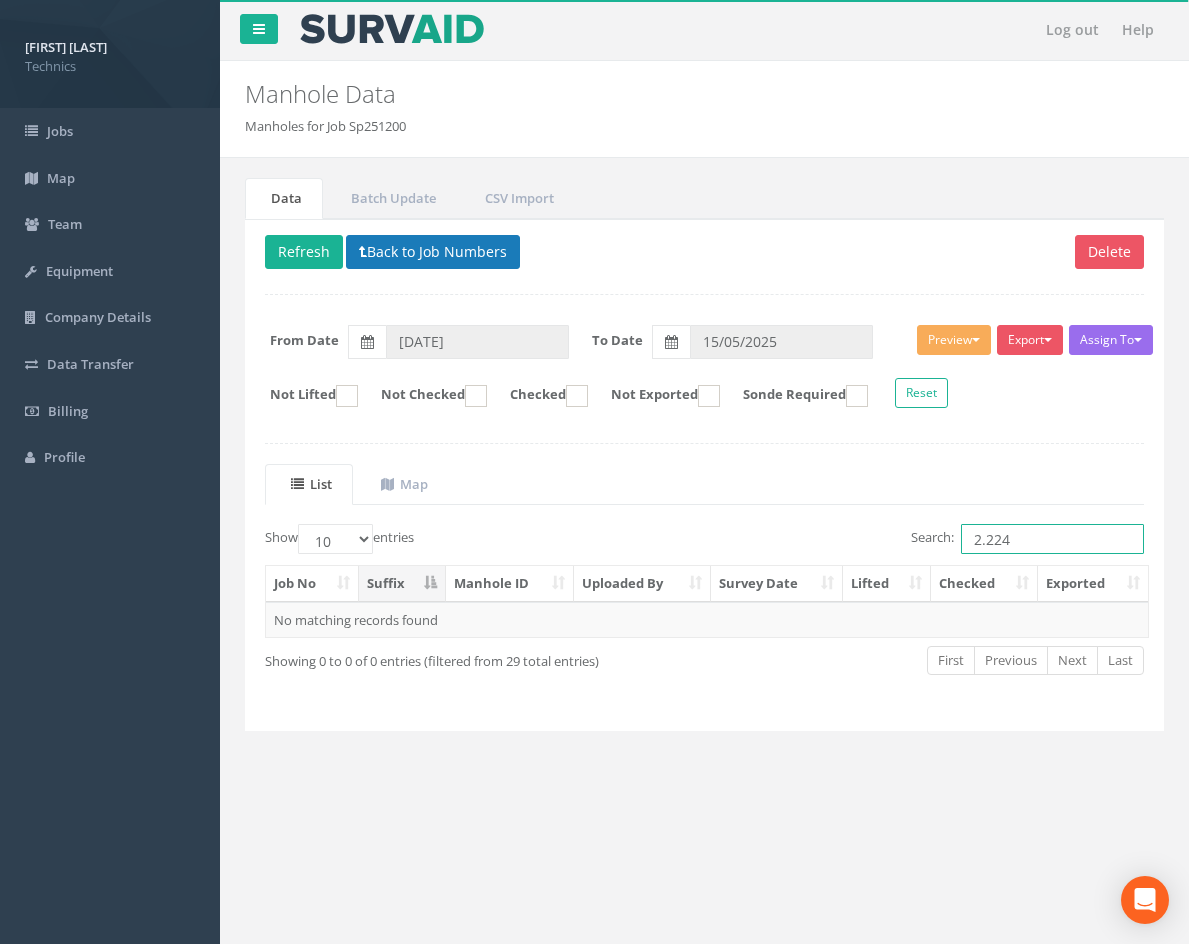 type on "2.224" 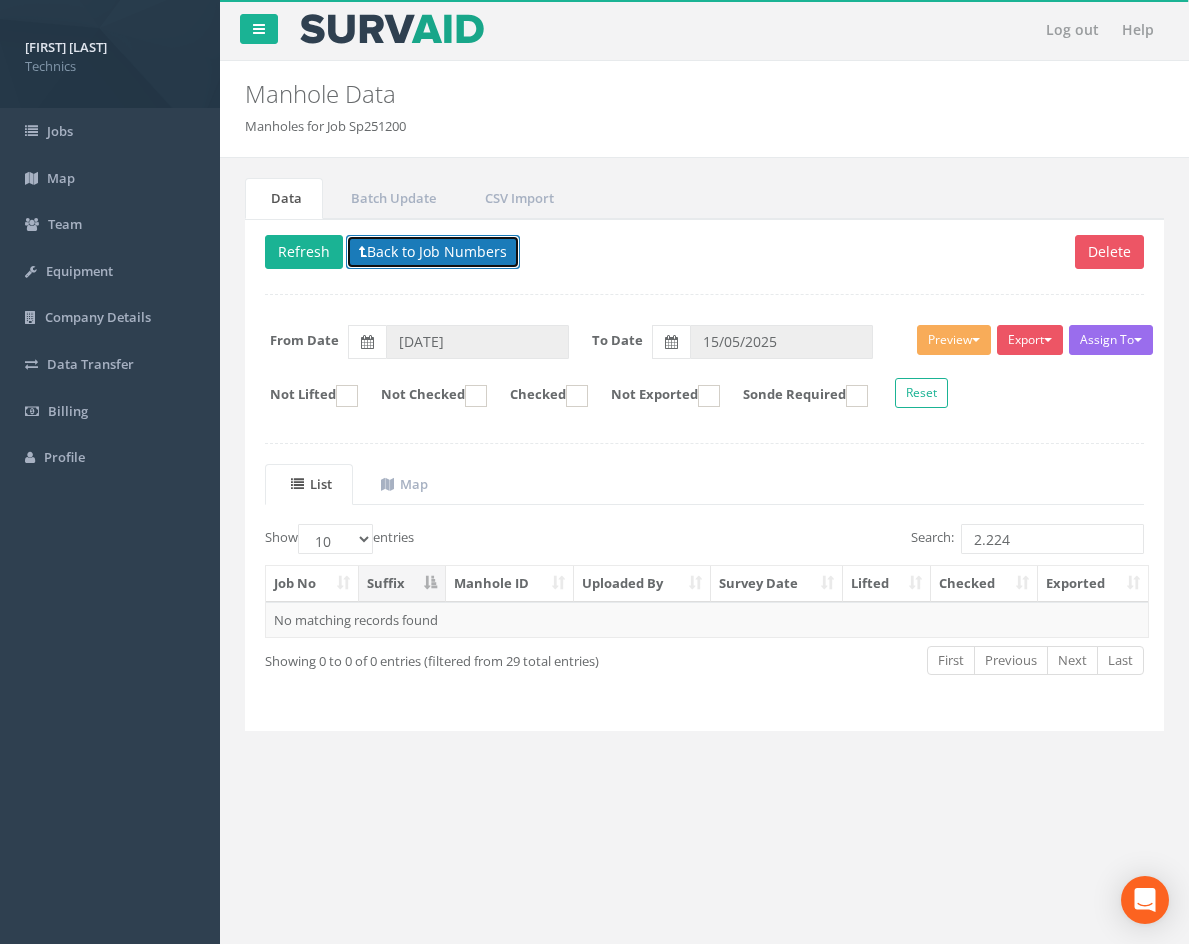 click on "Back to Job Numbers" at bounding box center [433, 252] 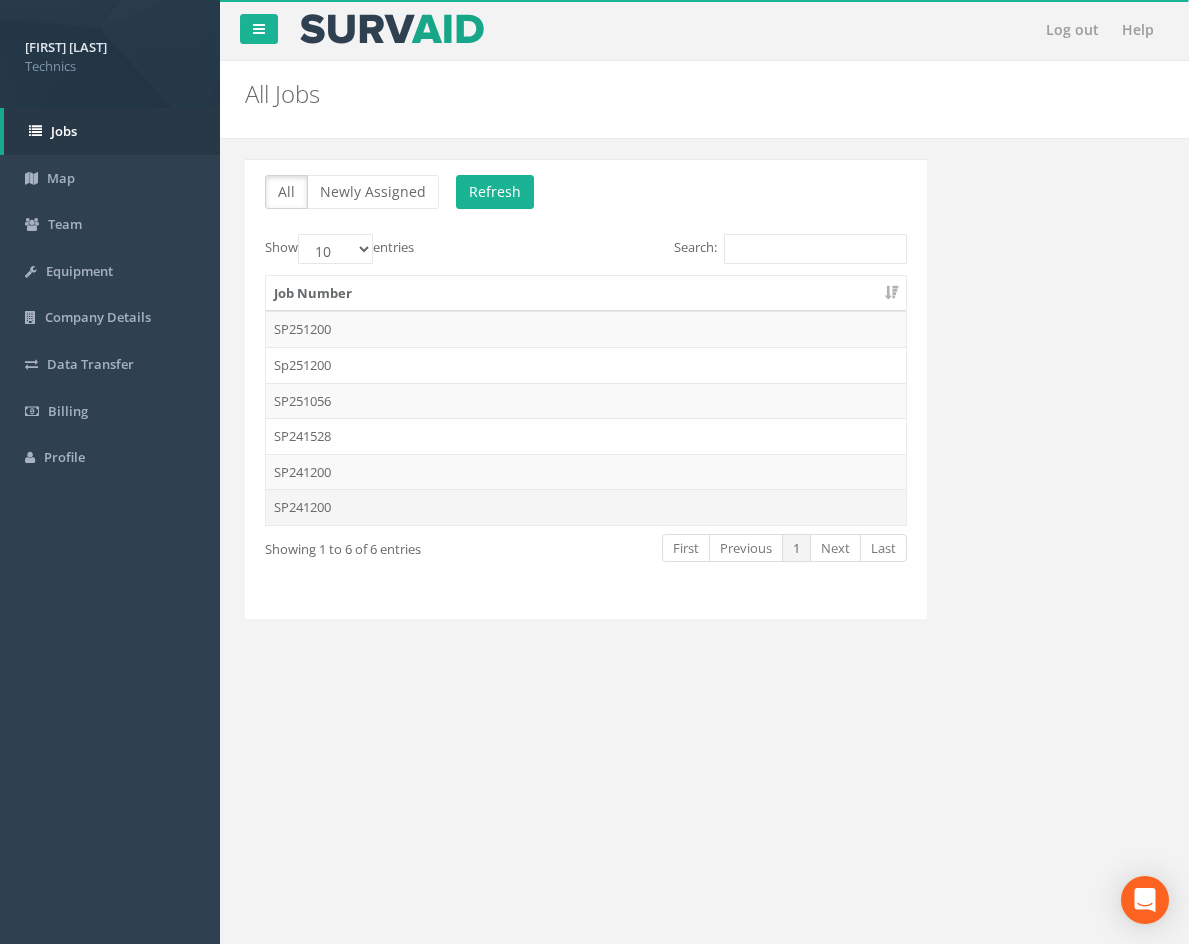 click on "SP241200" at bounding box center [586, 507] 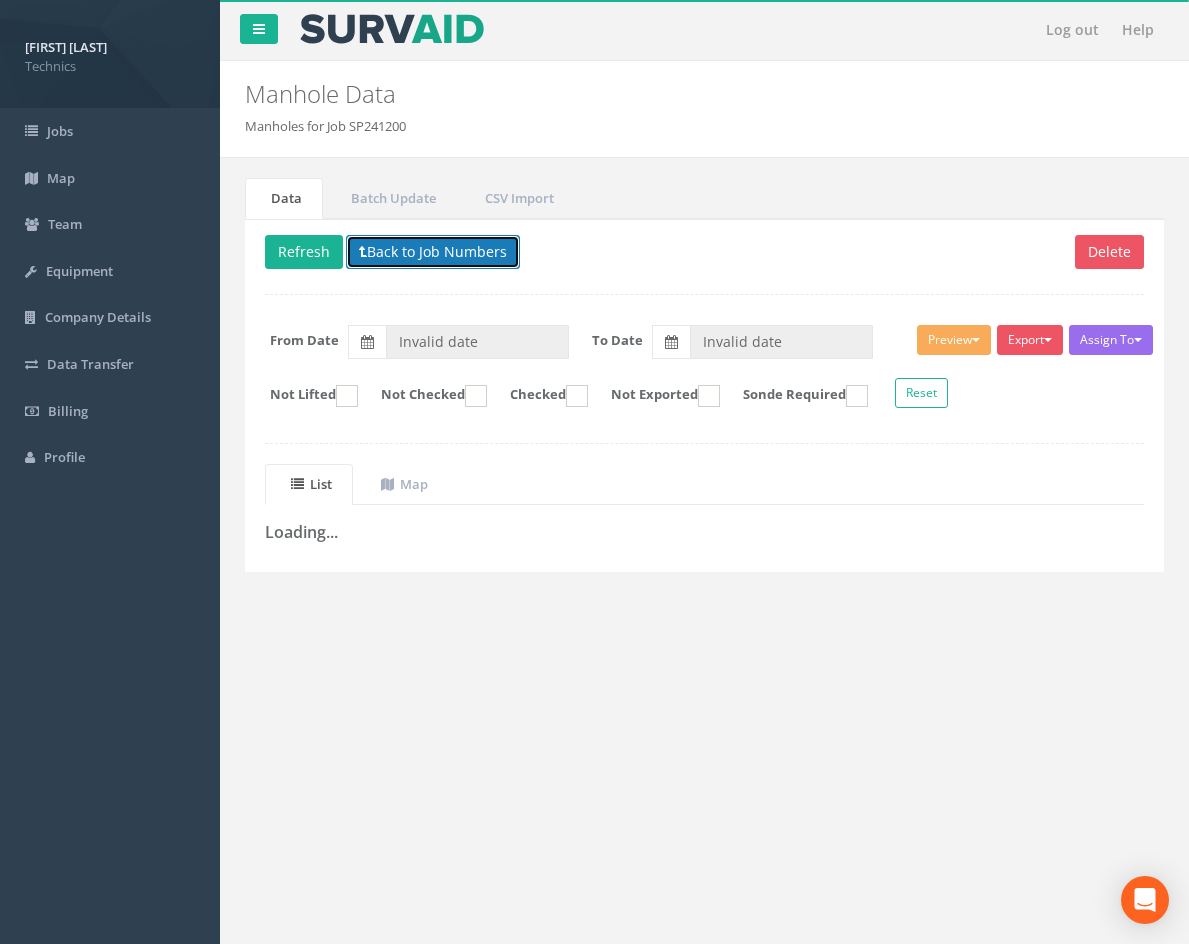 click on "Back to Job Numbers" at bounding box center [433, 252] 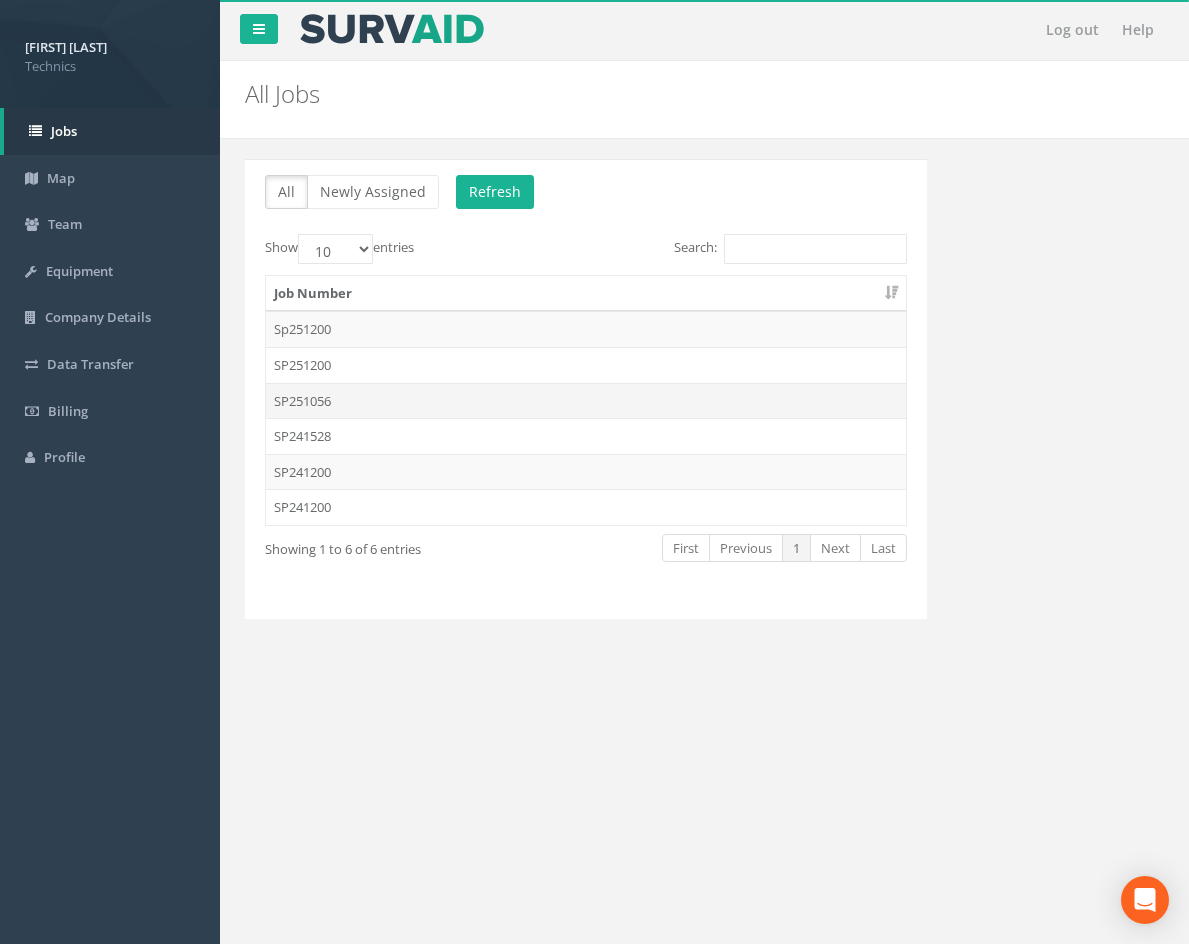 click on "SP251056" at bounding box center [586, 401] 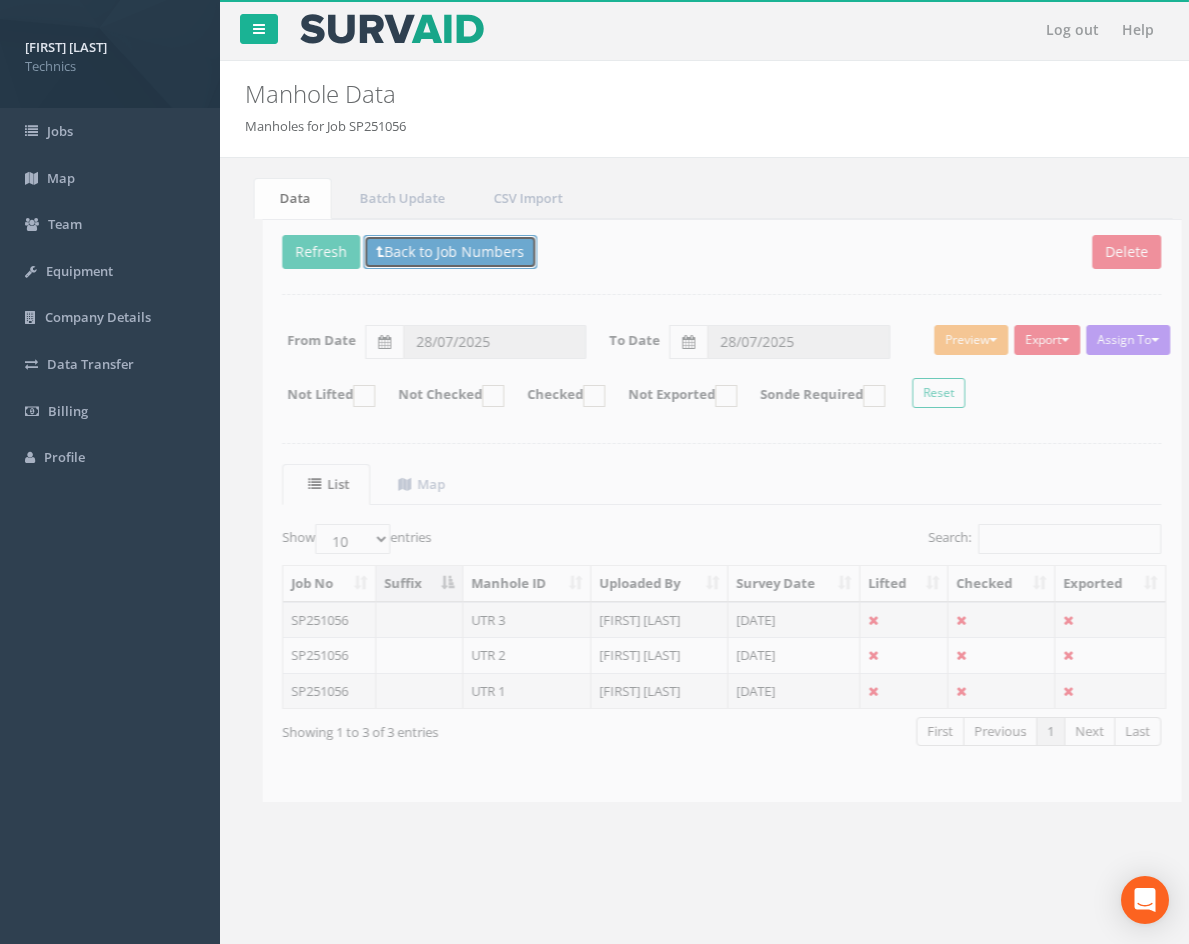 click on "Back to Job Numbers" at bounding box center [433, 252] 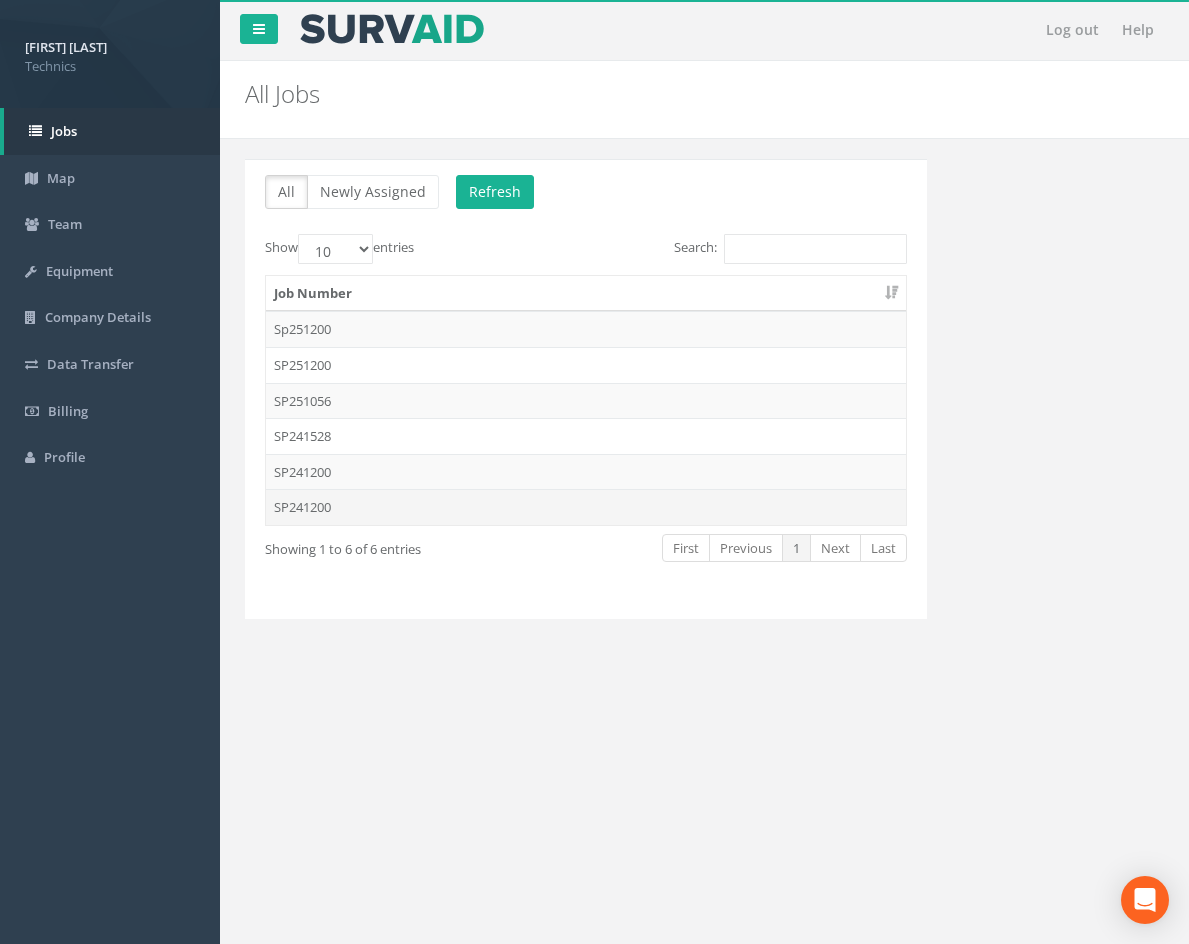 click on "SP241200" at bounding box center (586, 507) 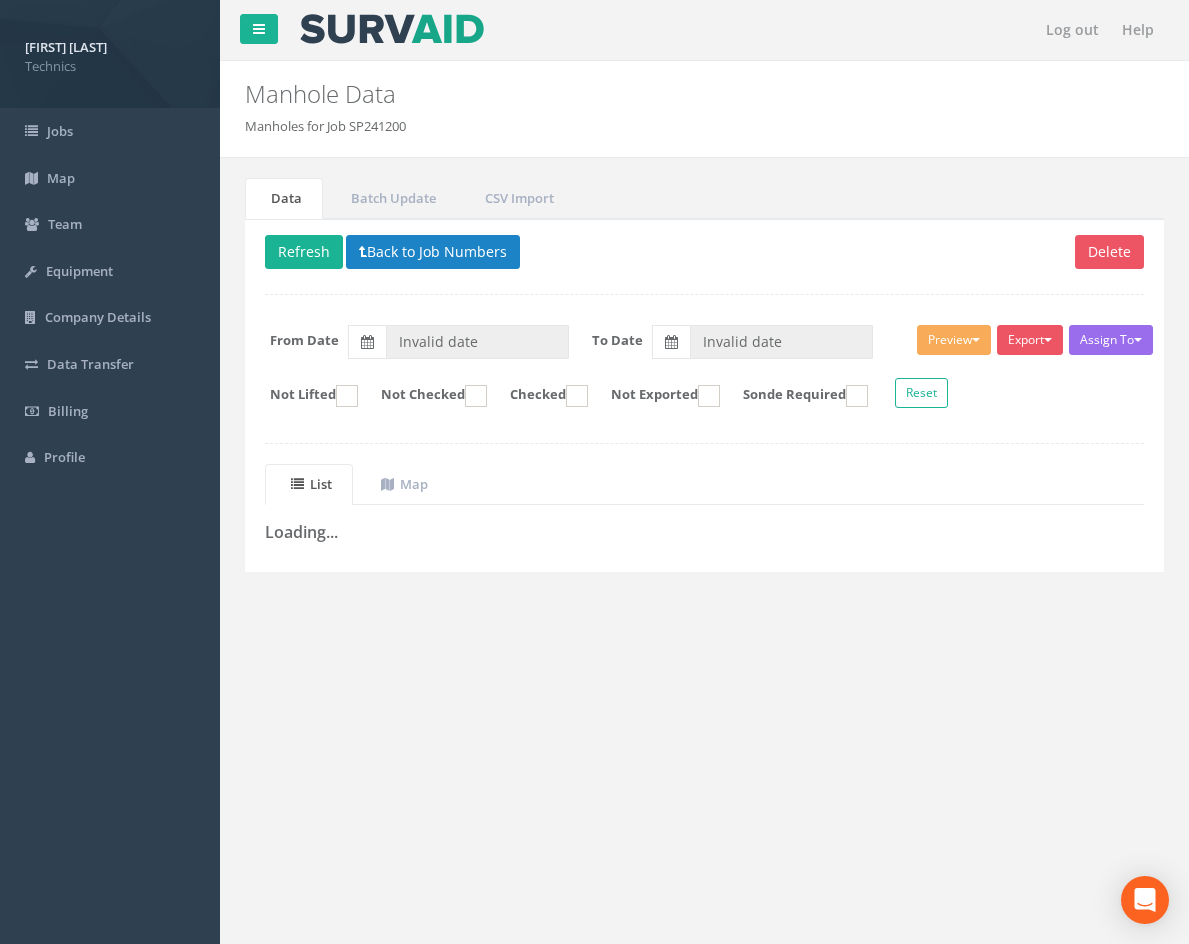 type on "[DATE]" 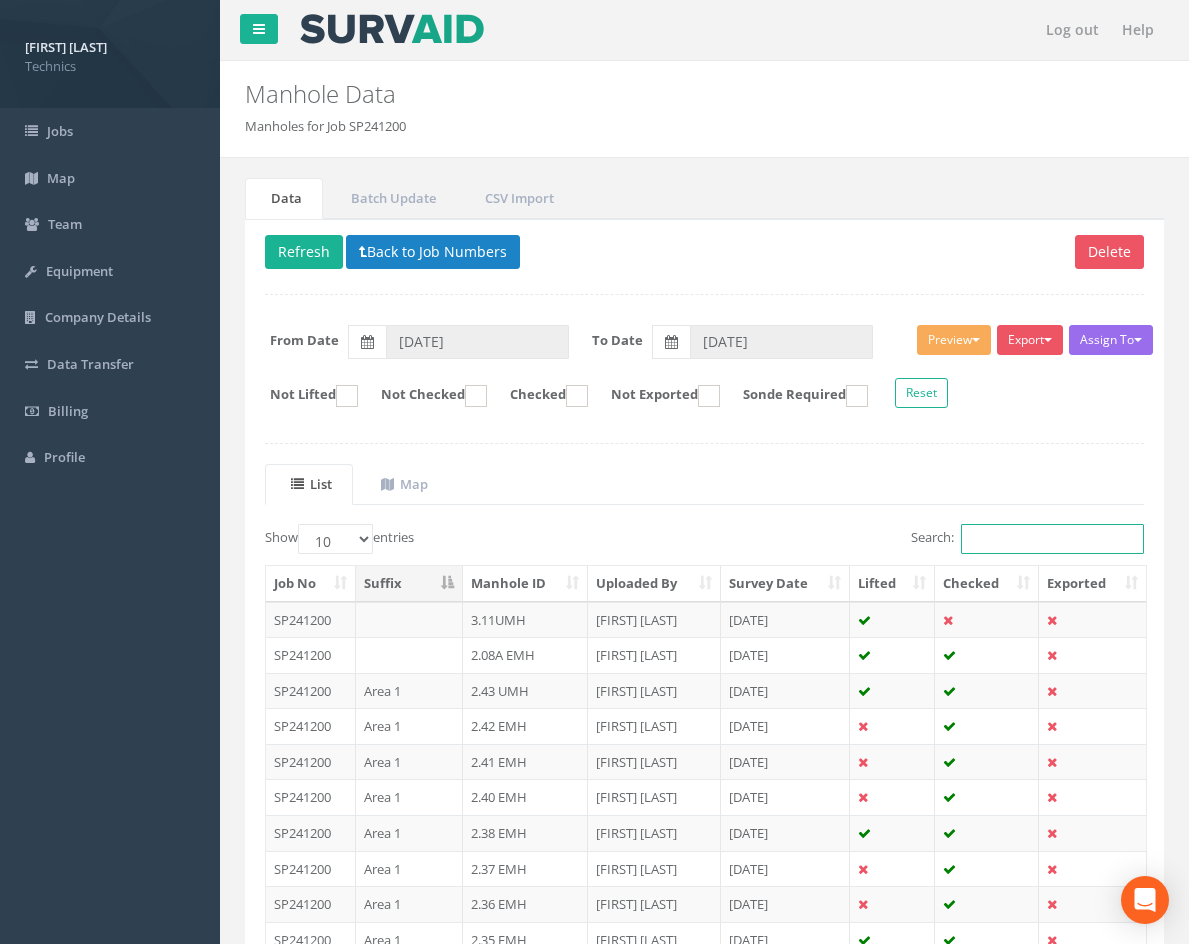 click on "Search:" at bounding box center [1052, 539] 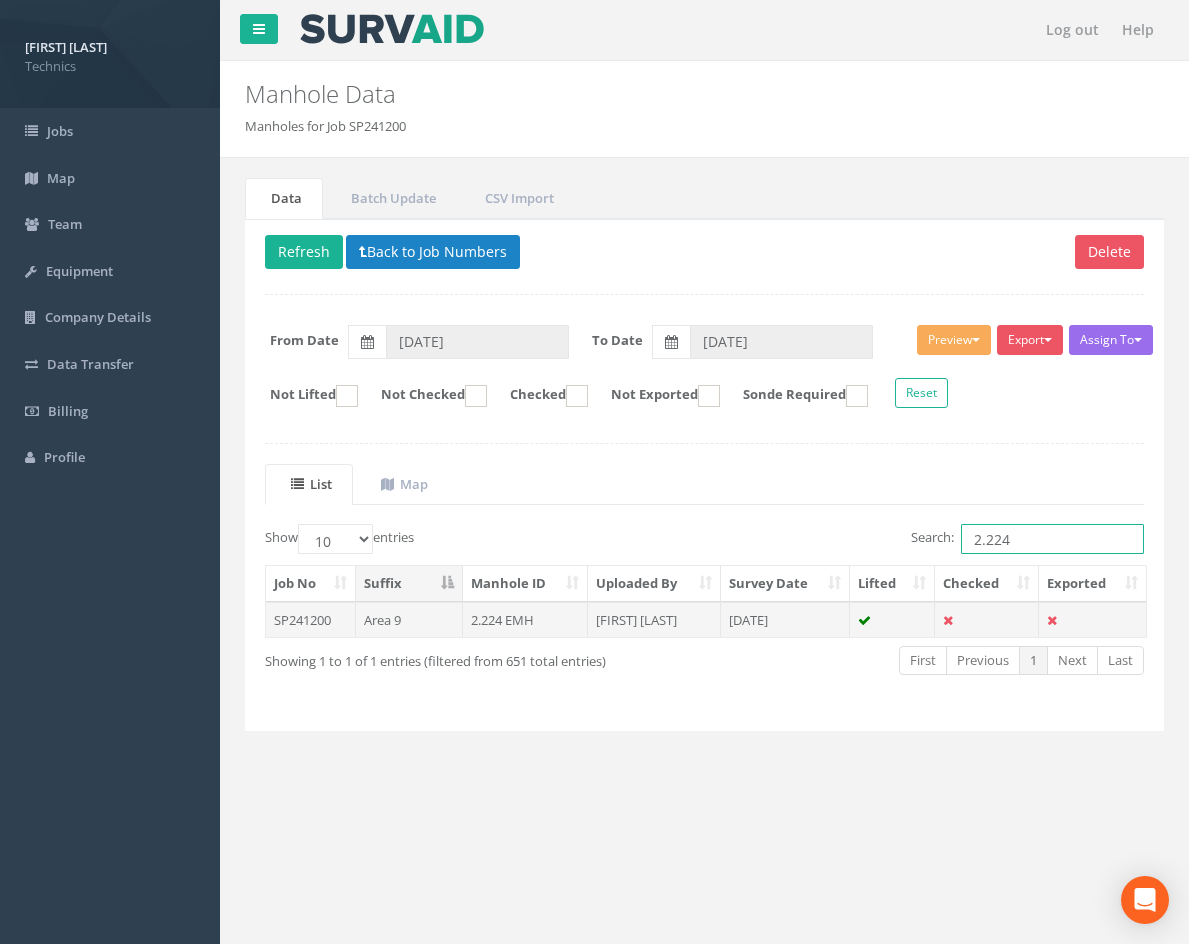 type on "2.224" 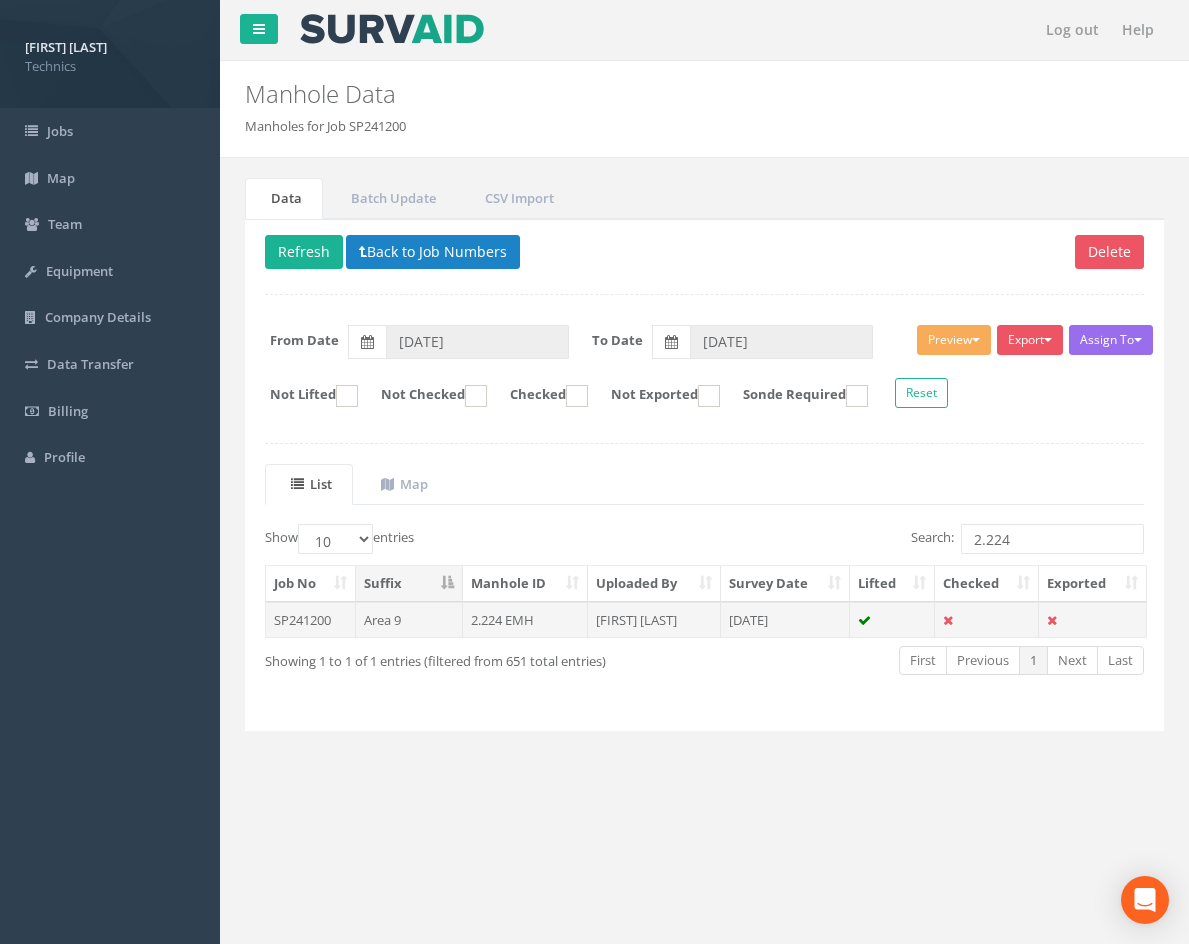 click on "[FIRST] [LAST]" at bounding box center (654, 620) 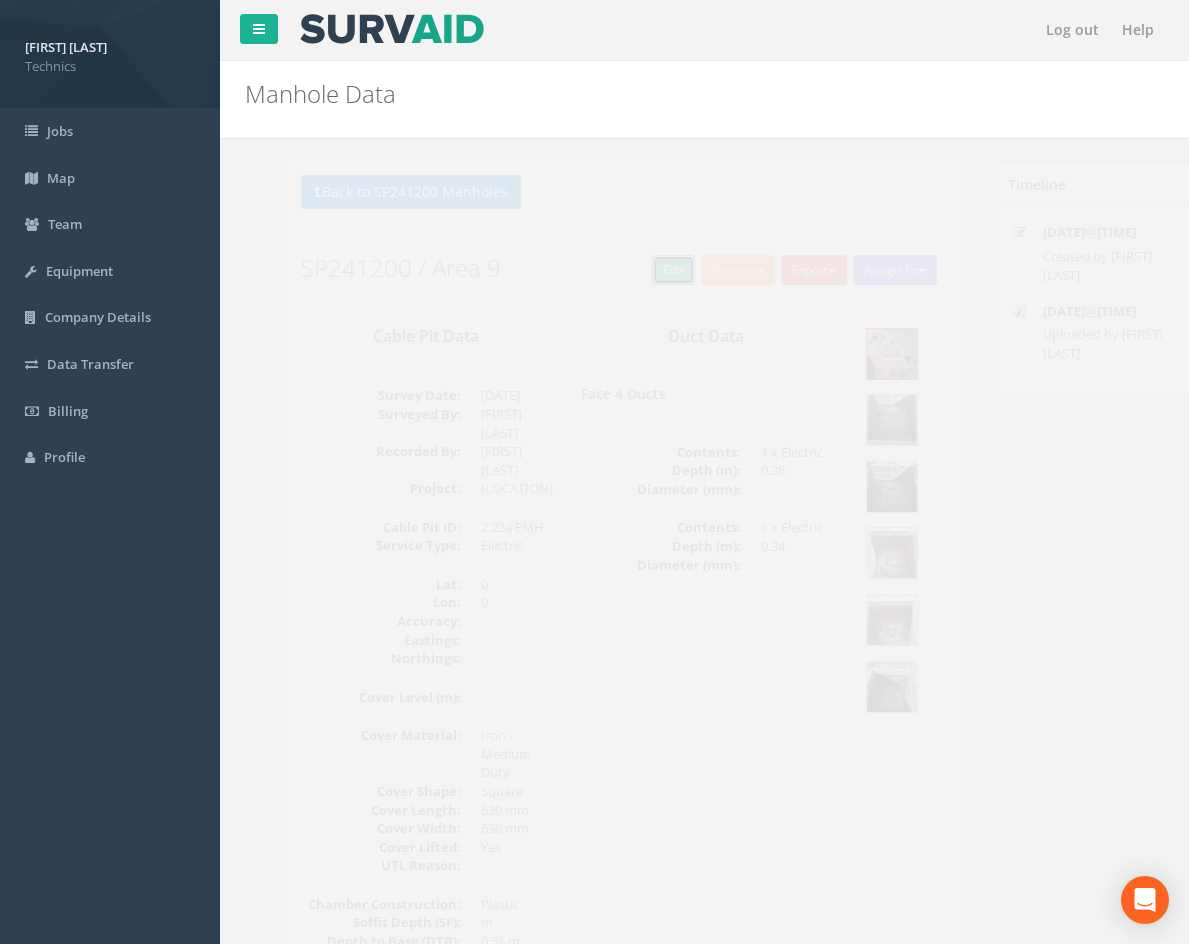 click on "Edit" at bounding box center (637, 270) 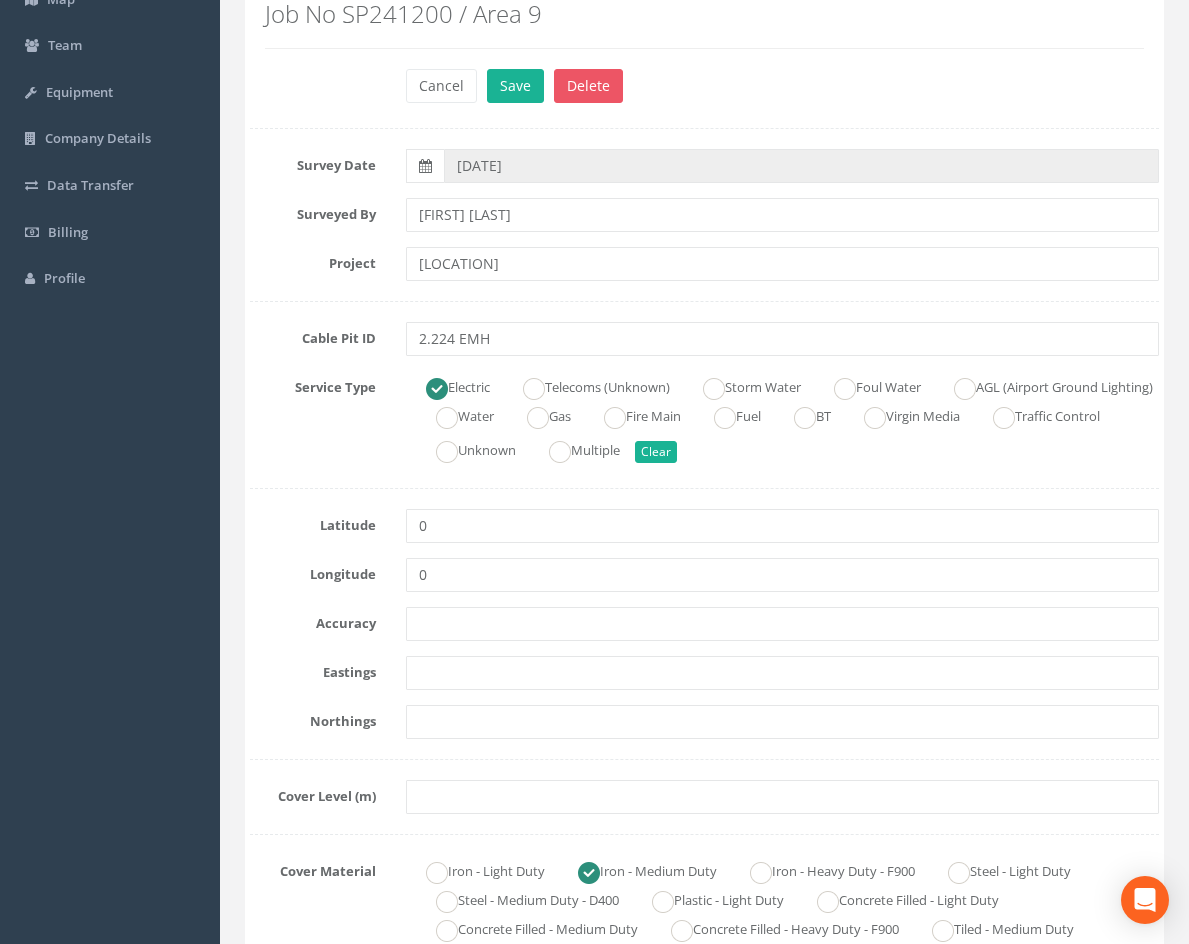 scroll, scrollTop: 300, scrollLeft: 0, axis: vertical 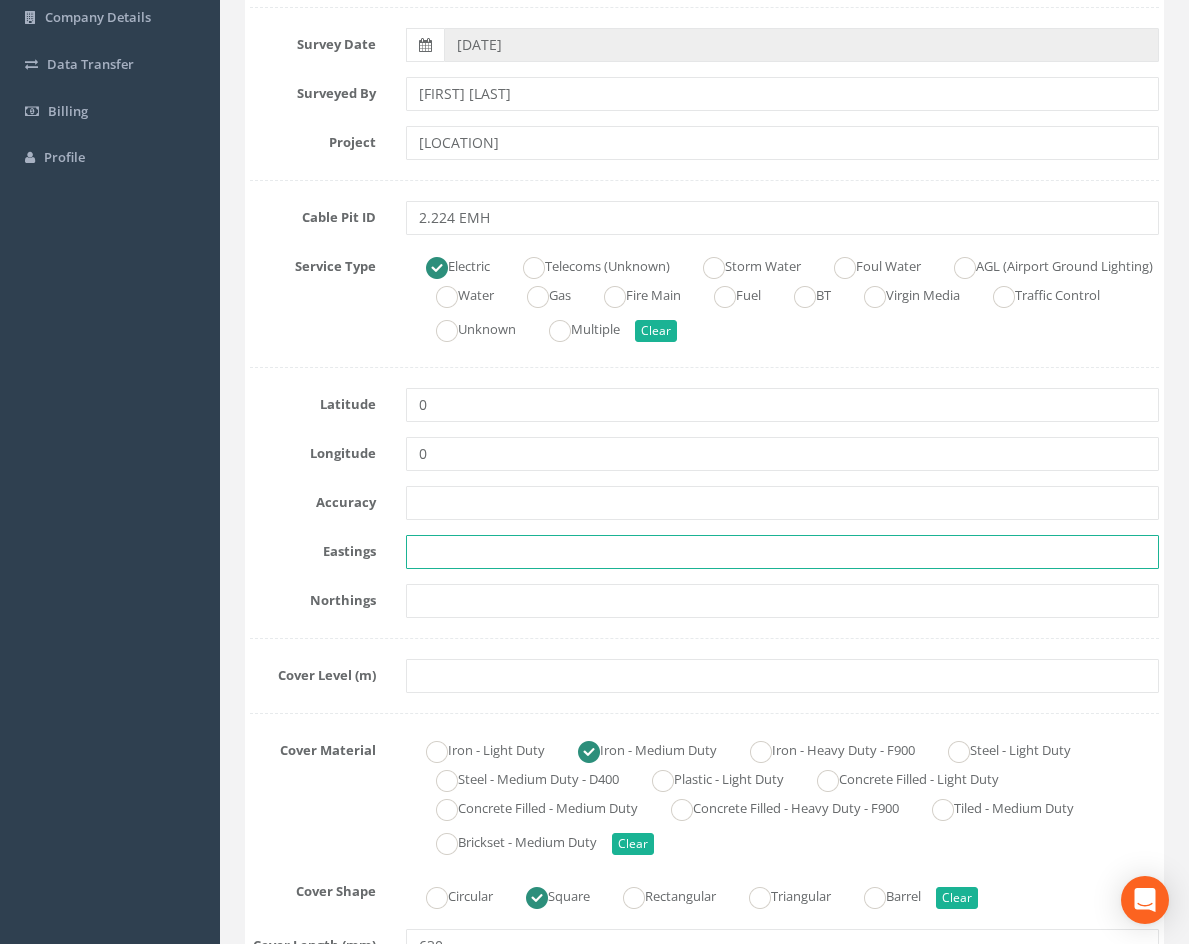 click at bounding box center [782, 552] 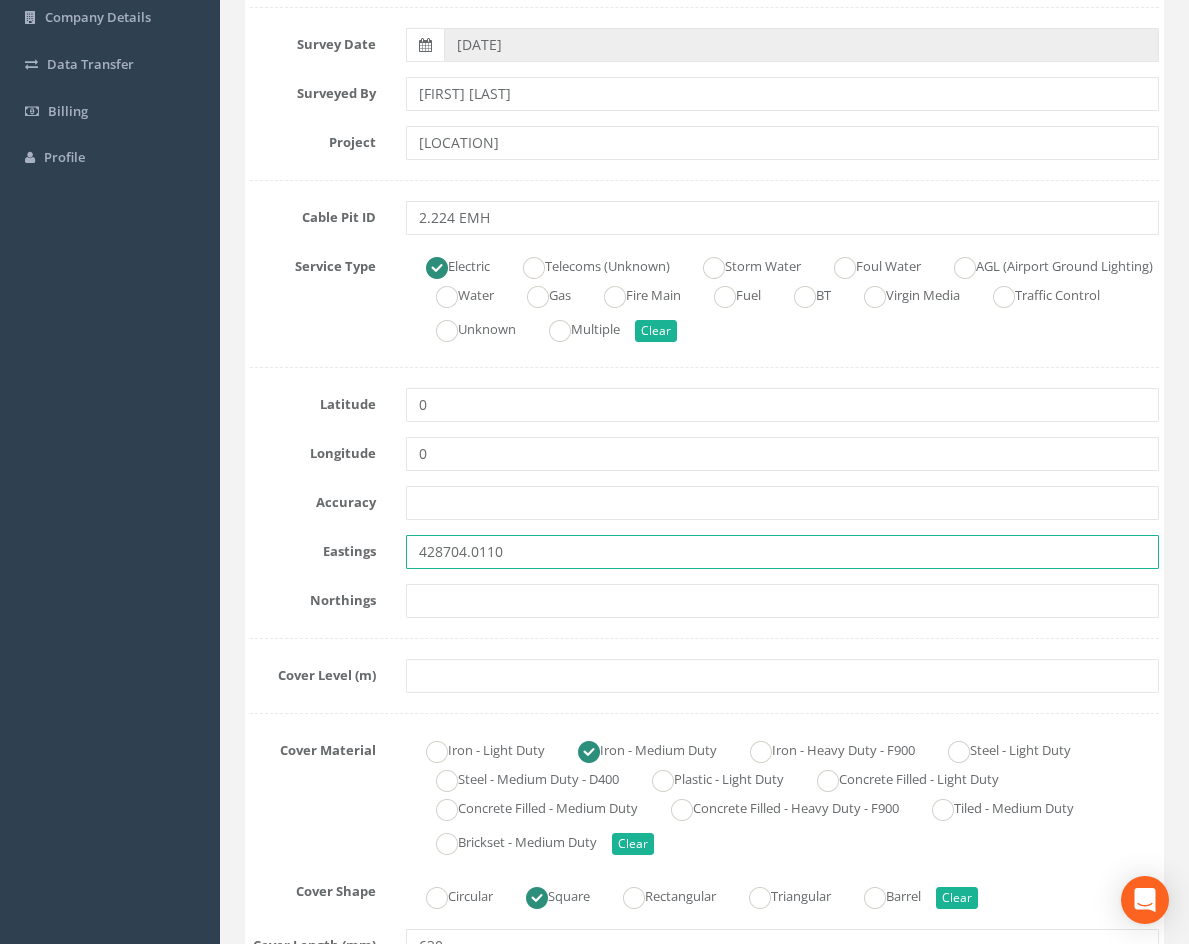 type on "428704.0110" 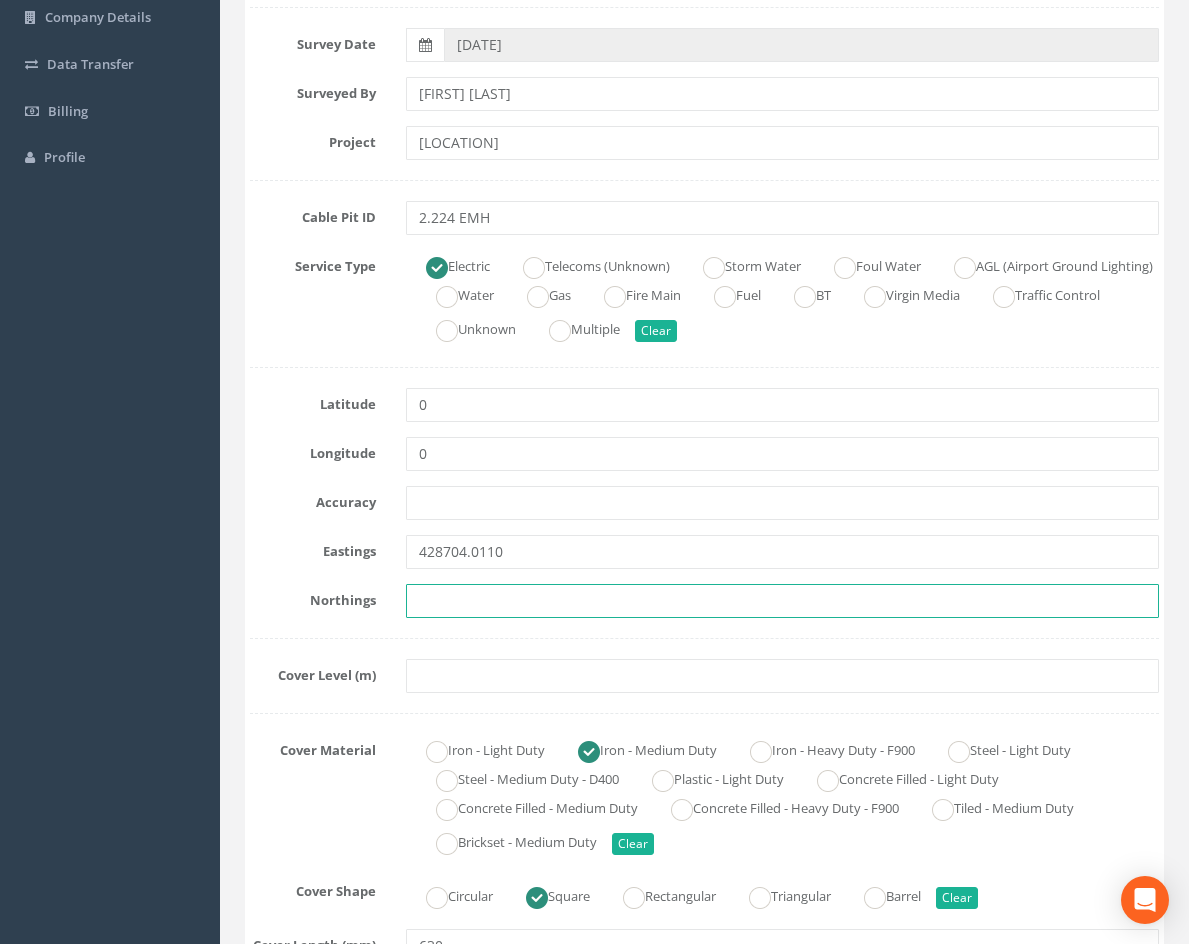 click at bounding box center (782, 601) 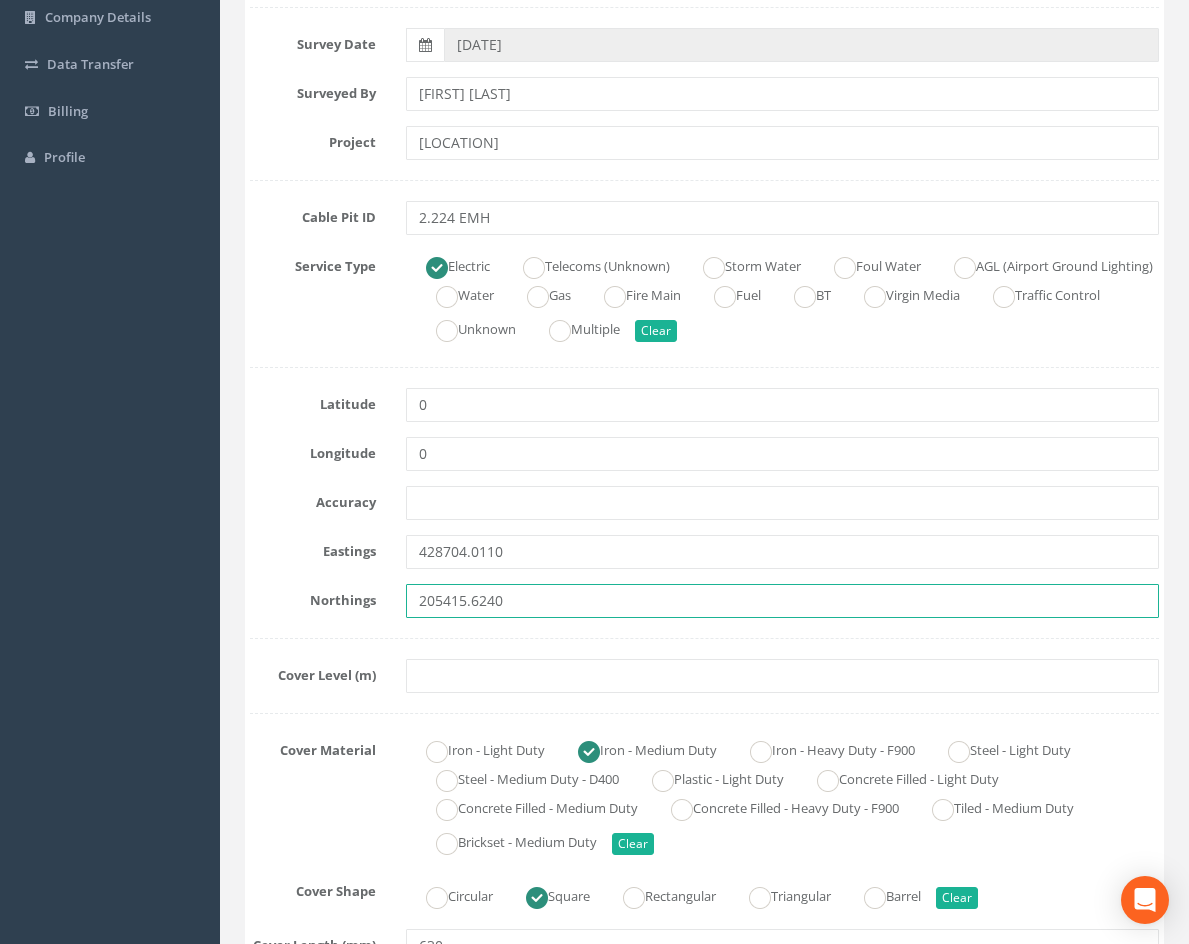 type on "205415.6240" 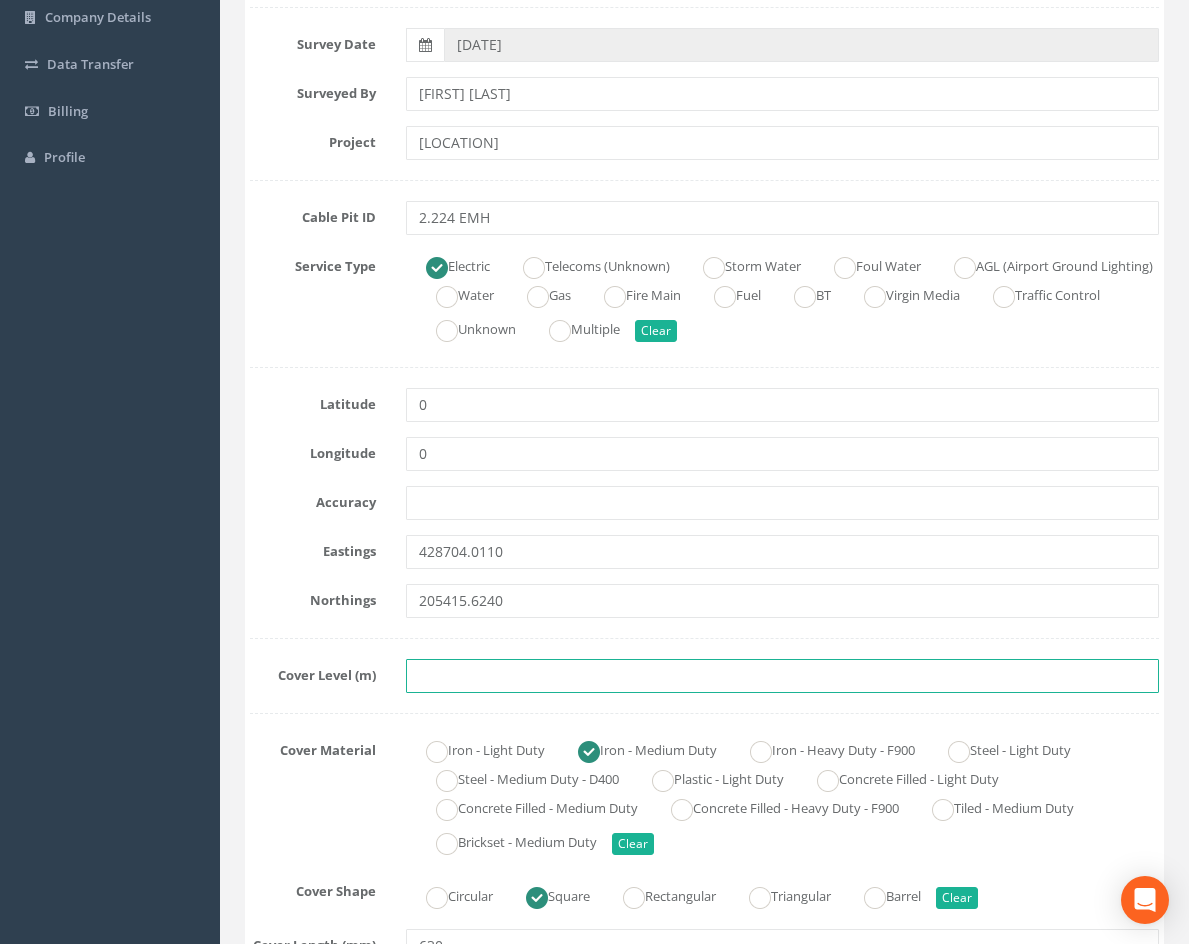 click at bounding box center (782, 676) 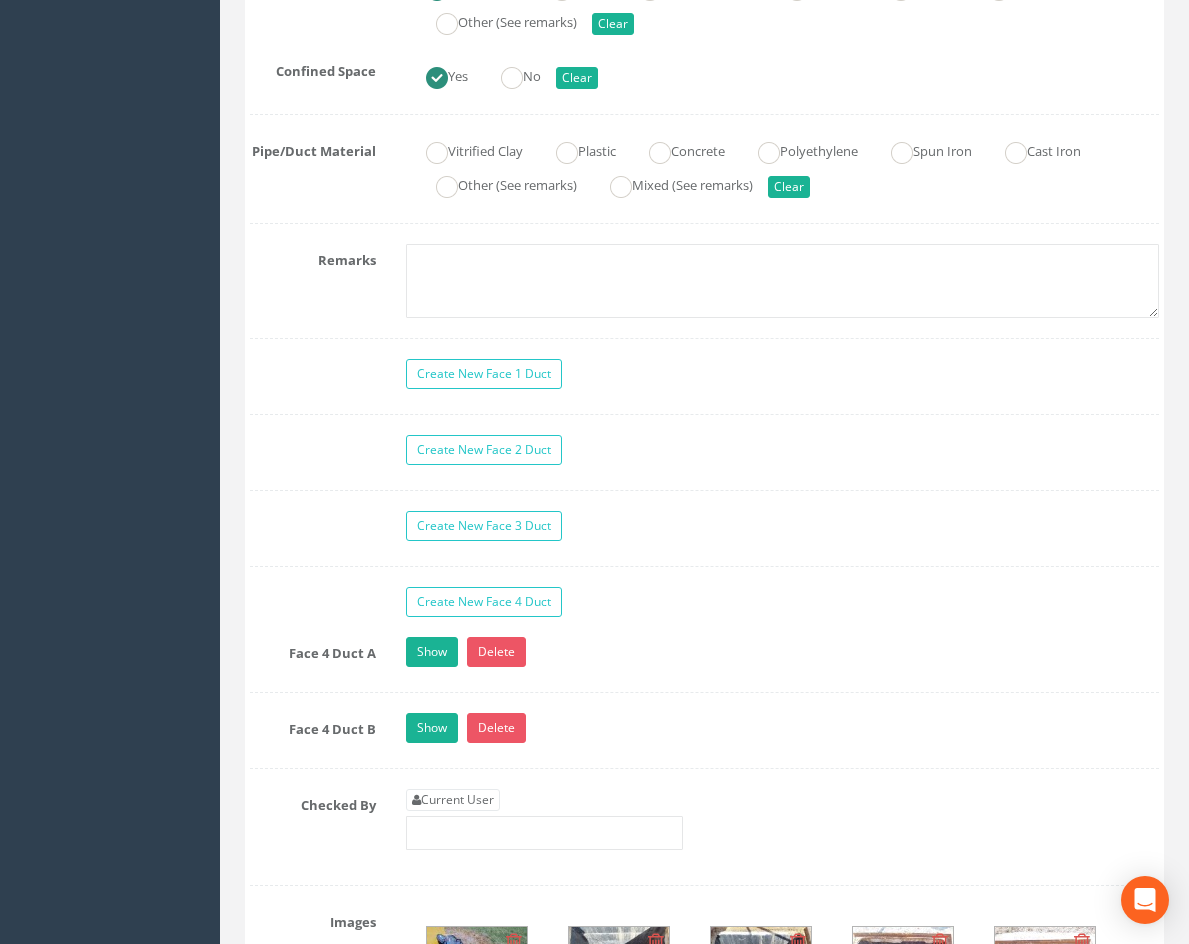scroll, scrollTop: 1800, scrollLeft: 0, axis: vertical 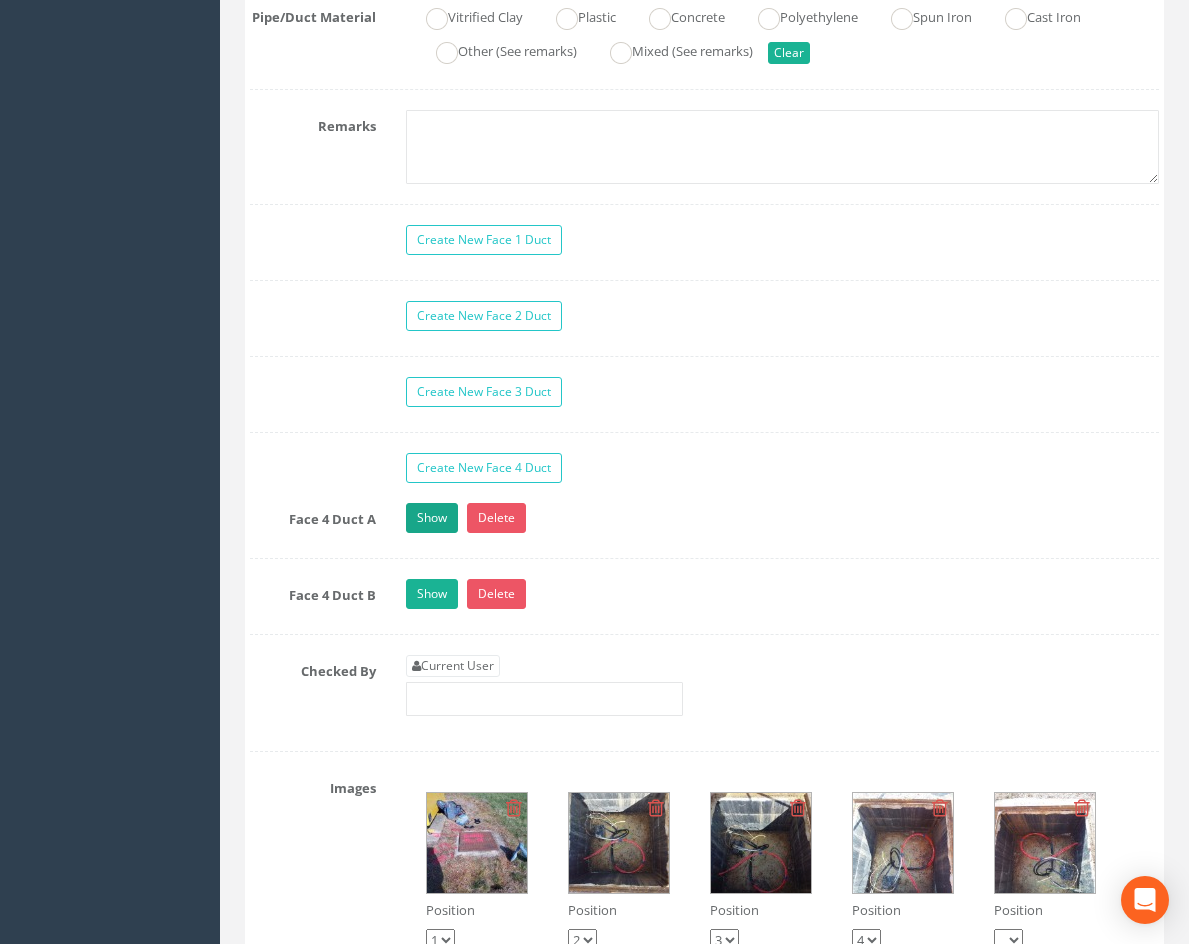 type on "82.3720" 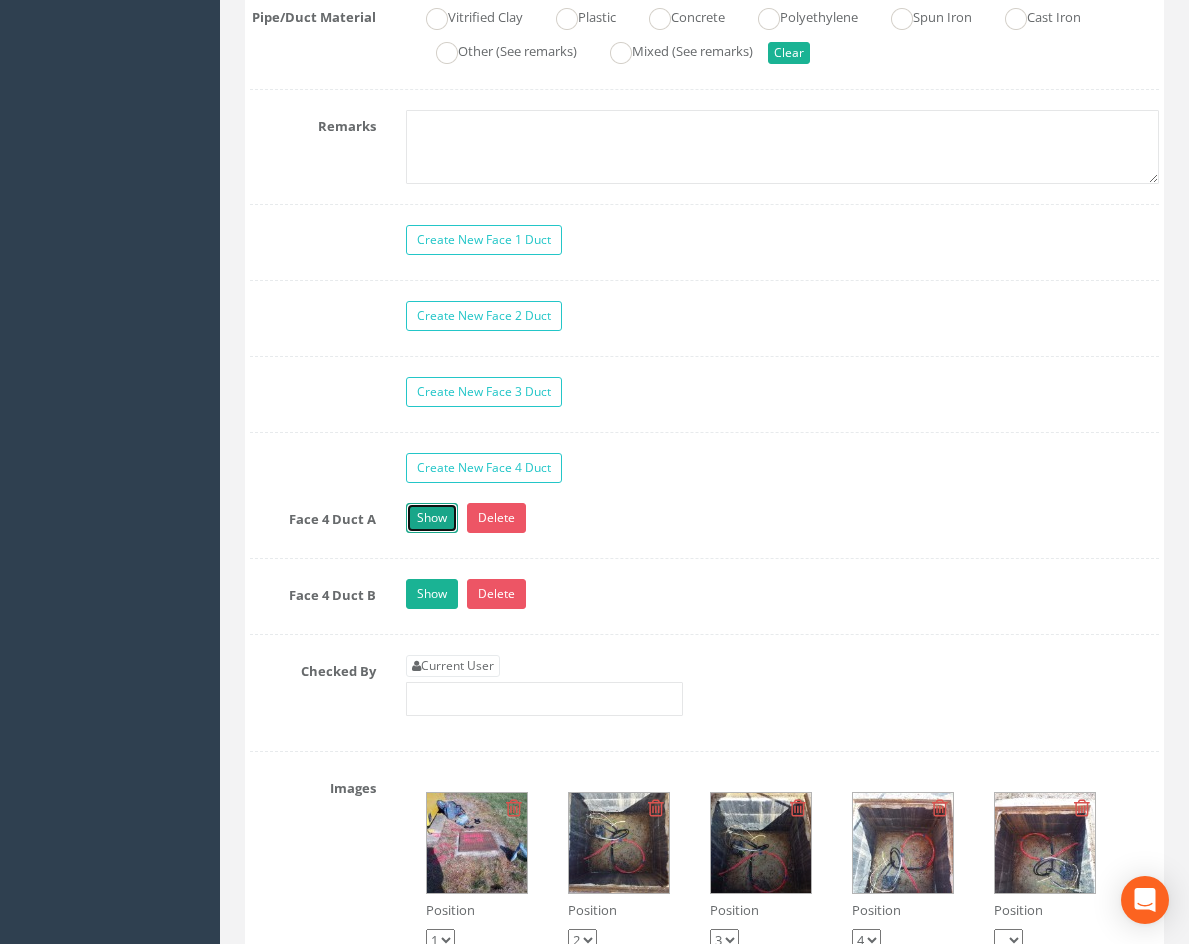 click on "Show" at bounding box center (432, 518) 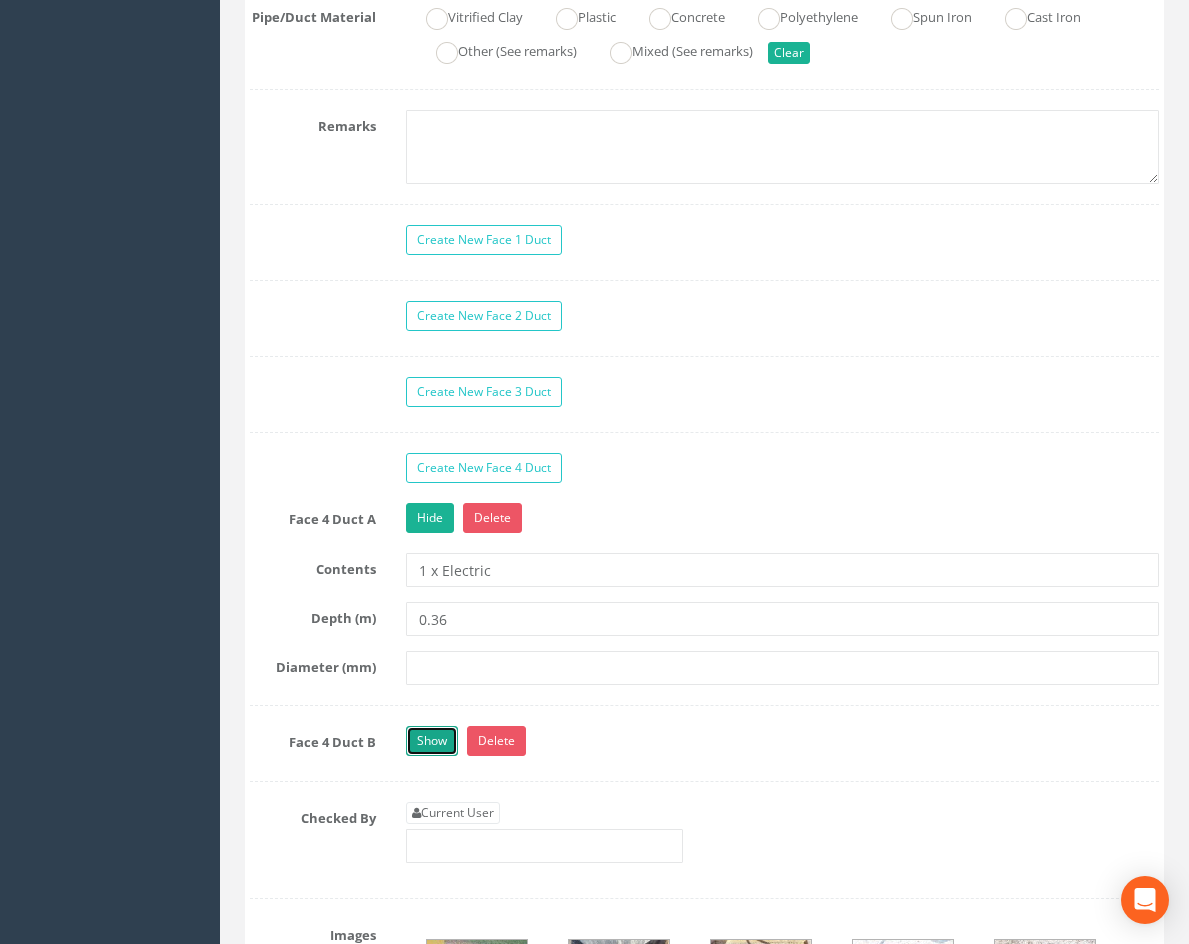 click on "Show" at bounding box center [432, 741] 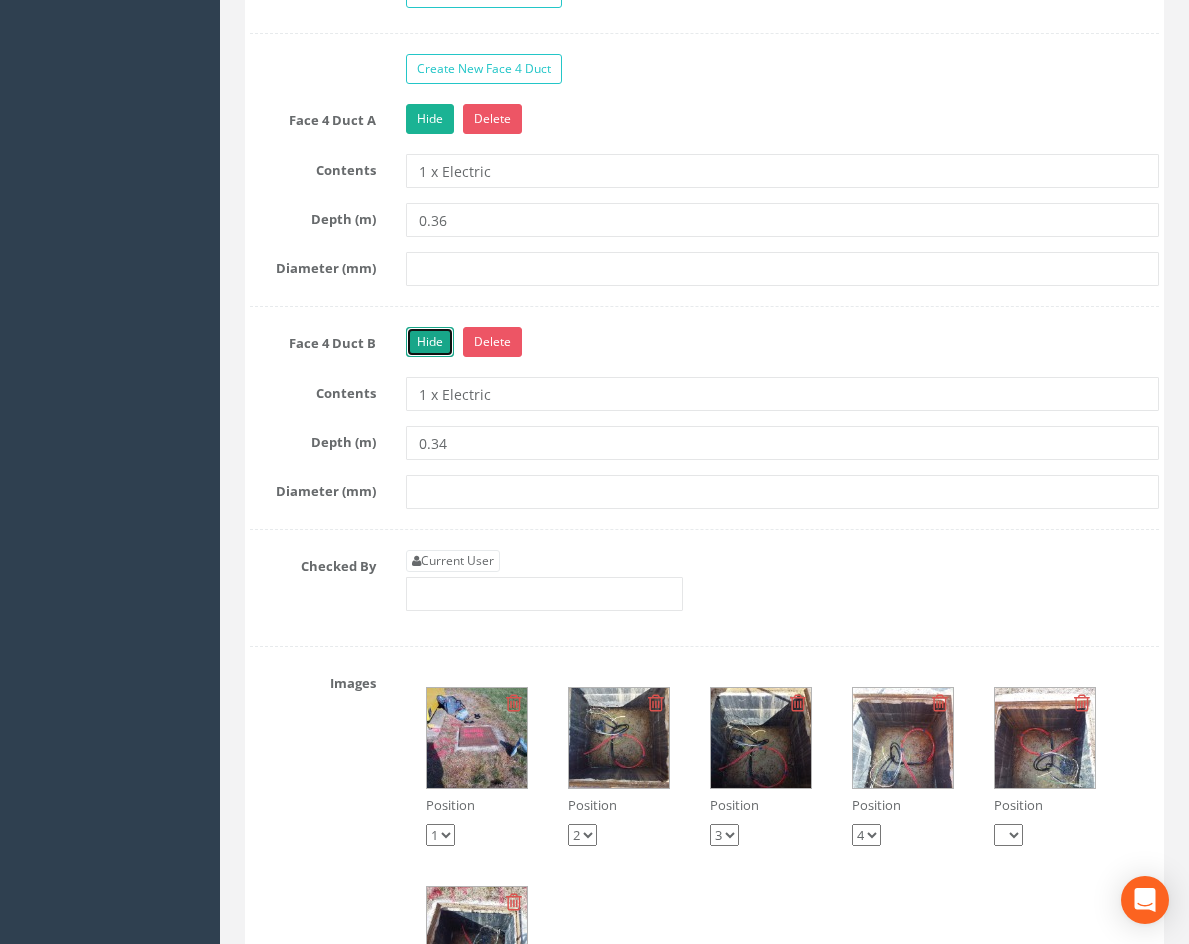 scroll, scrollTop: 2200, scrollLeft: 0, axis: vertical 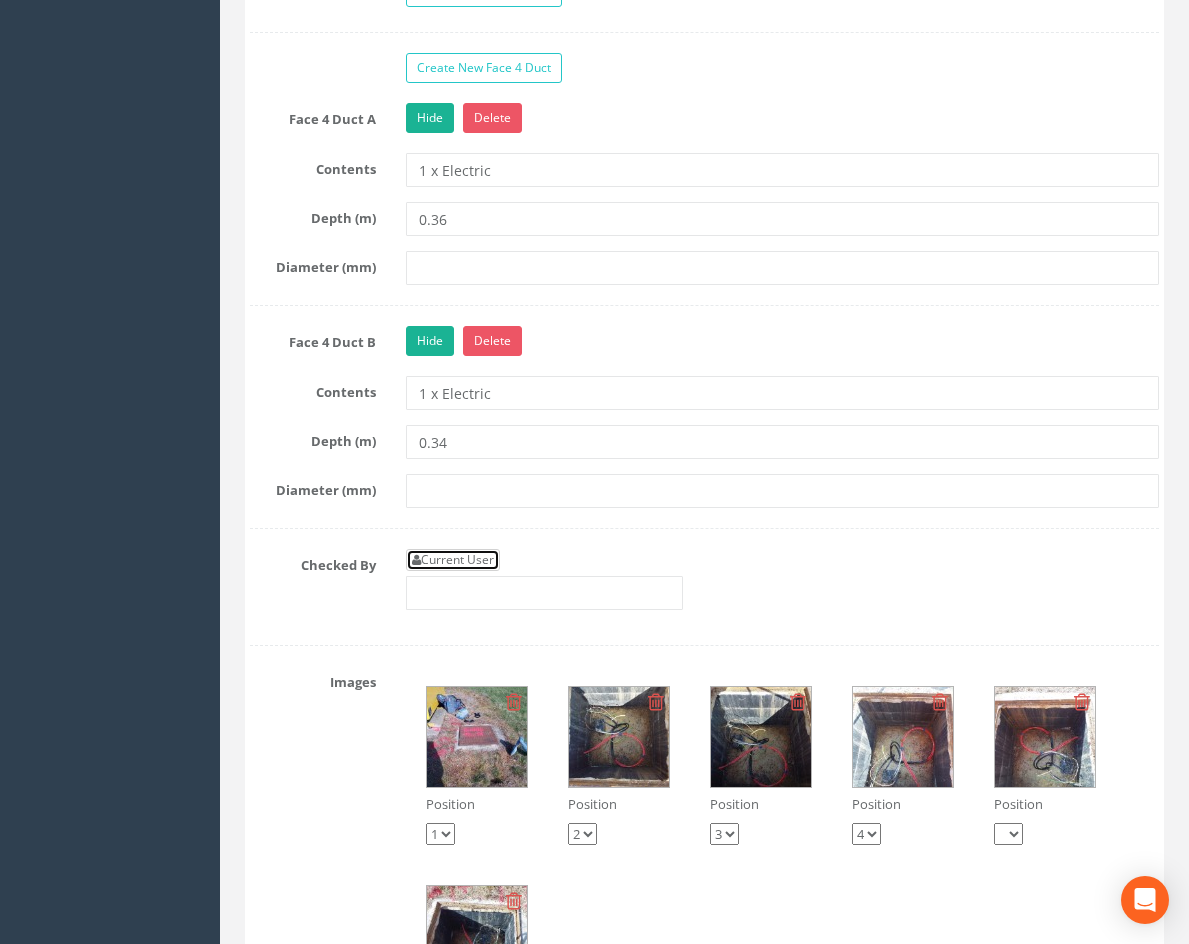 click on "Current User" at bounding box center [453, 560] 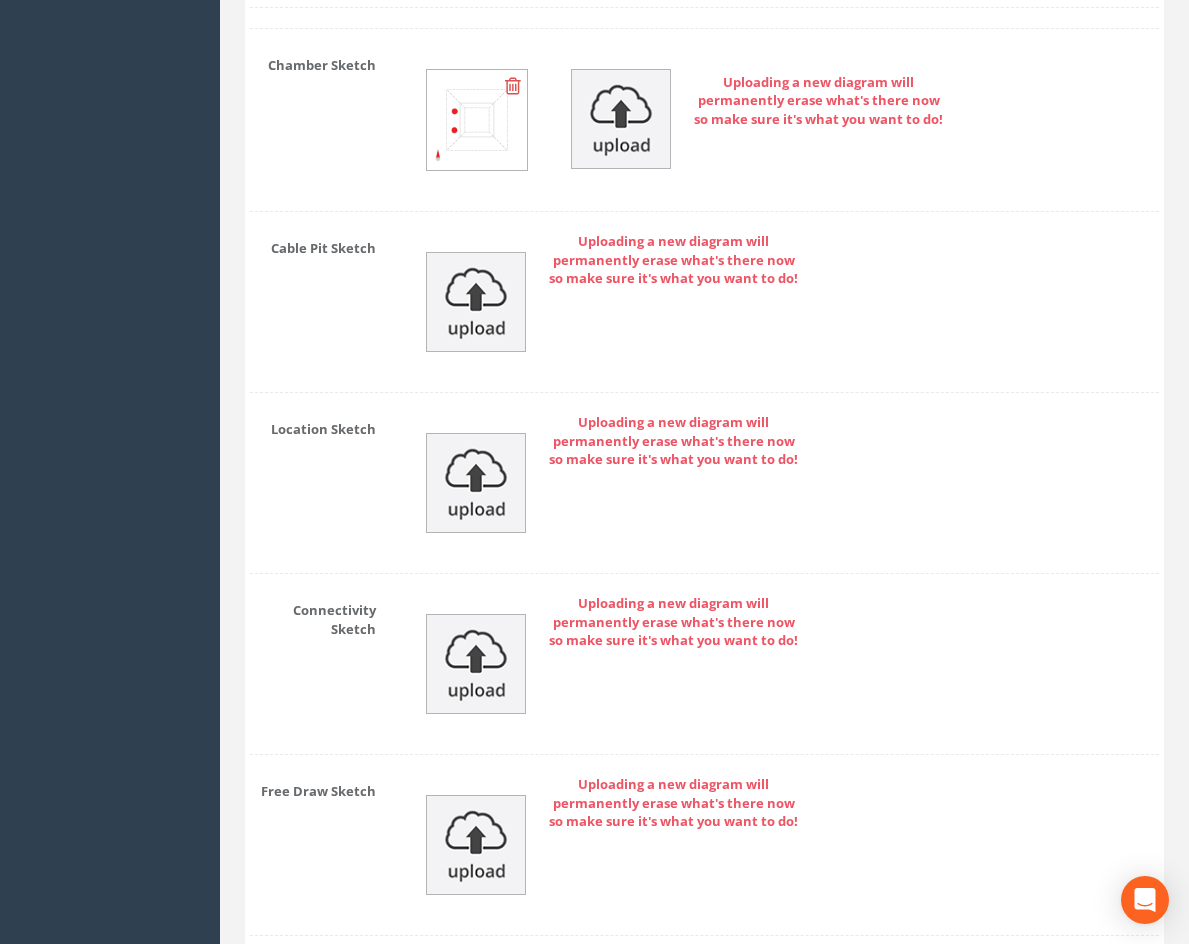 scroll, scrollTop: 3679, scrollLeft: 0, axis: vertical 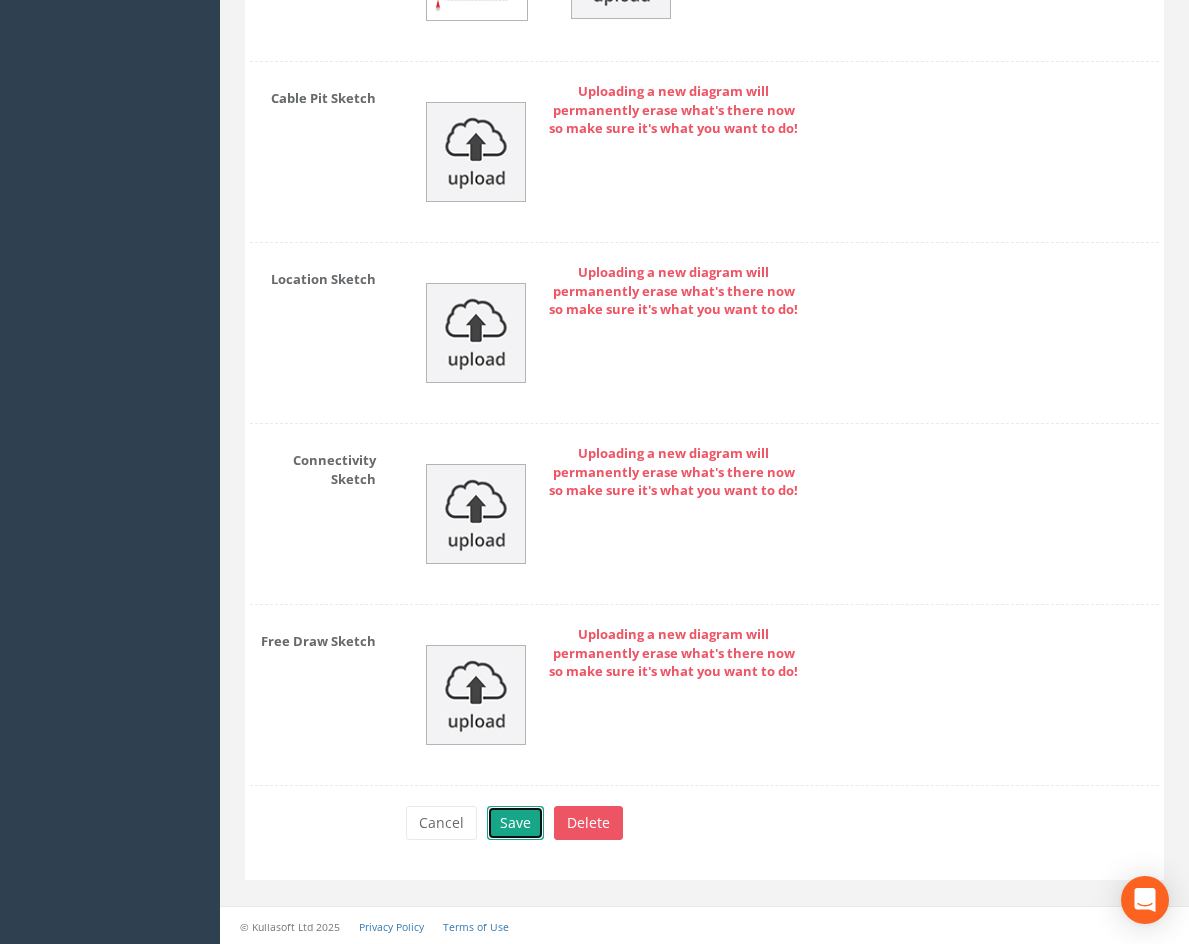click on "Save" at bounding box center [515, 823] 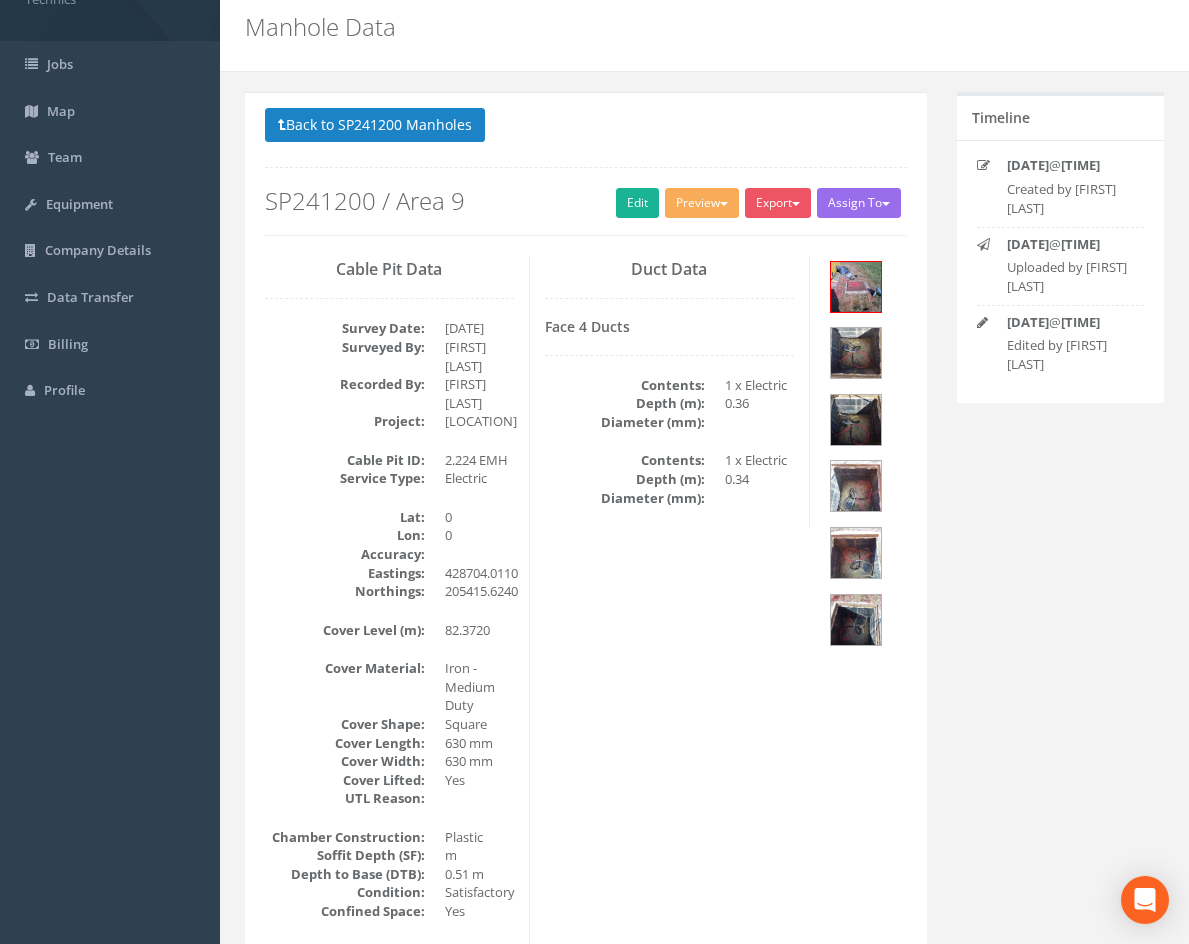scroll, scrollTop: 0, scrollLeft: 0, axis: both 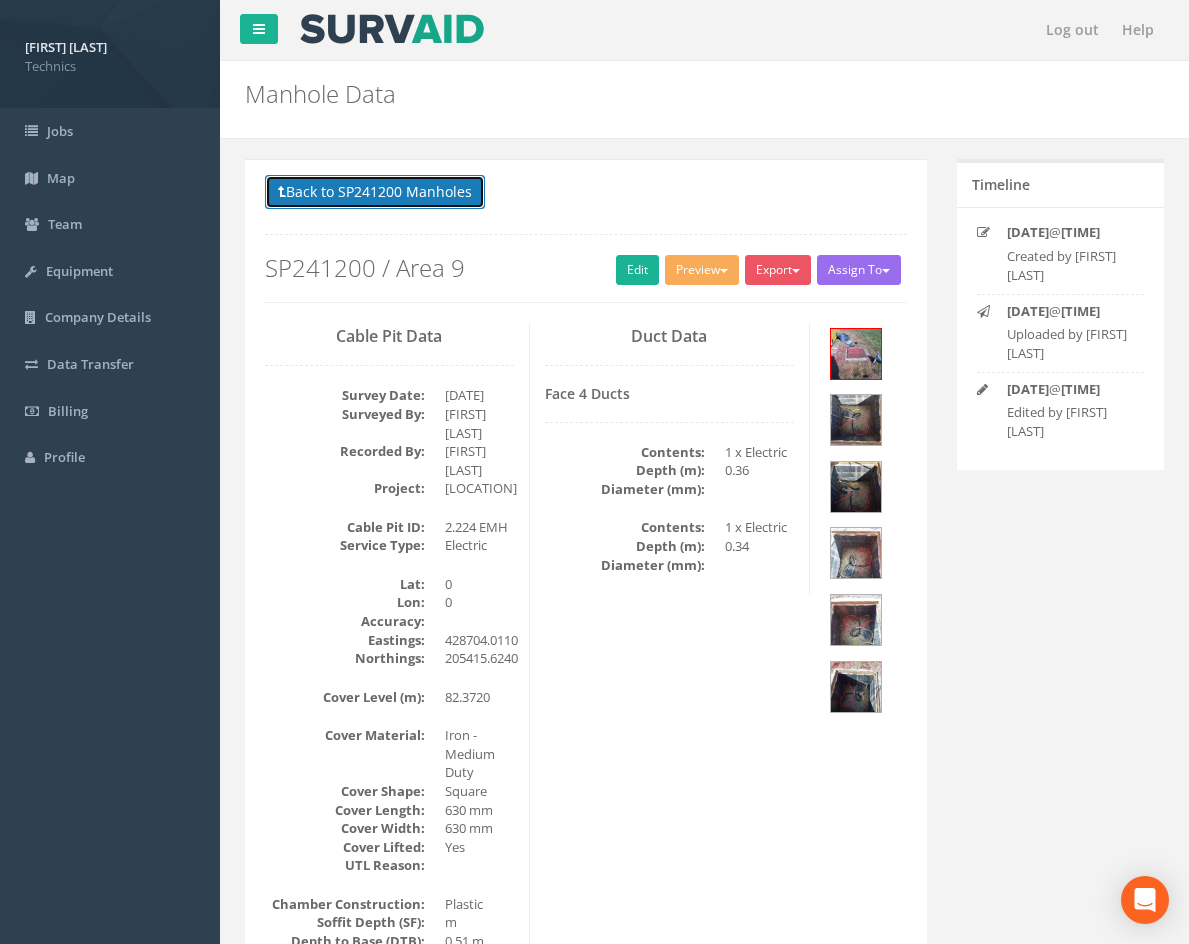 click on "Back to SP241200 Manholes" at bounding box center [375, 192] 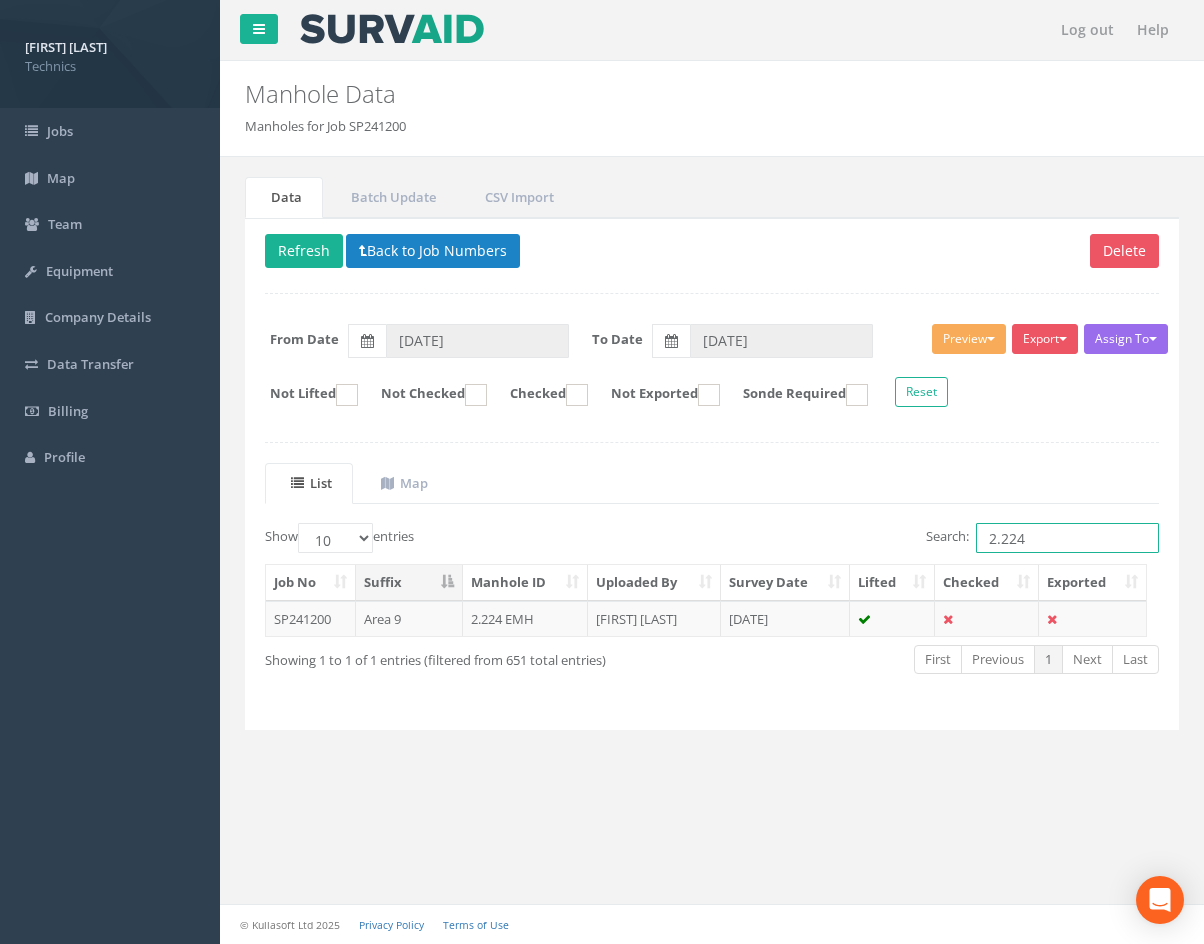 click on "2.224" at bounding box center (1067, 538) 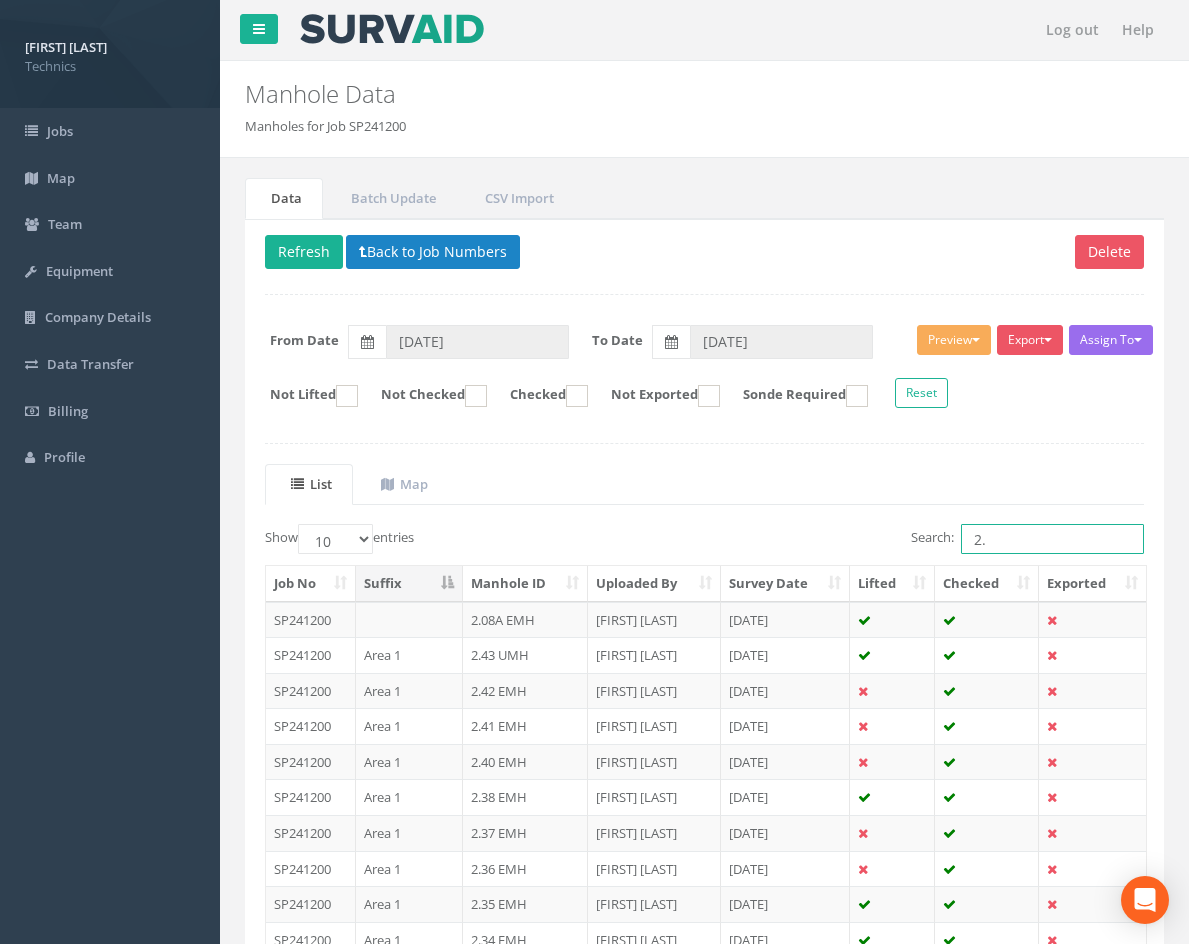 type on "2" 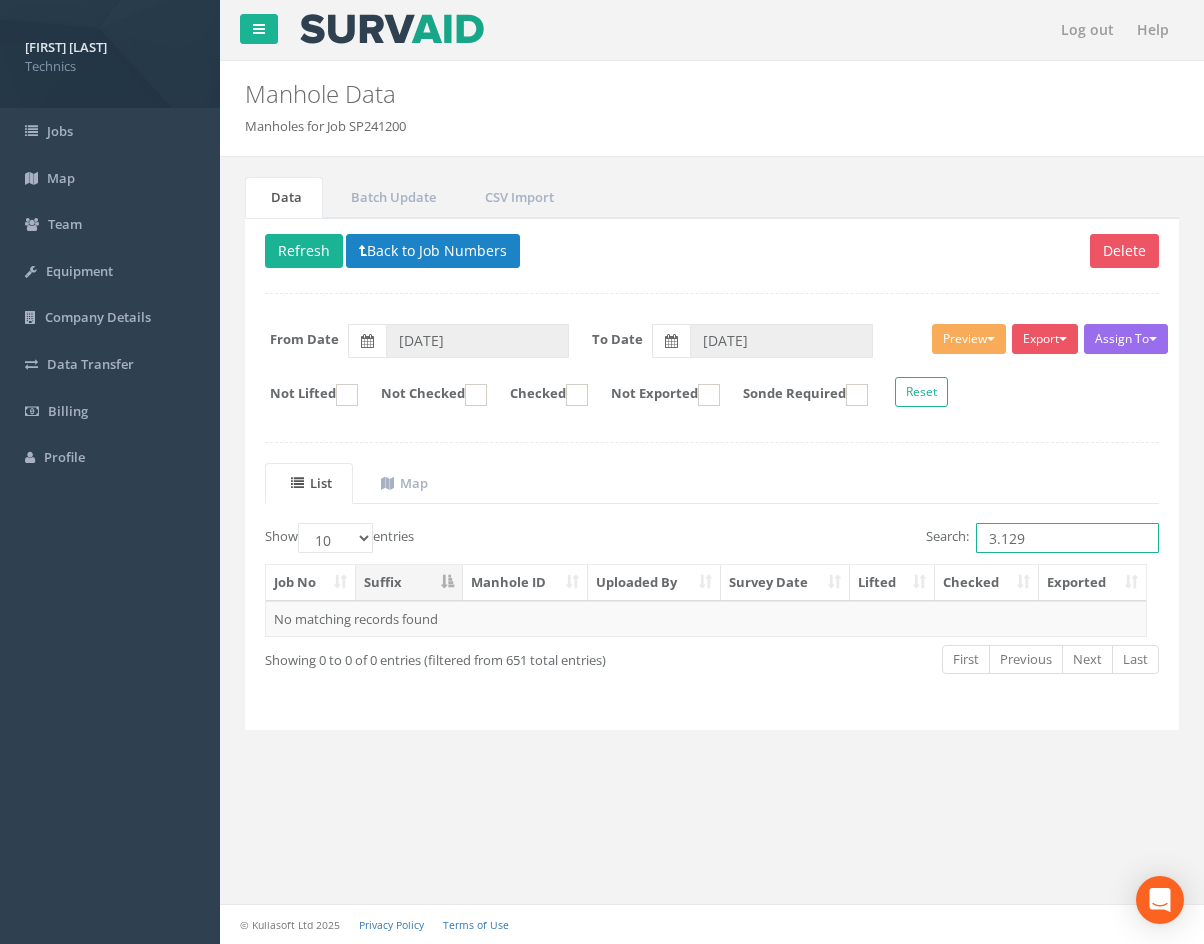 drag, startPoint x: 987, startPoint y: 531, endPoint x: 800, endPoint y: 546, distance: 187.60065 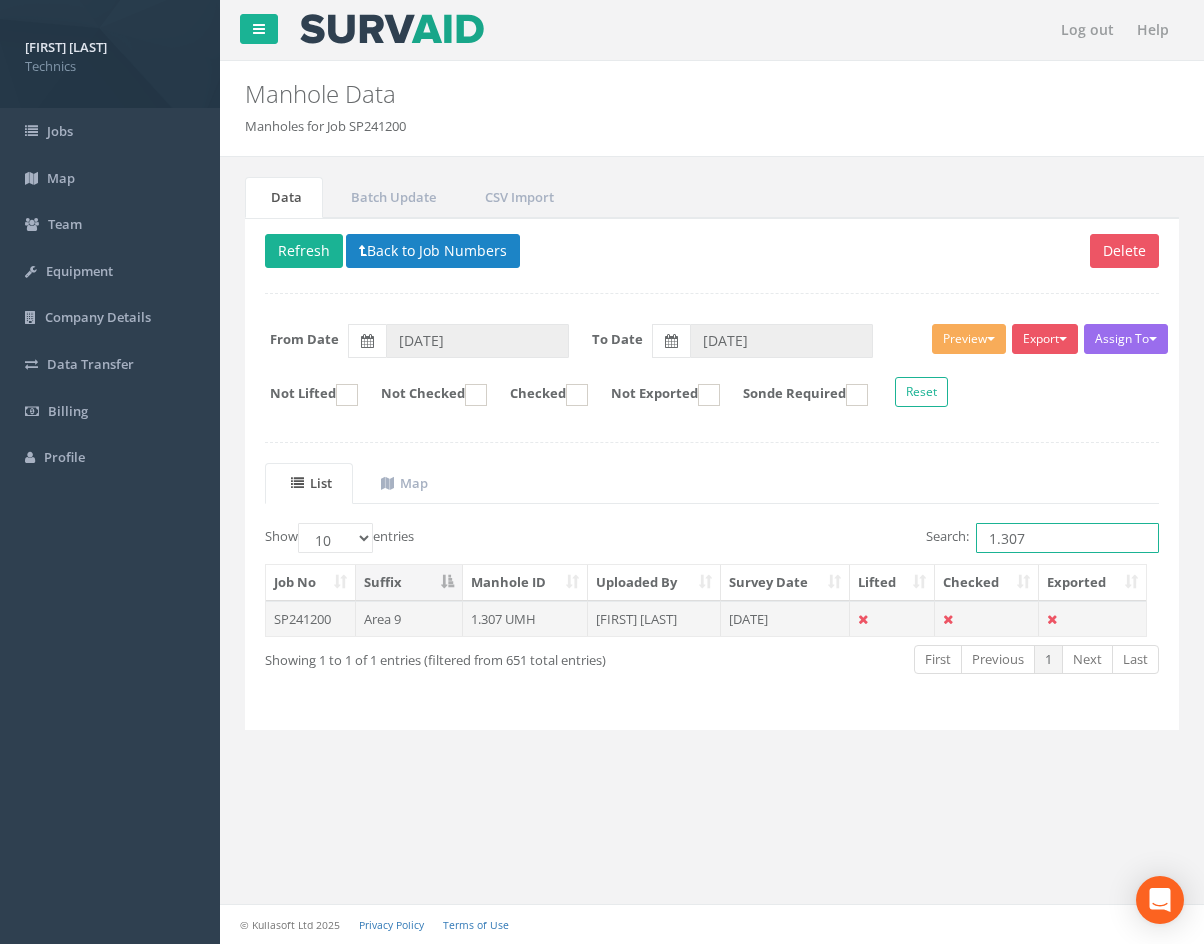 type on "1.307" 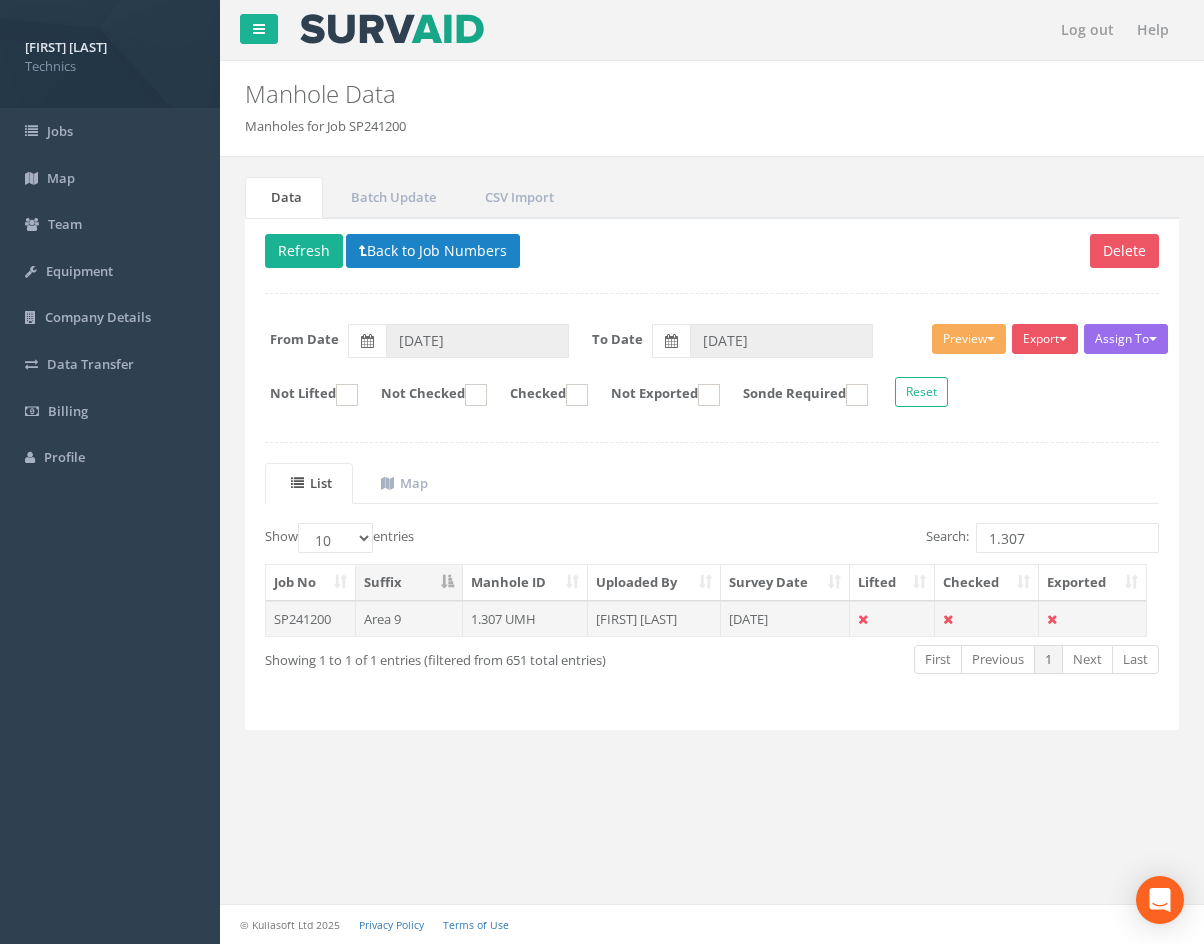 click on "[FIRST] [LAST]" at bounding box center (654, 619) 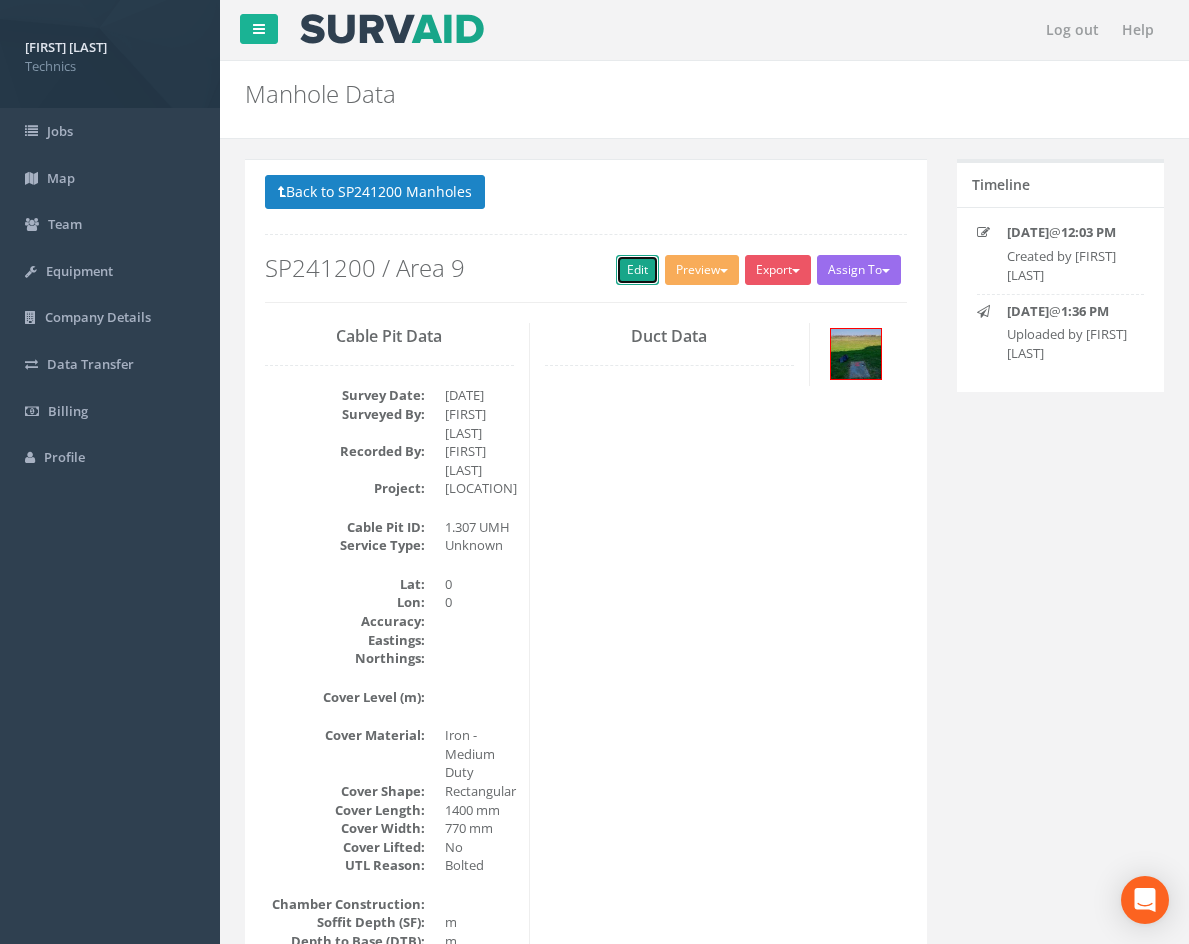 click on "Edit" at bounding box center (637, 270) 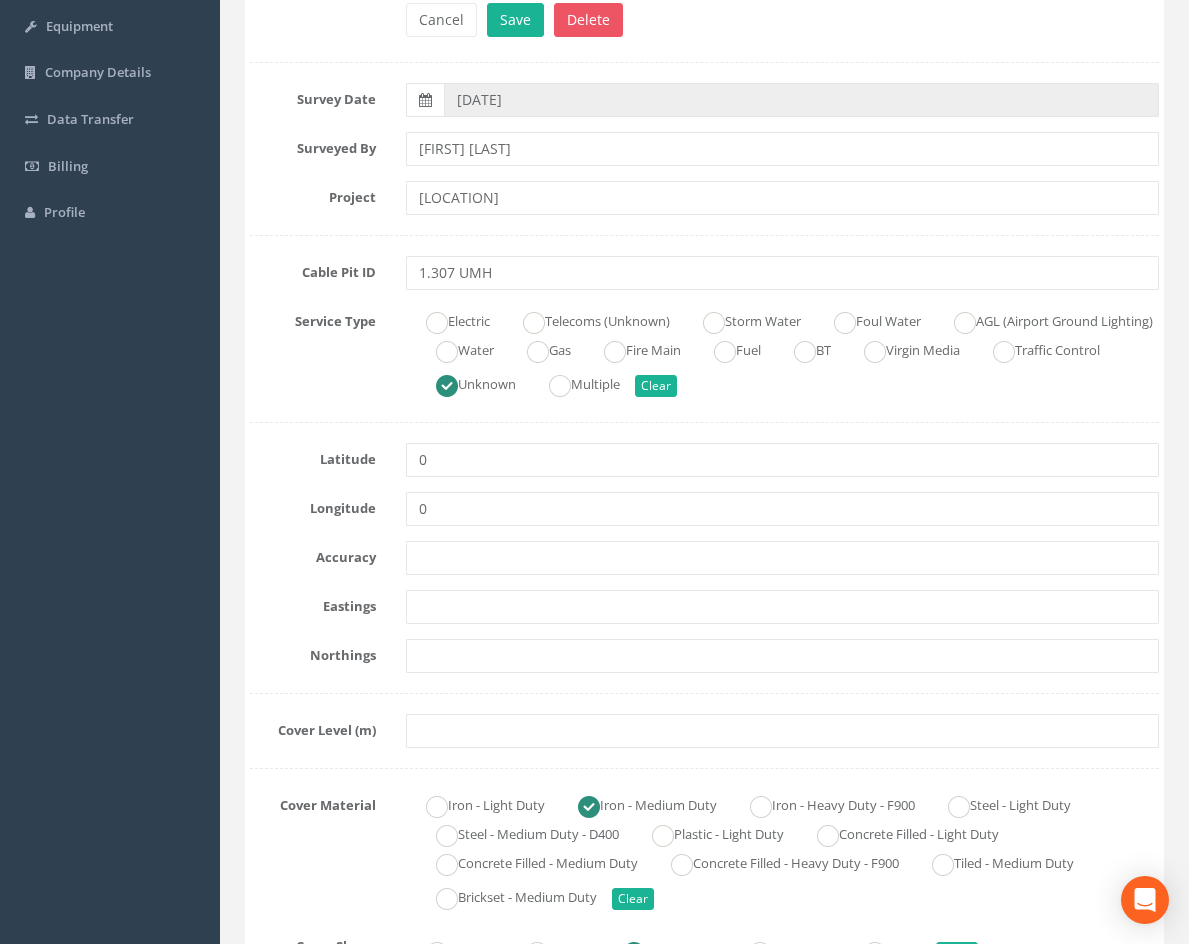scroll, scrollTop: 300, scrollLeft: 0, axis: vertical 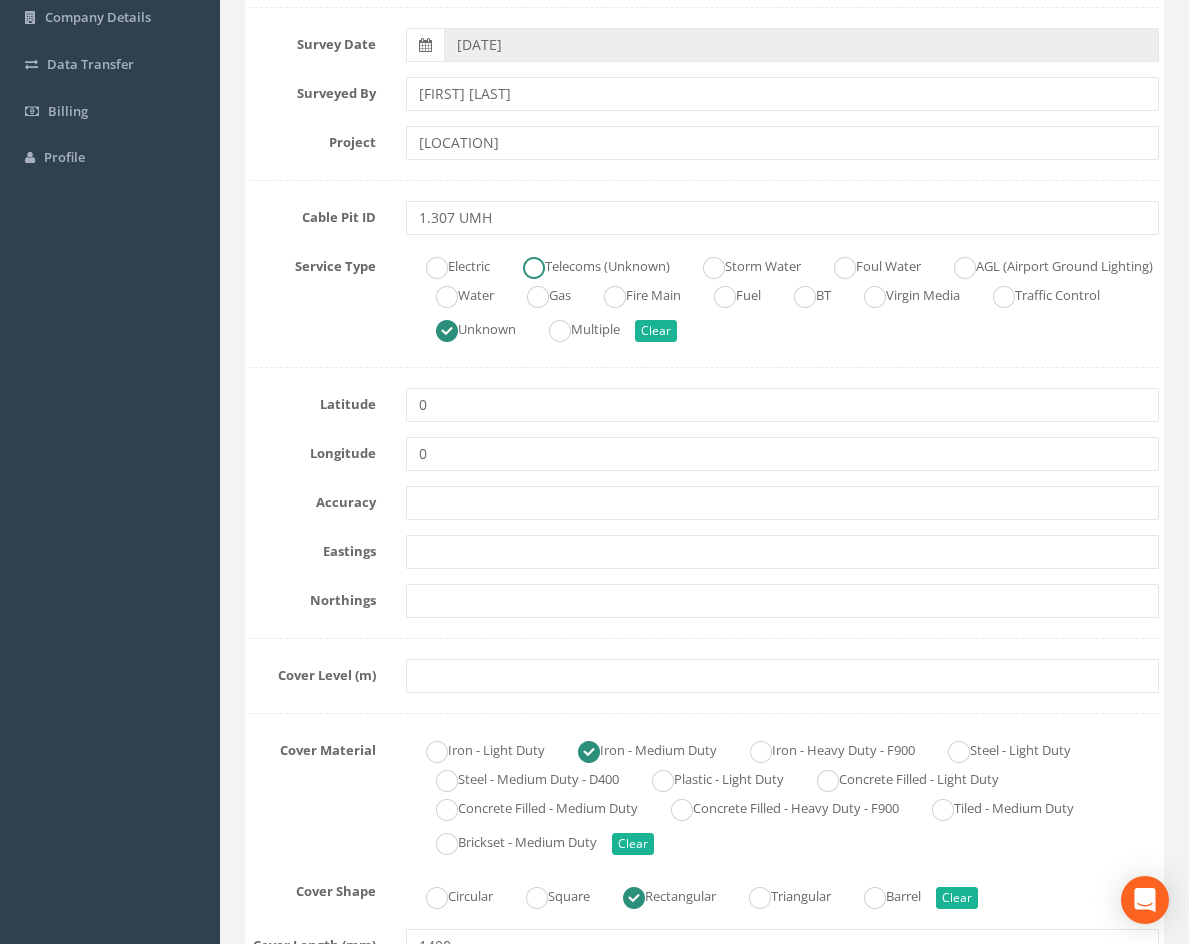 drag, startPoint x: 542, startPoint y: 266, endPoint x: 549, endPoint y: 284, distance: 19.313208 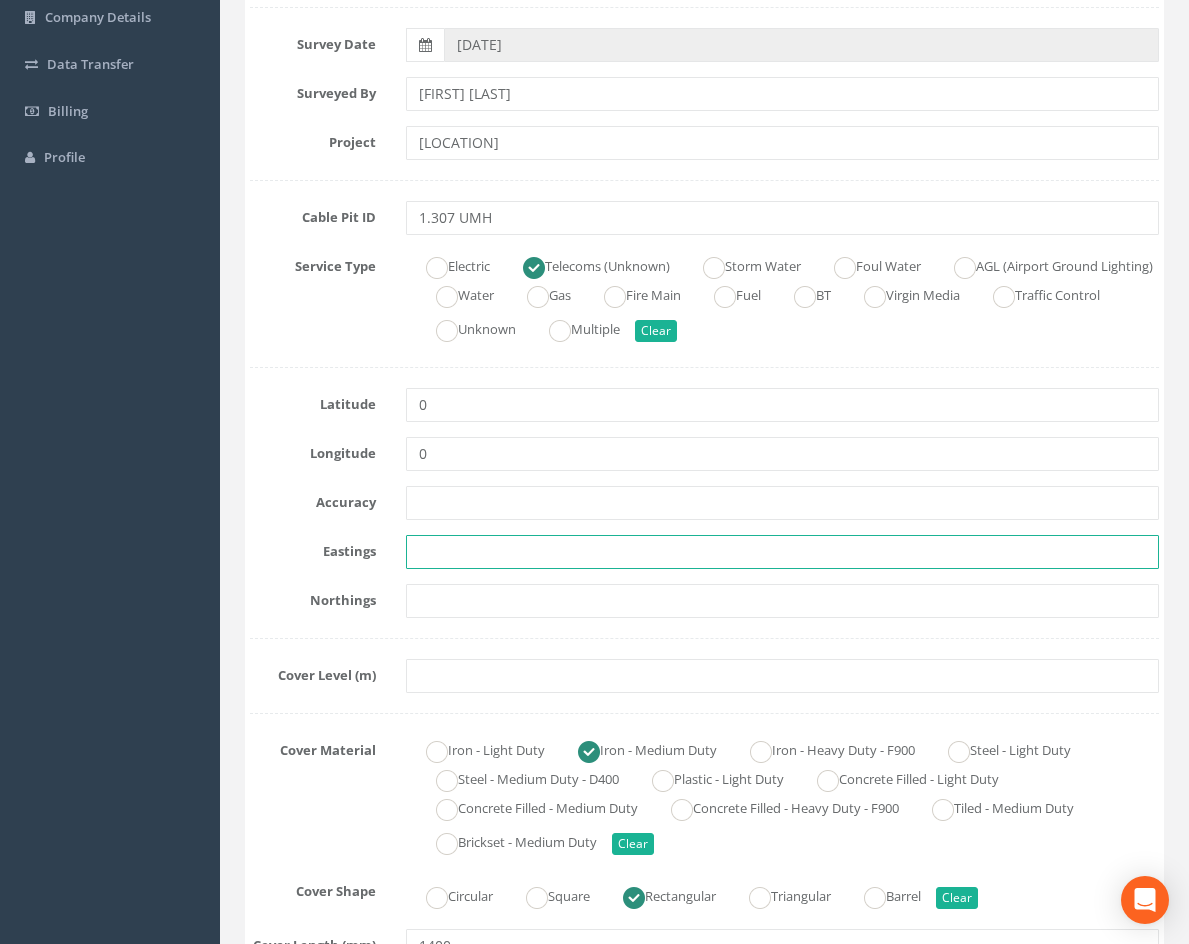 click at bounding box center (782, 552) 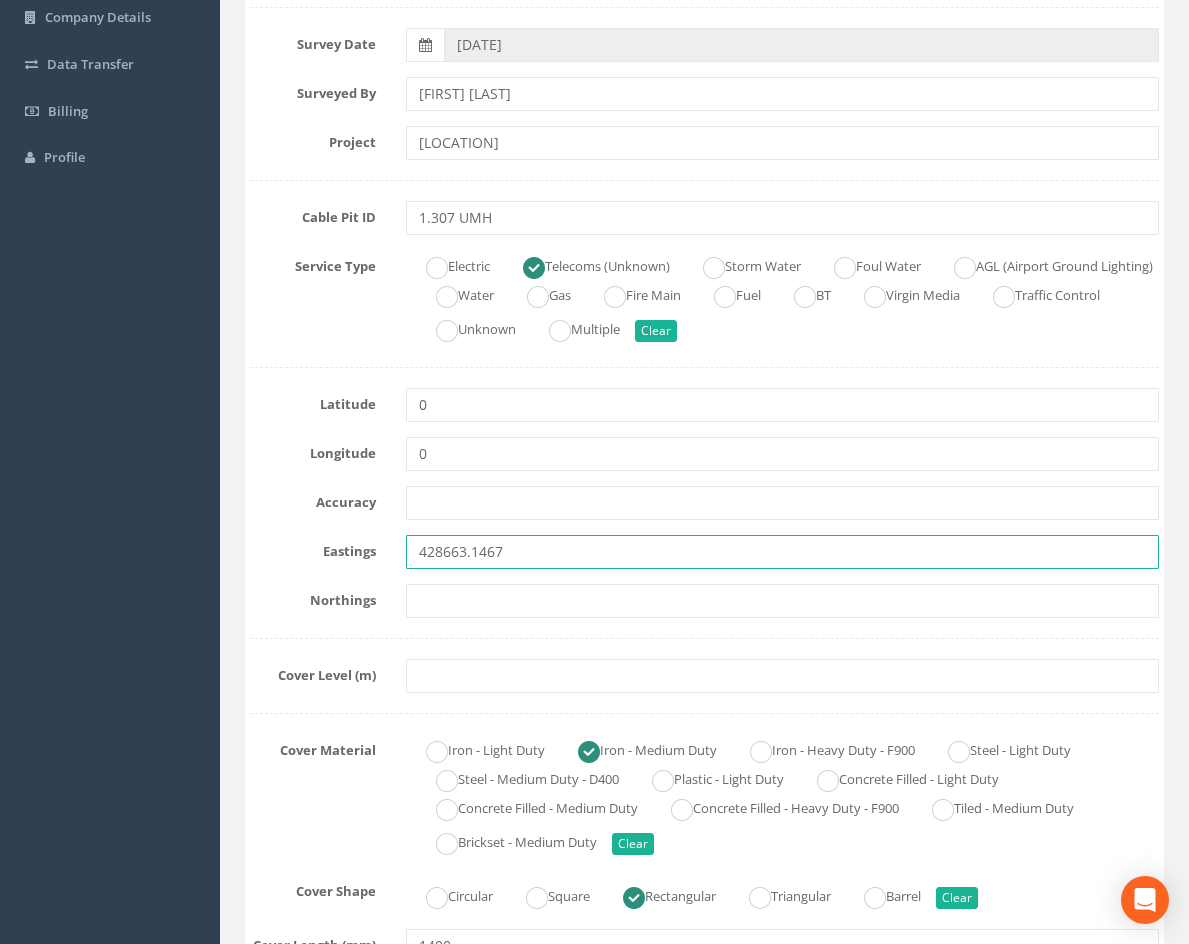 type on "428663.1467" 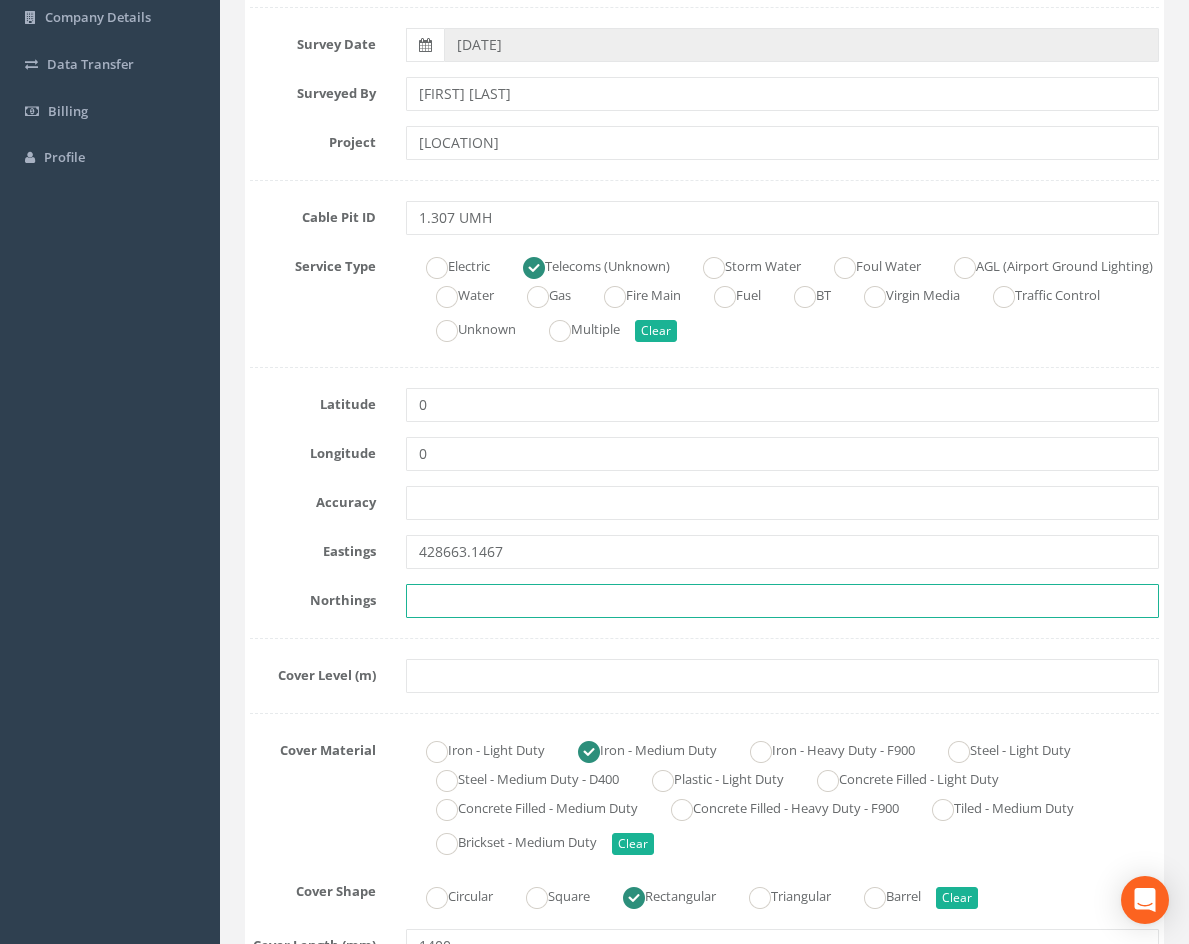 click at bounding box center [782, 601] 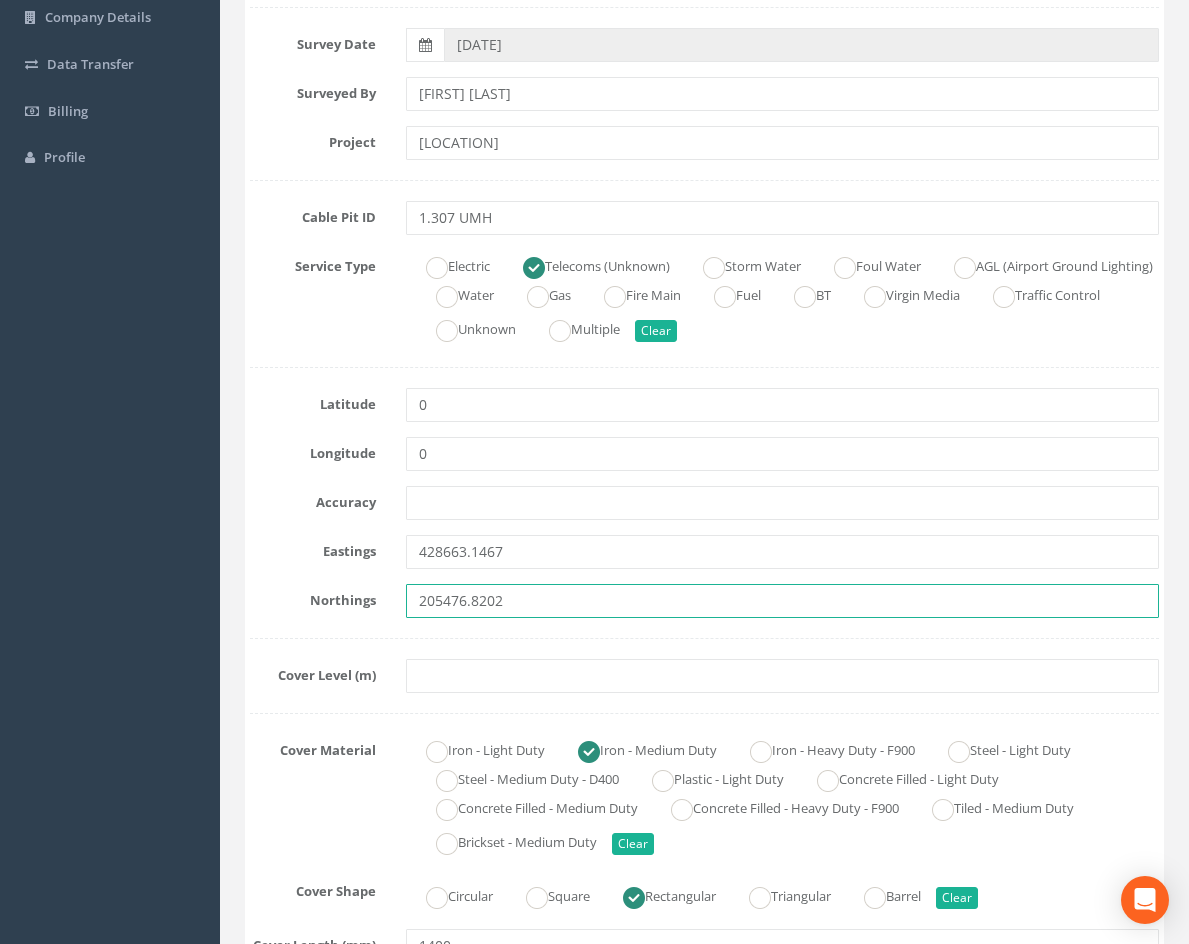 type on "205476.8202" 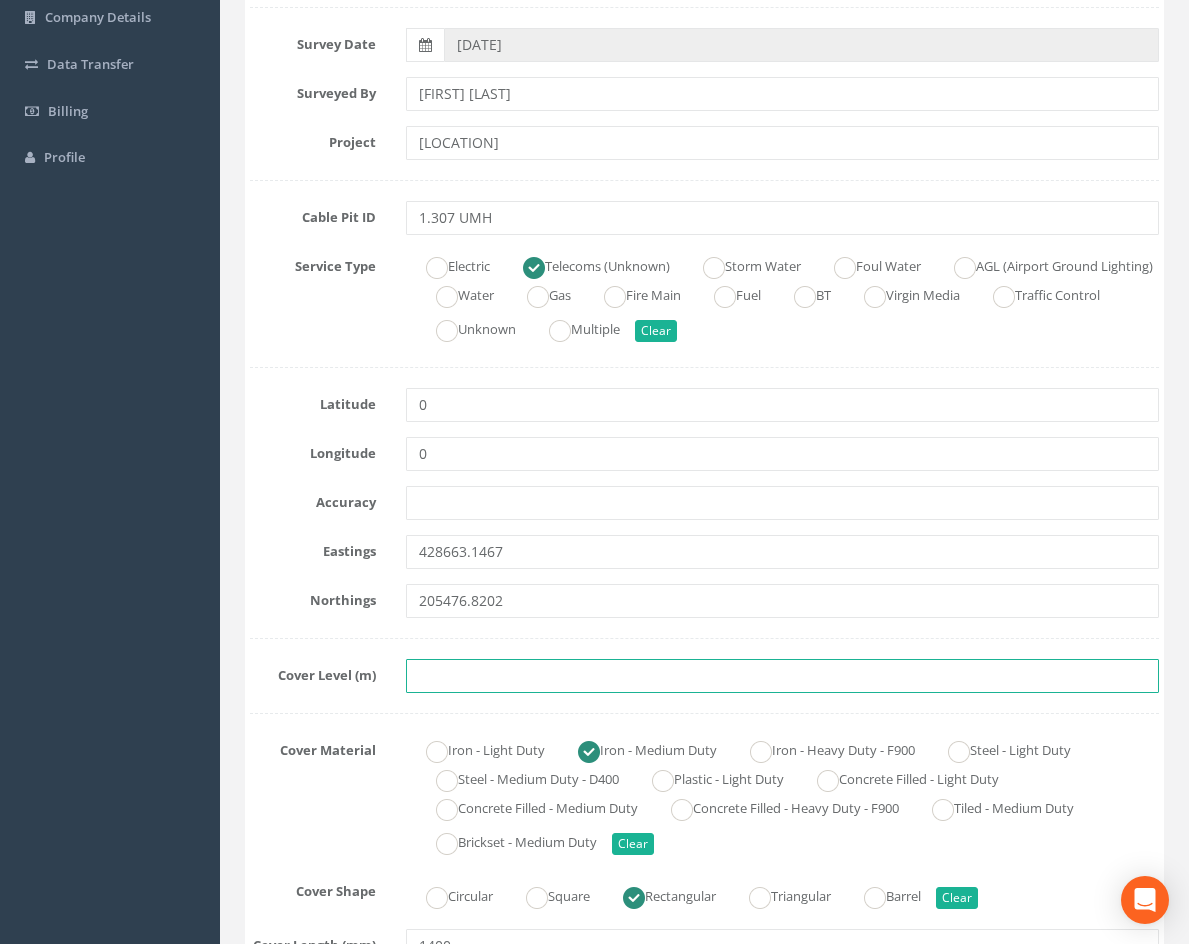 click at bounding box center (782, 676) 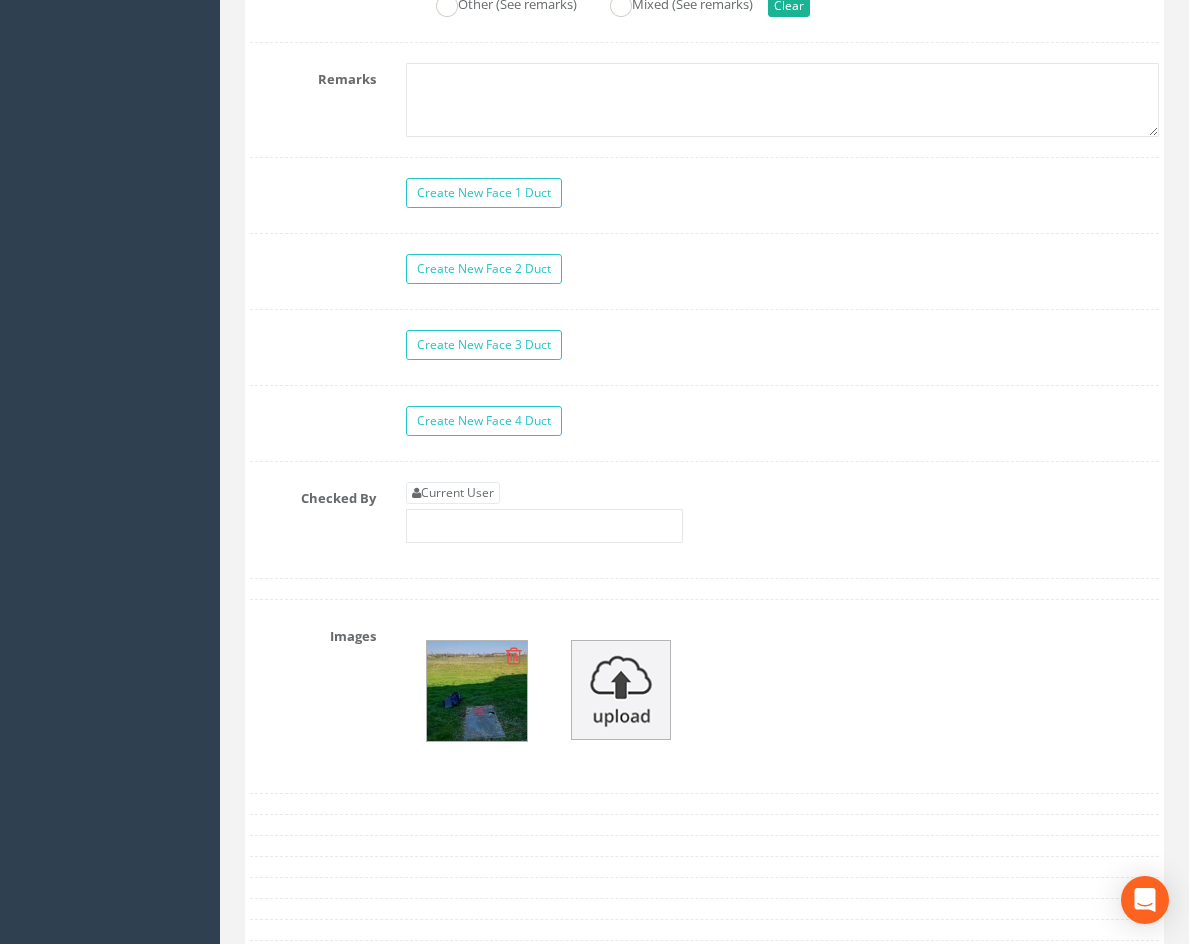 scroll, scrollTop: 1900, scrollLeft: 0, axis: vertical 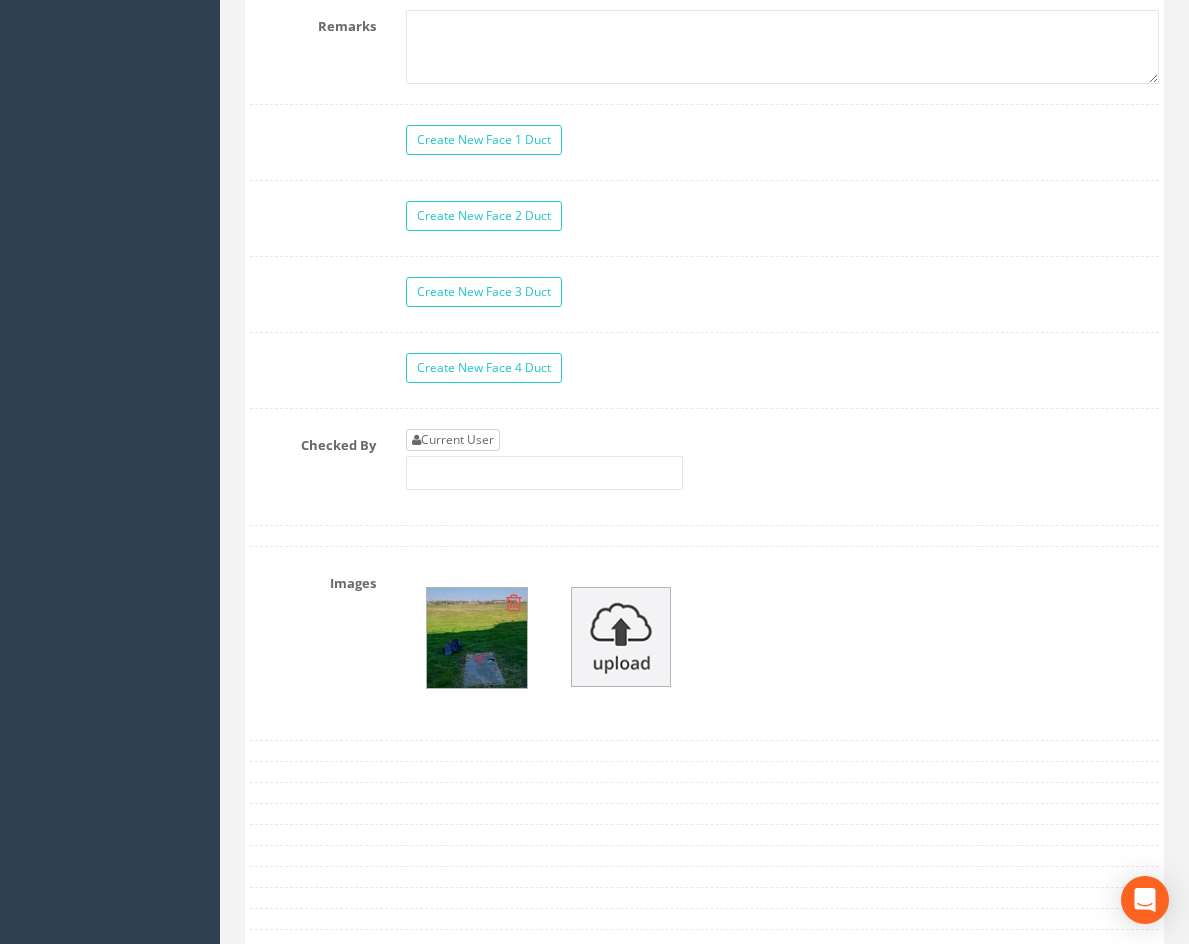 type on "82.6311" 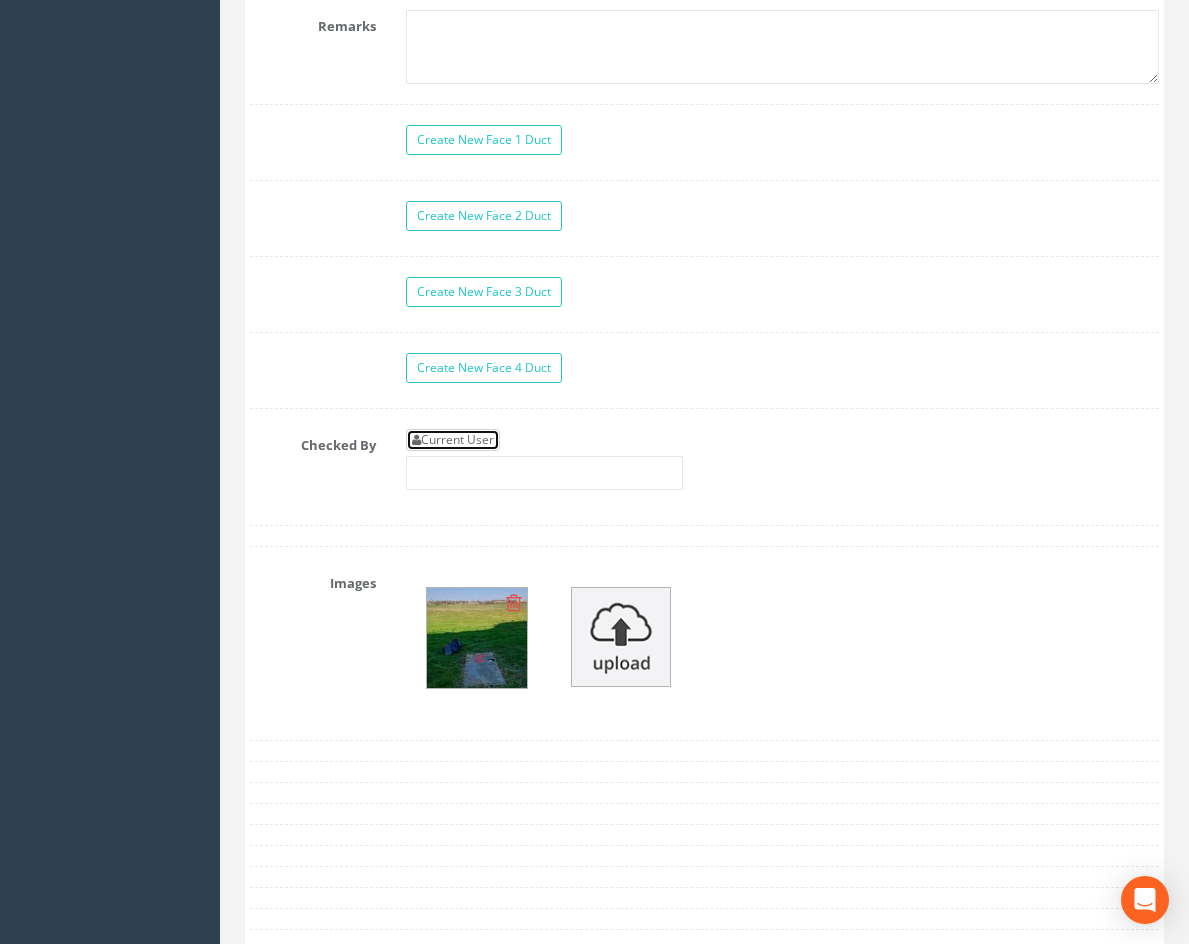click on "Current User" at bounding box center (453, 440) 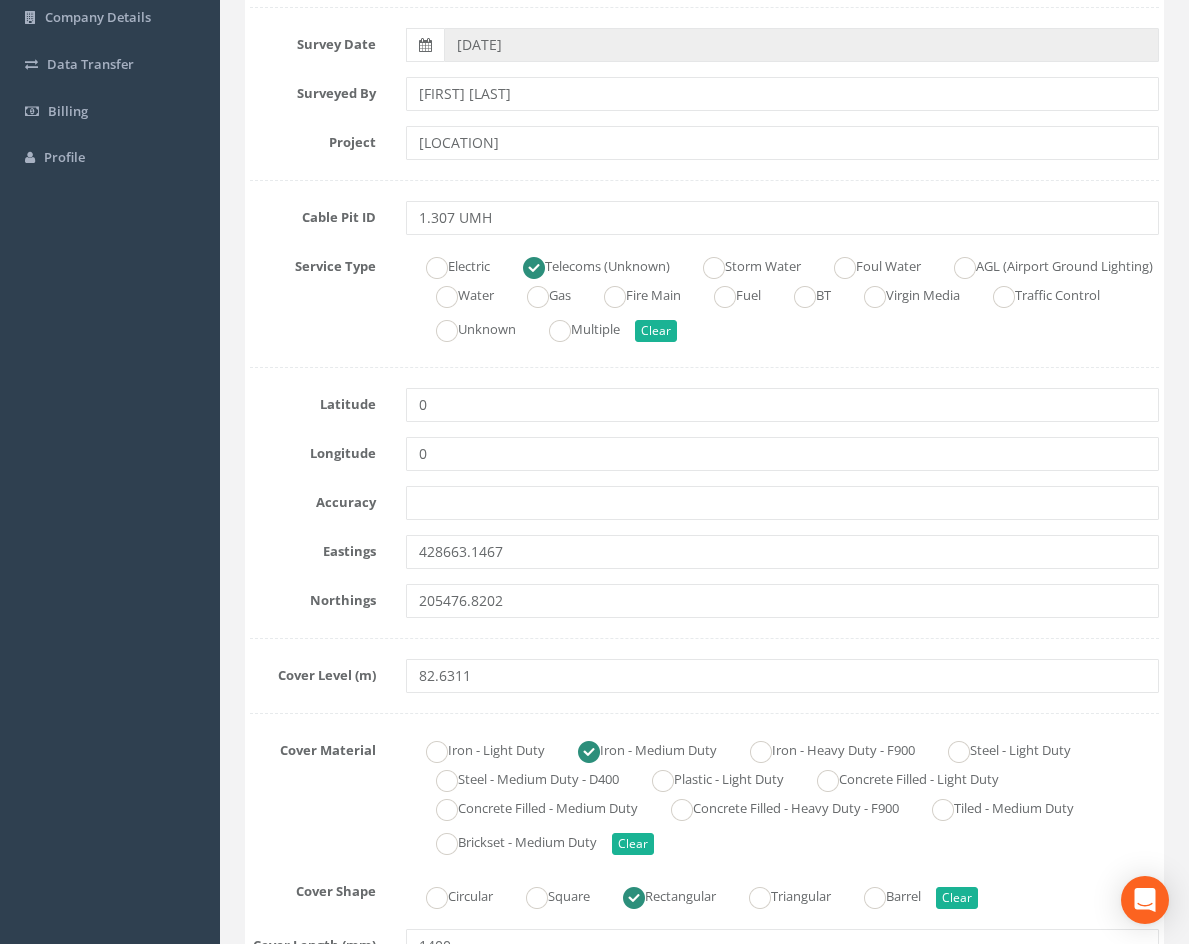 scroll, scrollTop: 100, scrollLeft: 0, axis: vertical 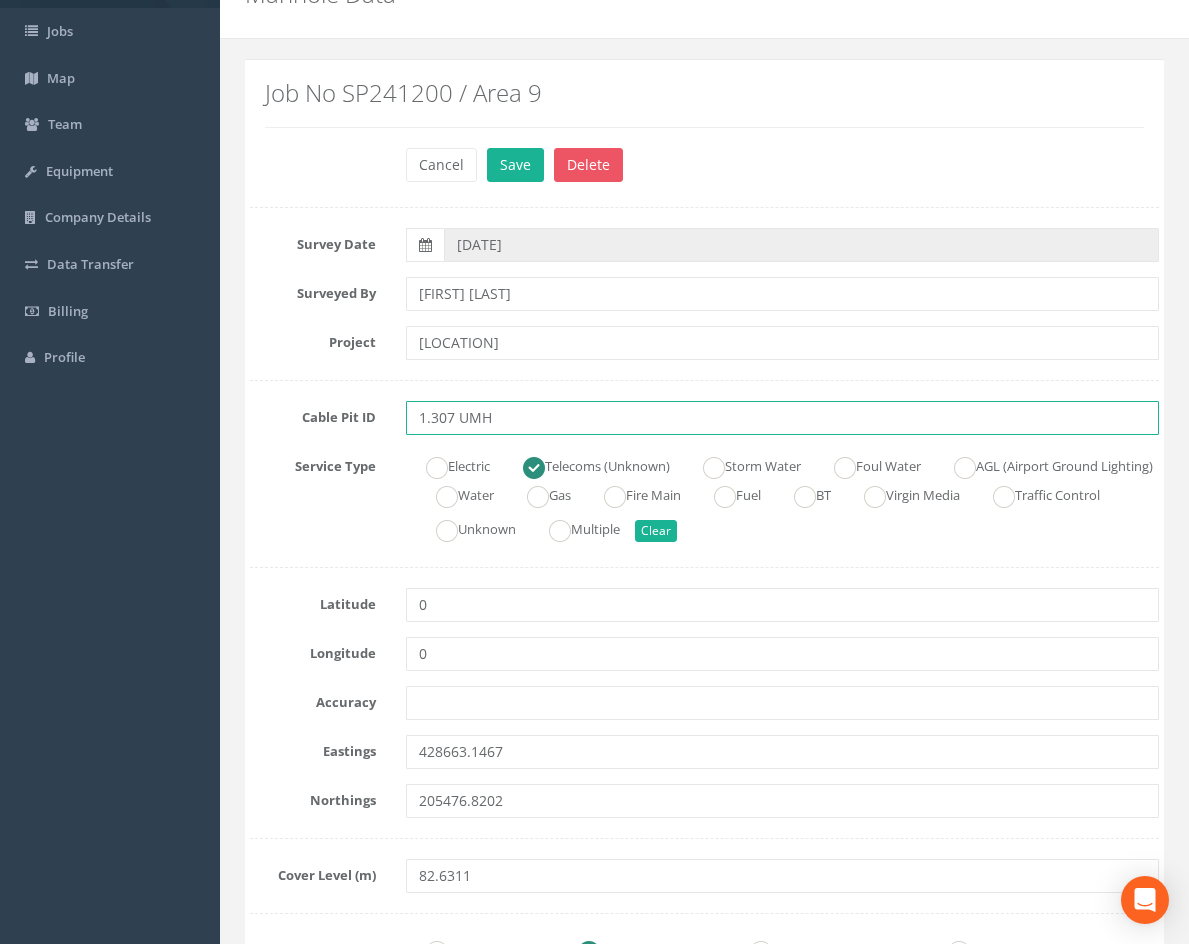 click on "1.307 UMH" at bounding box center (782, 418) 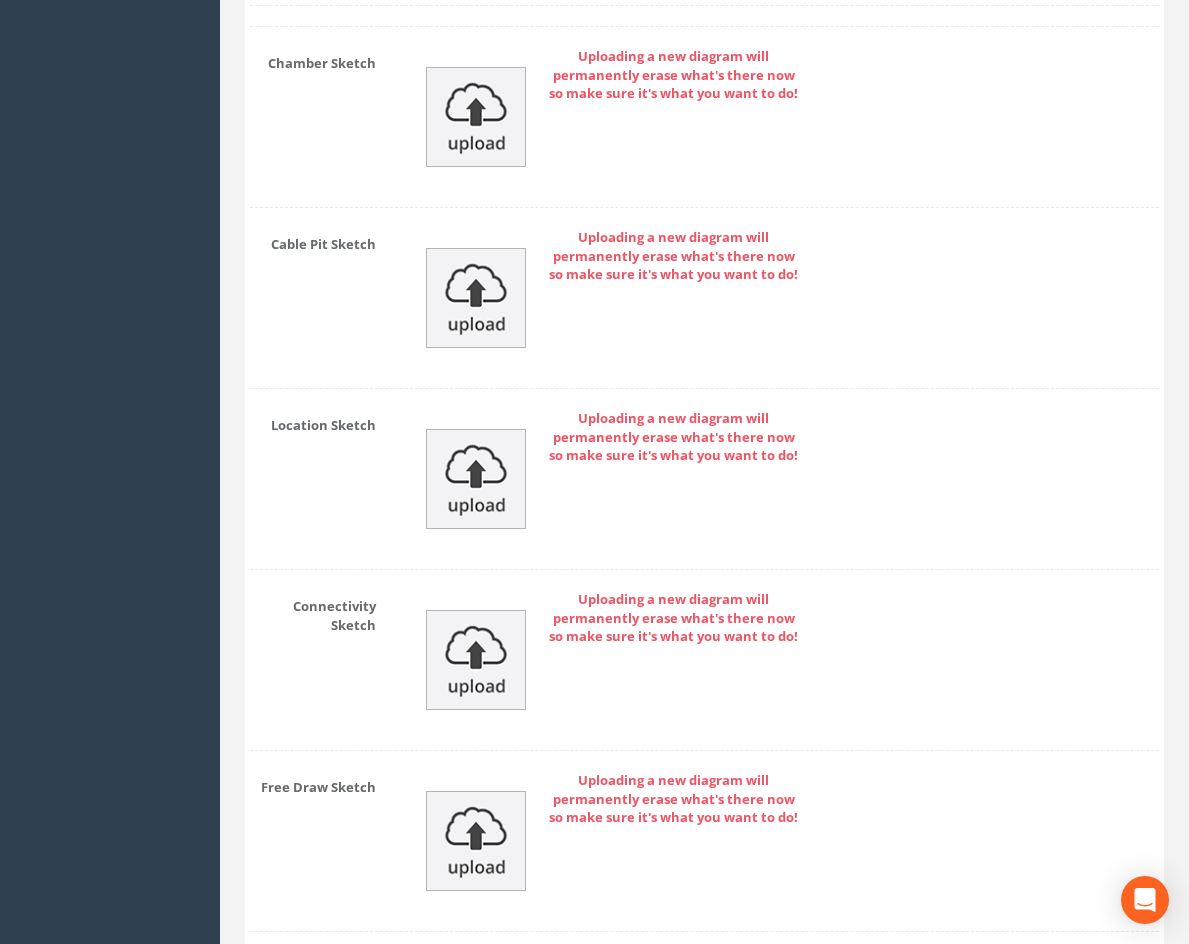 scroll, scrollTop: 3033, scrollLeft: 0, axis: vertical 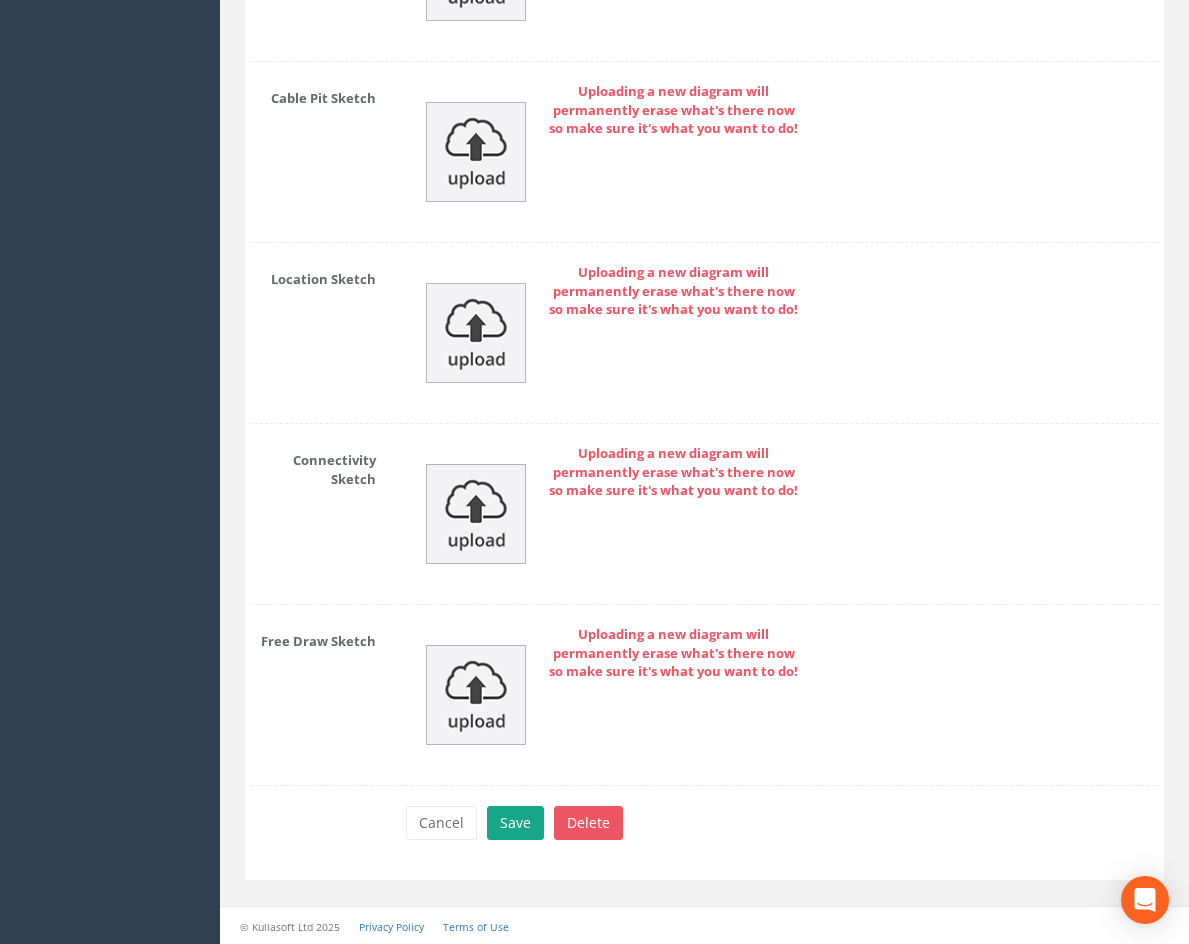 type on "1.307 TMH" 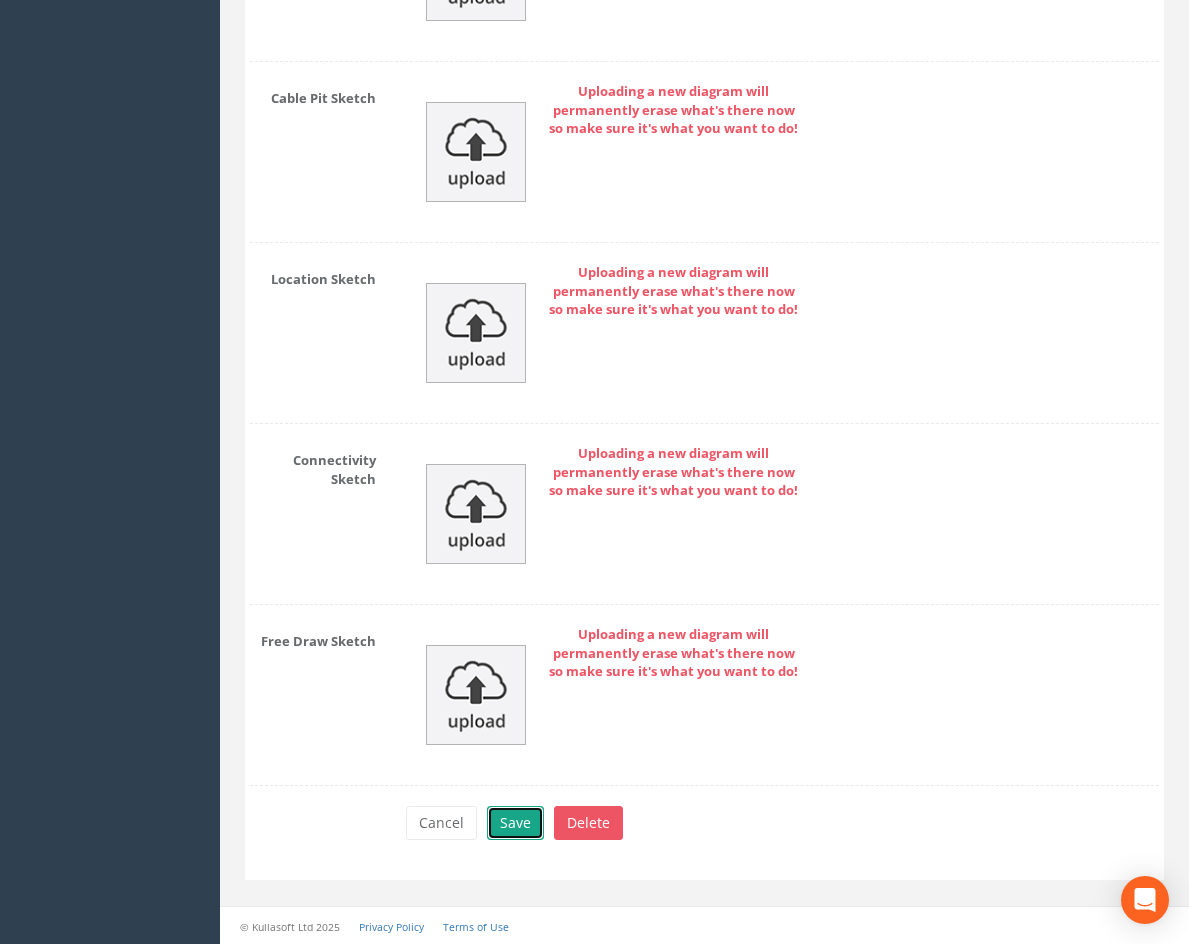click on "Save" at bounding box center (515, 823) 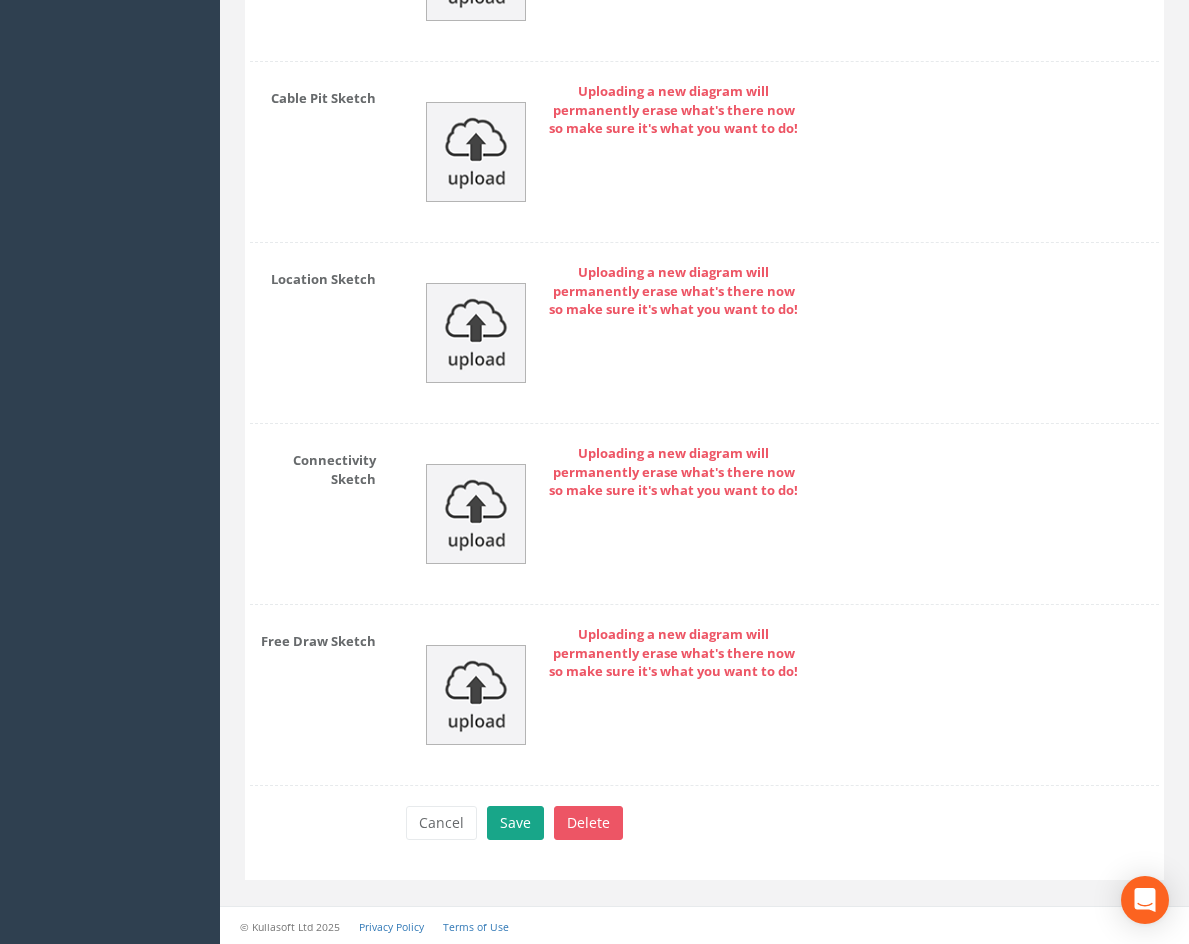scroll, scrollTop: 360, scrollLeft: 0, axis: vertical 